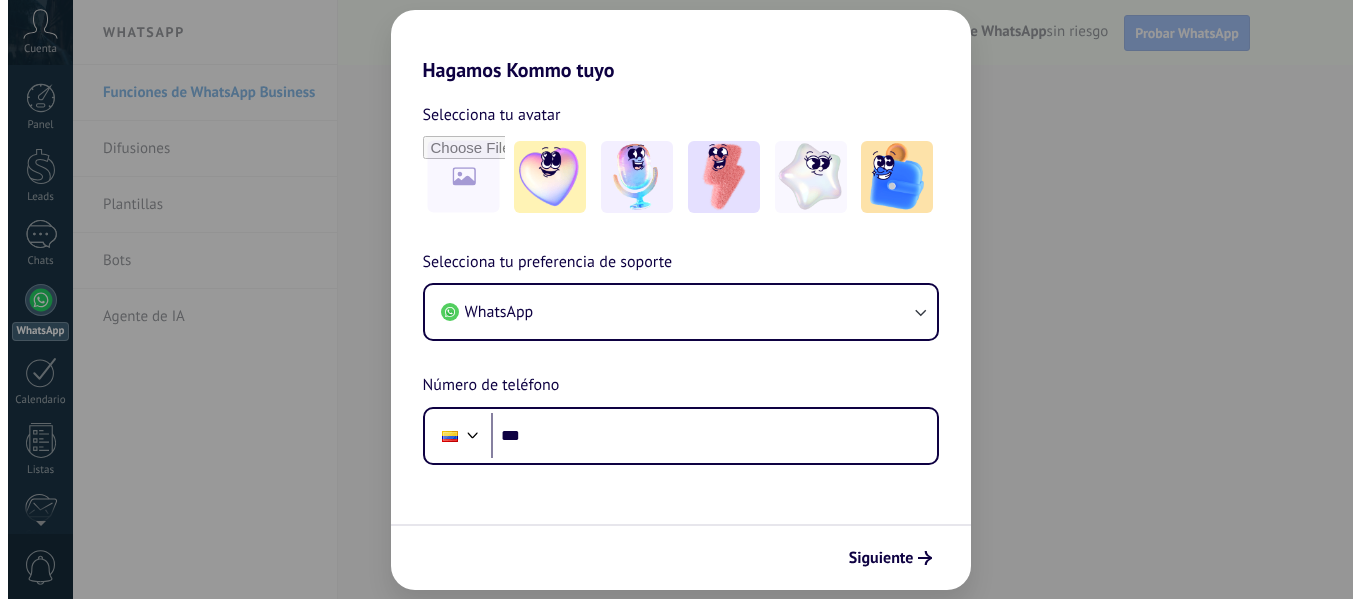 scroll, scrollTop: 0, scrollLeft: 0, axis: both 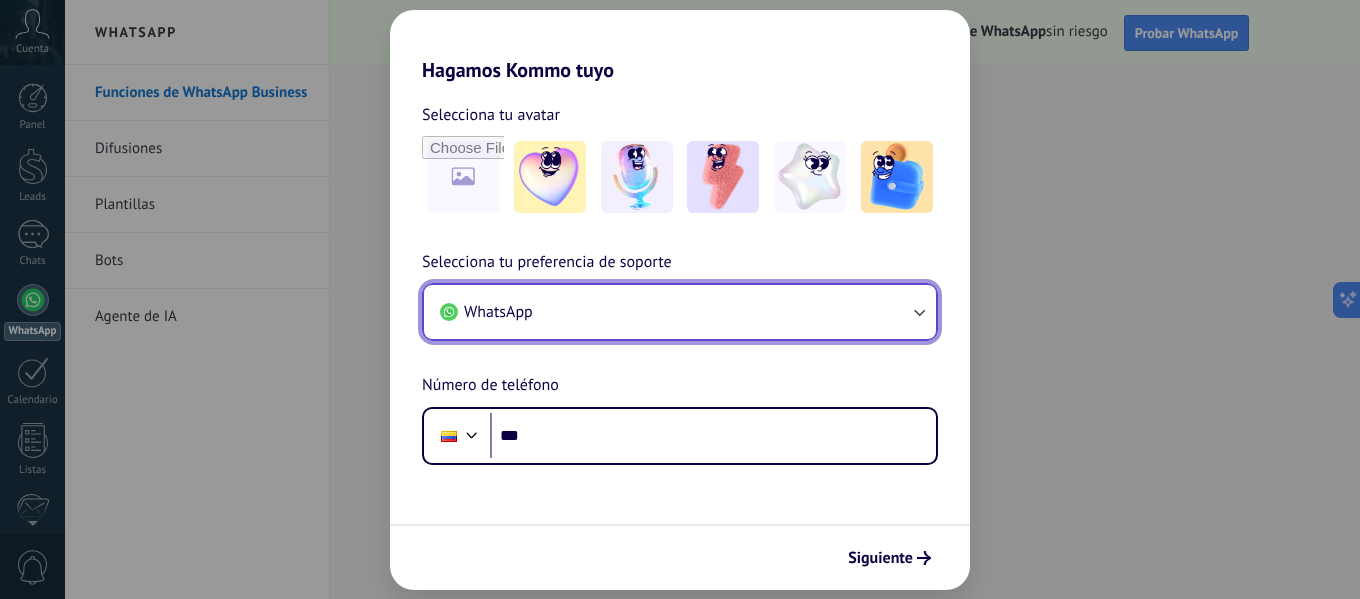 click on "WhatsApp" at bounding box center [680, 312] 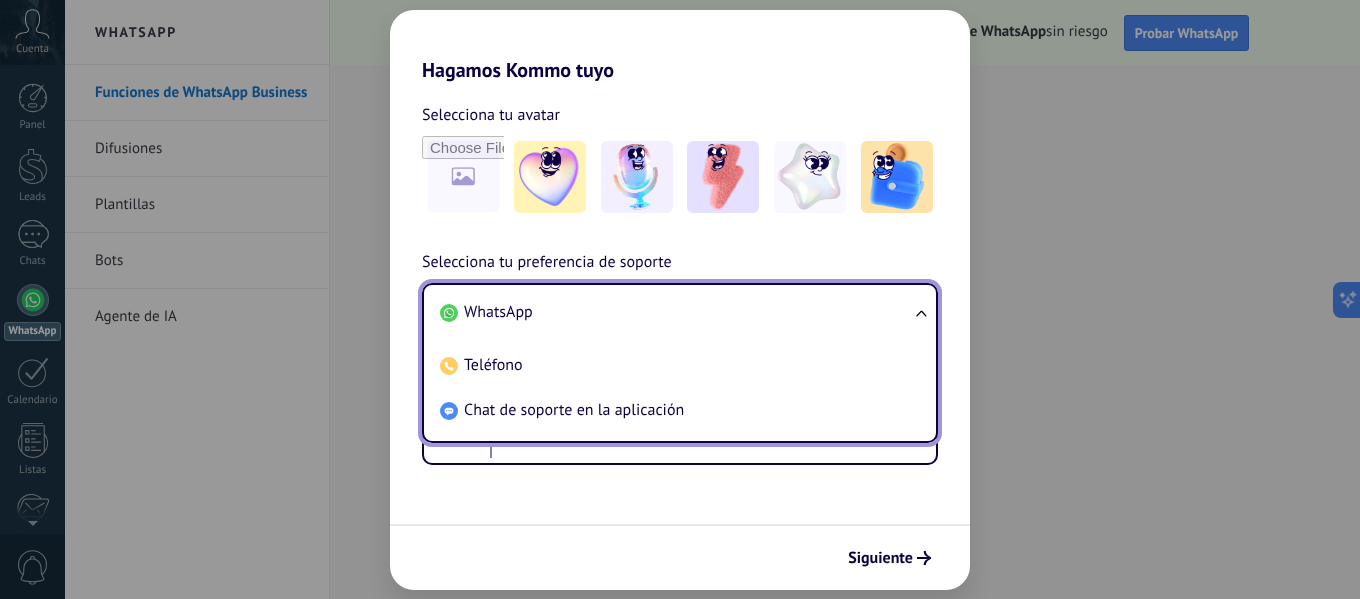 click on "WhatsApp" at bounding box center [676, 312] 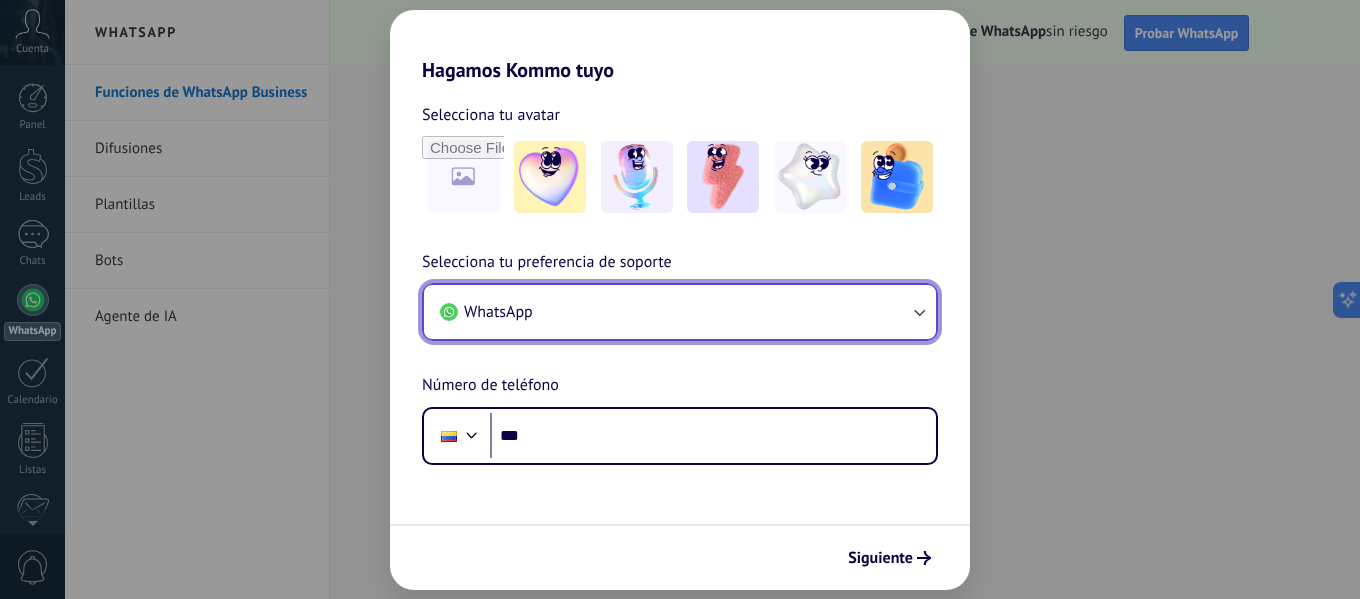 click on "WhatsApp" at bounding box center [680, 312] 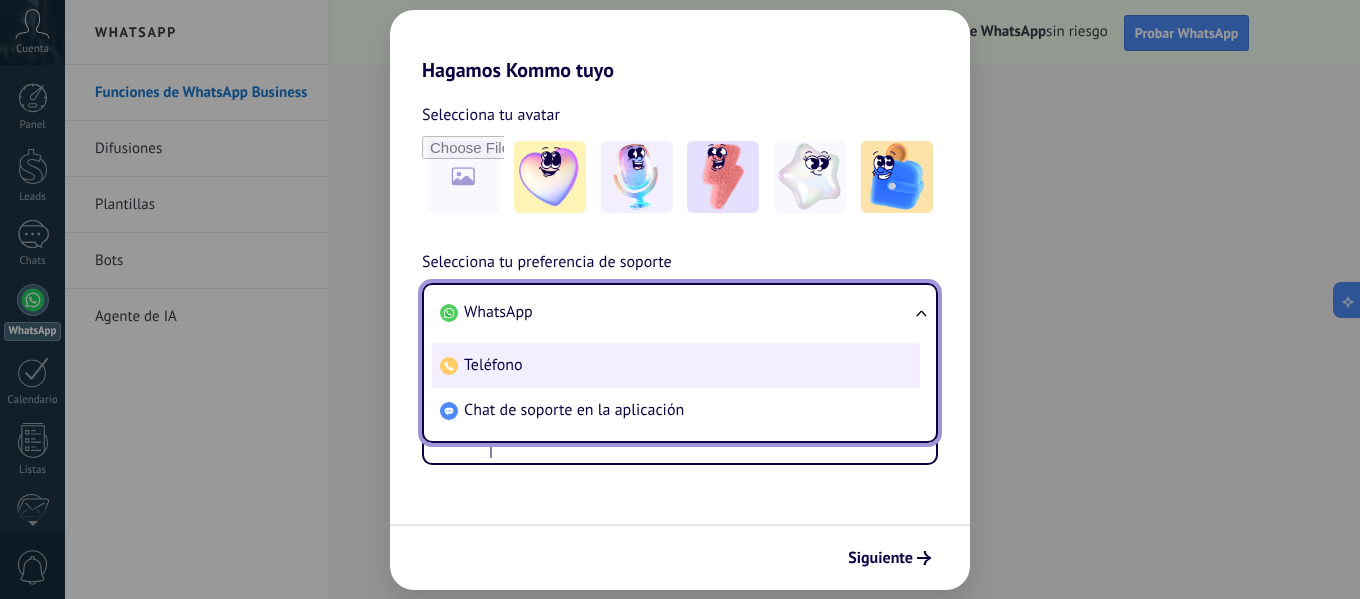 scroll, scrollTop: 0, scrollLeft: 0, axis: both 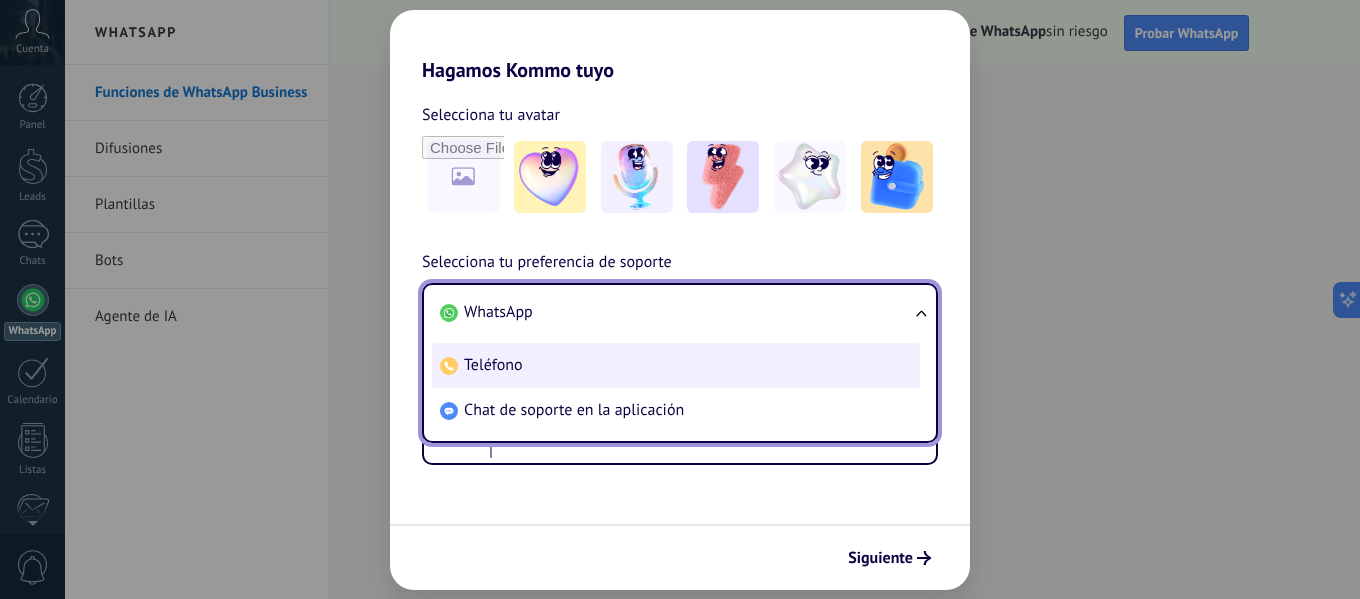 click on "Teléfono" at bounding box center (676, 365) 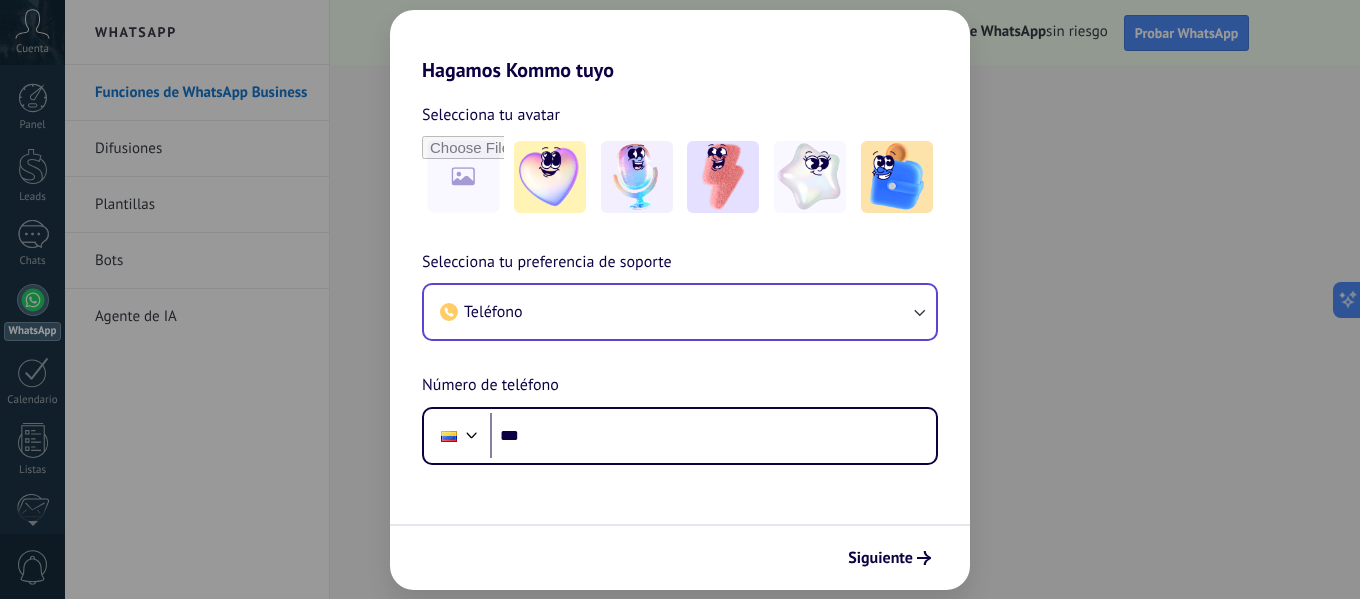 click on "Hagamos Kommo tuyo Selecciona tu avatar Selecciona tu preferencia de soporte Teléfono Número de teléfono Phone *** Siguiente" at bounding box center (680, 299) 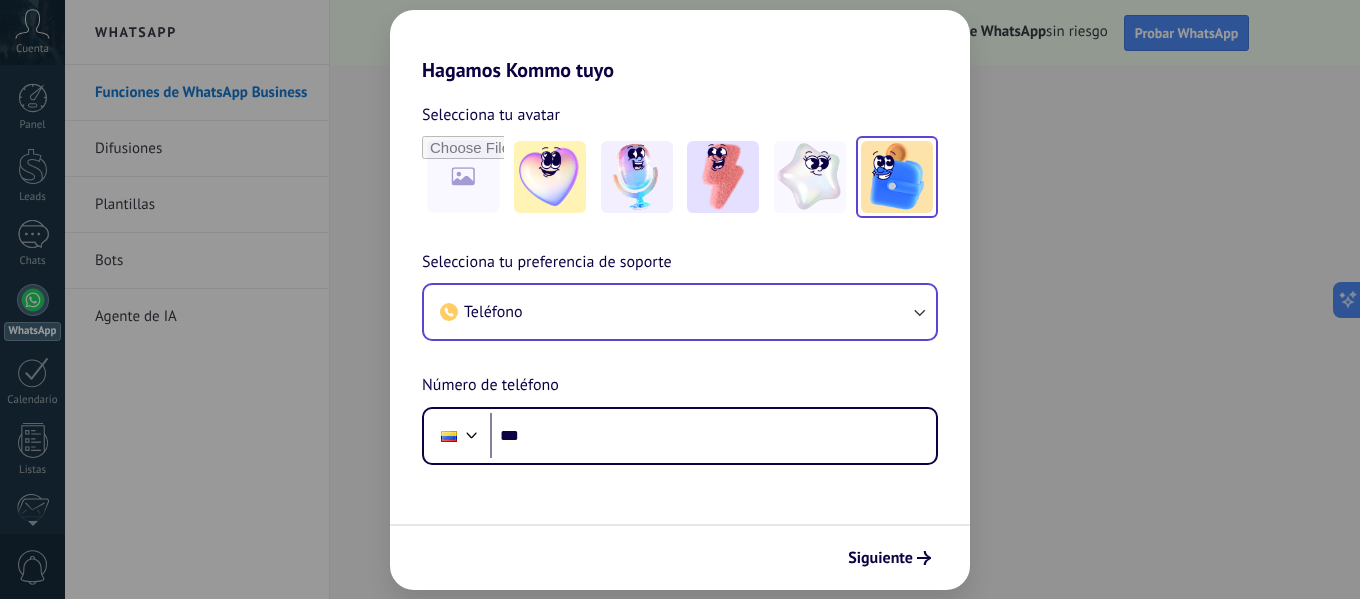 click at bounding box center (897, 177) 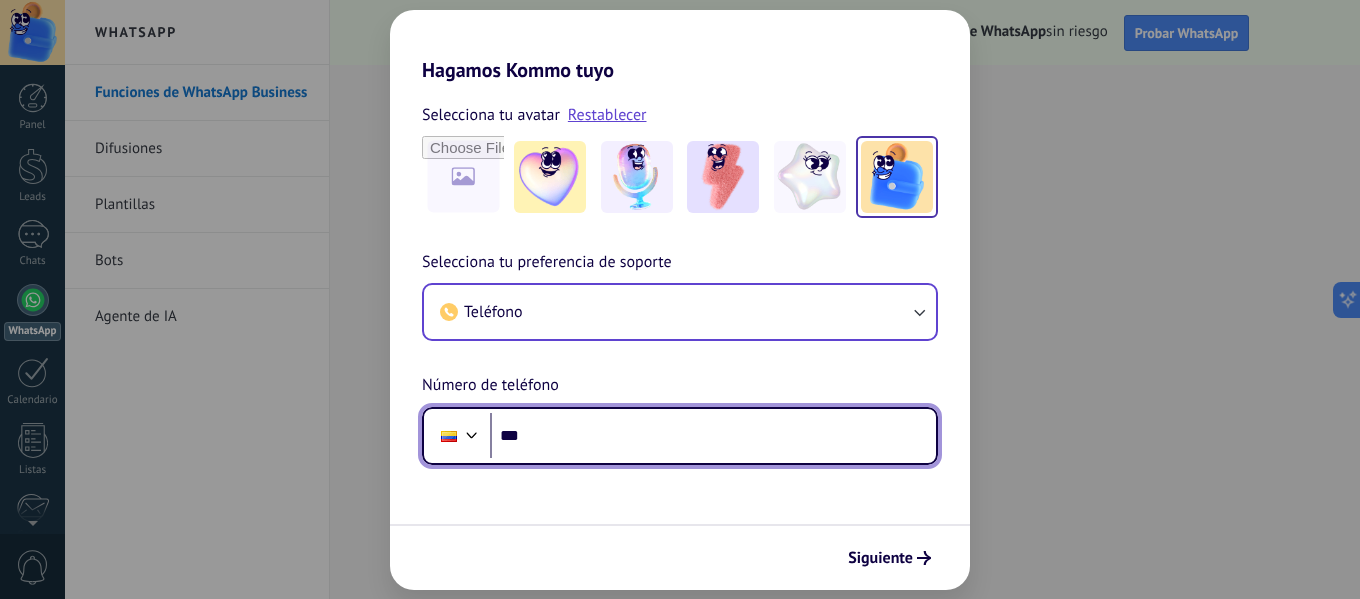 click on "***" at bounding box center [713, 436] 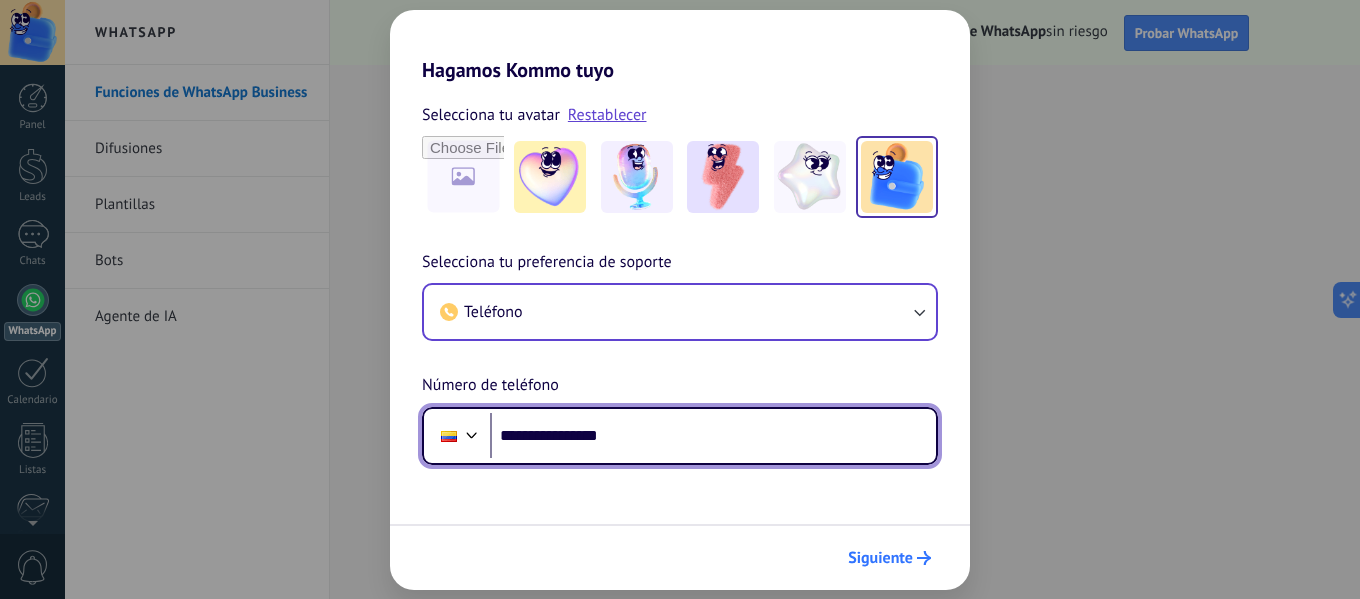 type on "**********" 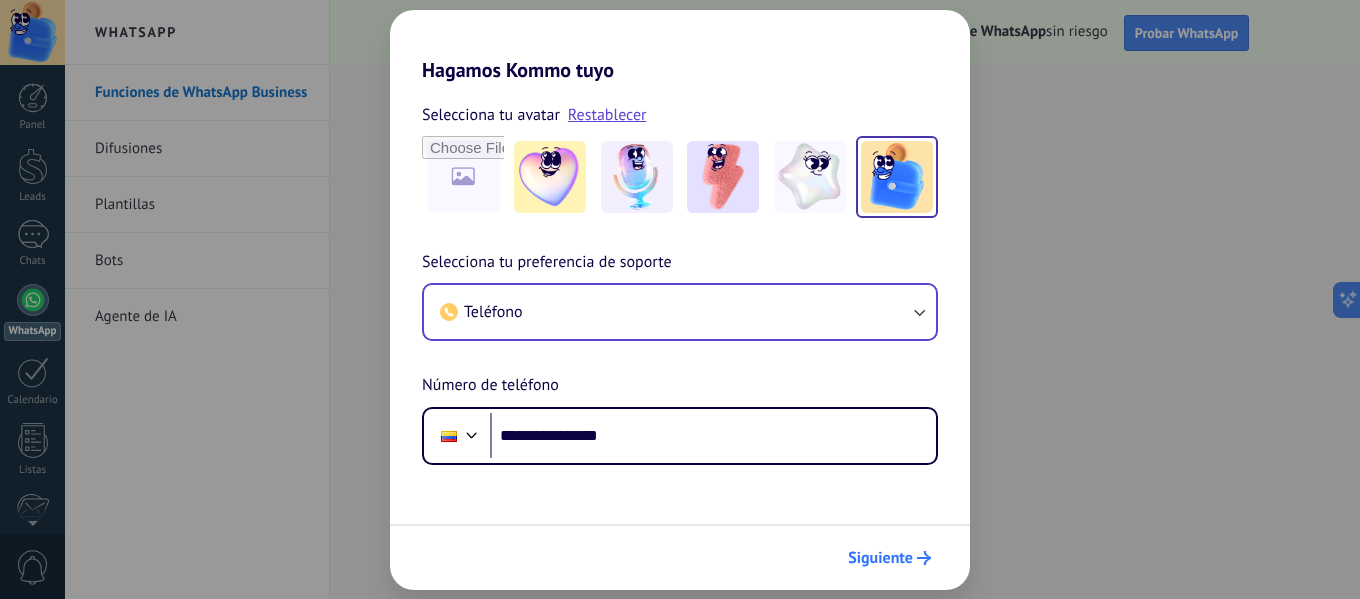 click on "Siguiente" at bounding box center (880, 558) 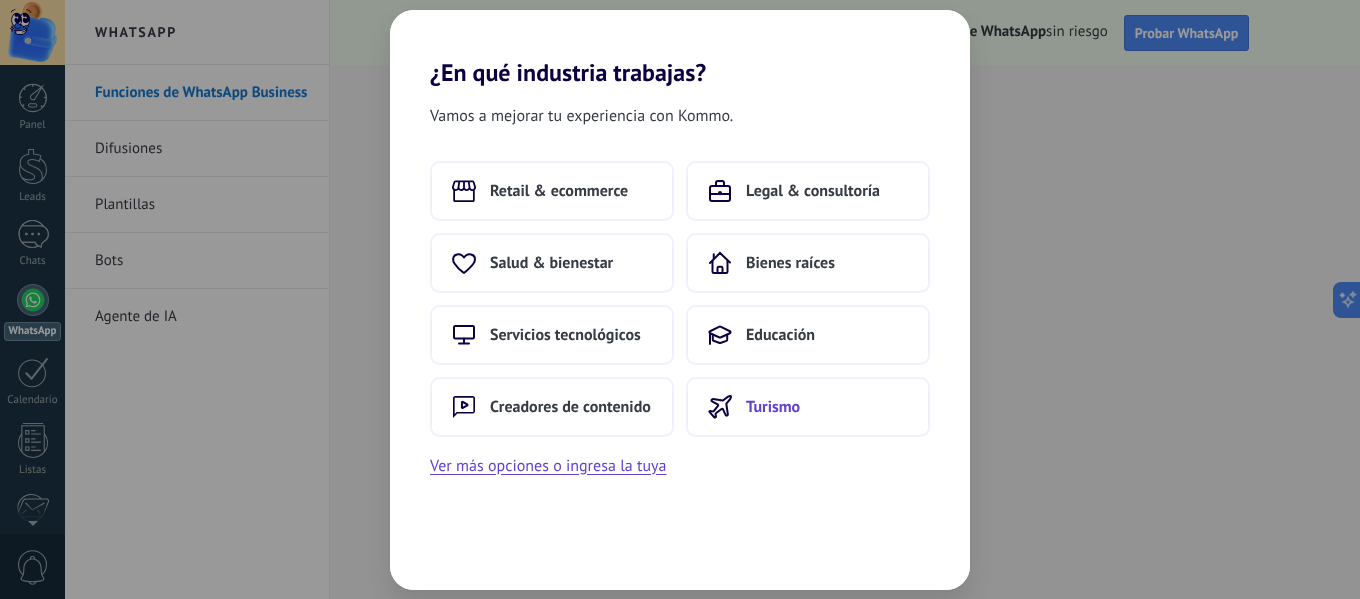 scroll, scrollTop: 0, scrollLeft: 0, axis: both 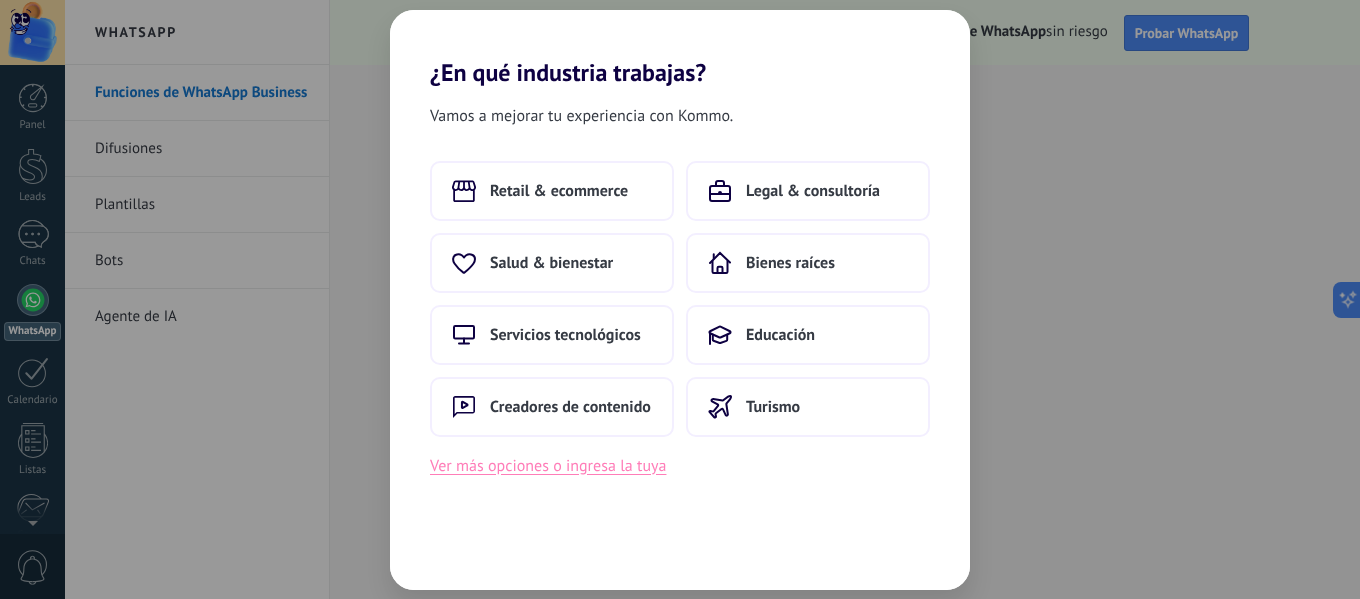 click on "Ver más opciones o ingresa la tuya" at bounding box center [548, 466] 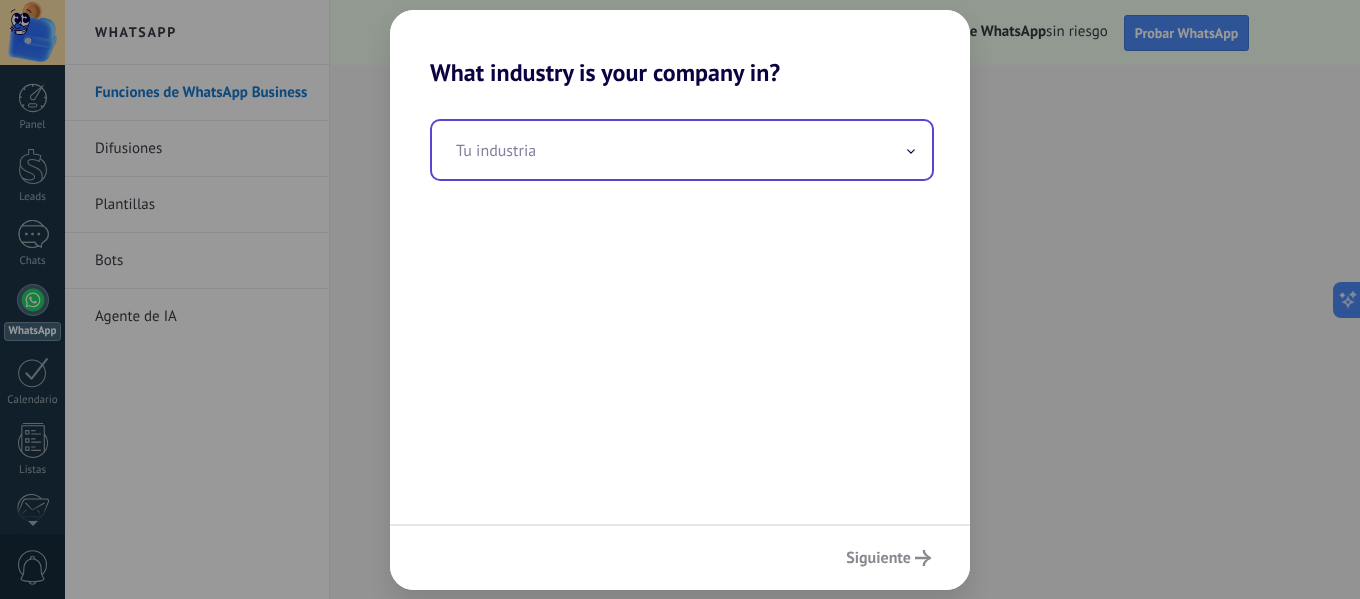 click at bounding box center (682, 150) 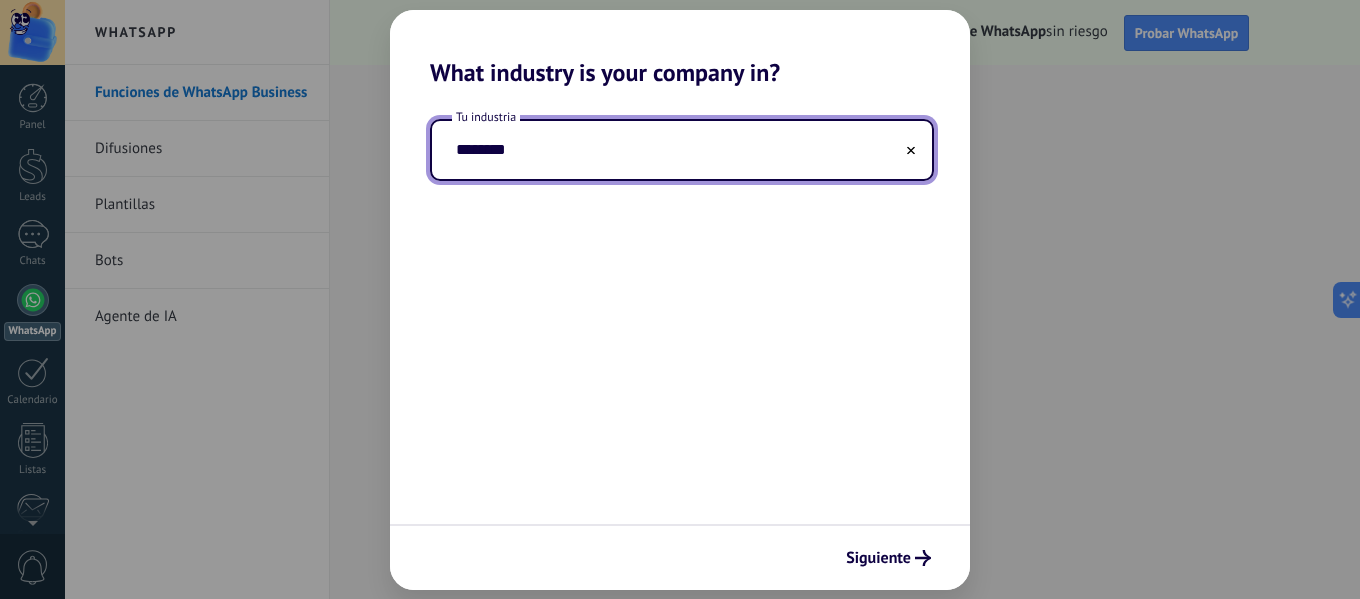 type on "********" 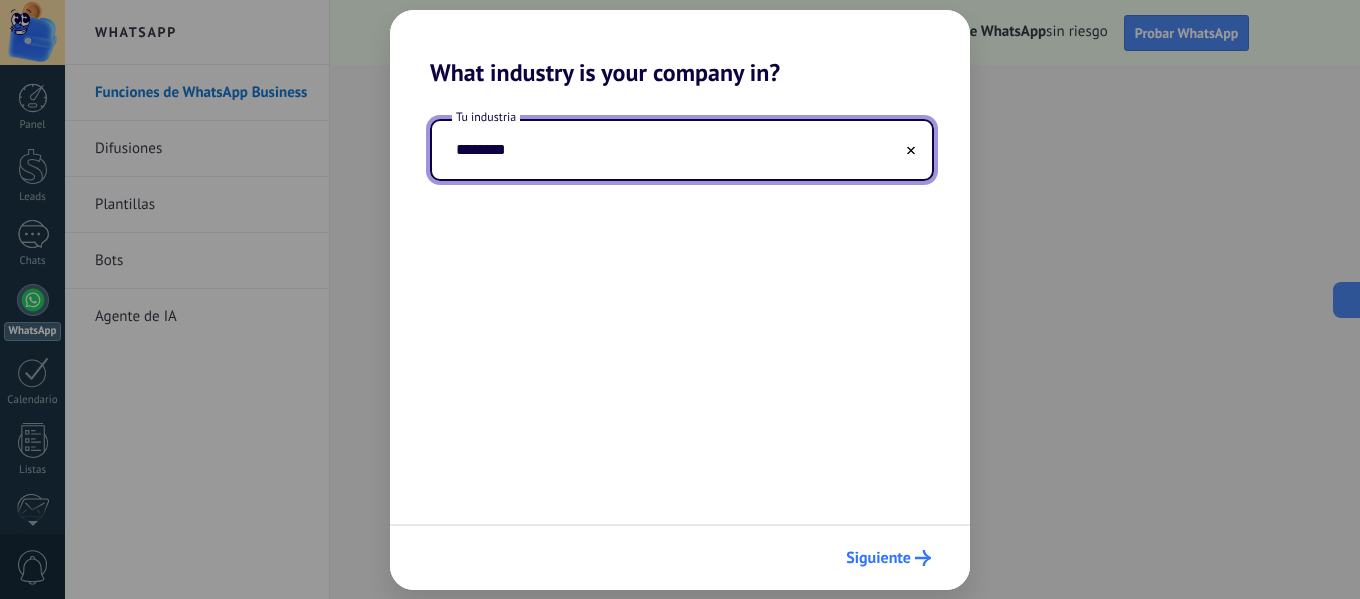 click on "Siguiente" at bounding box center [878, 558] 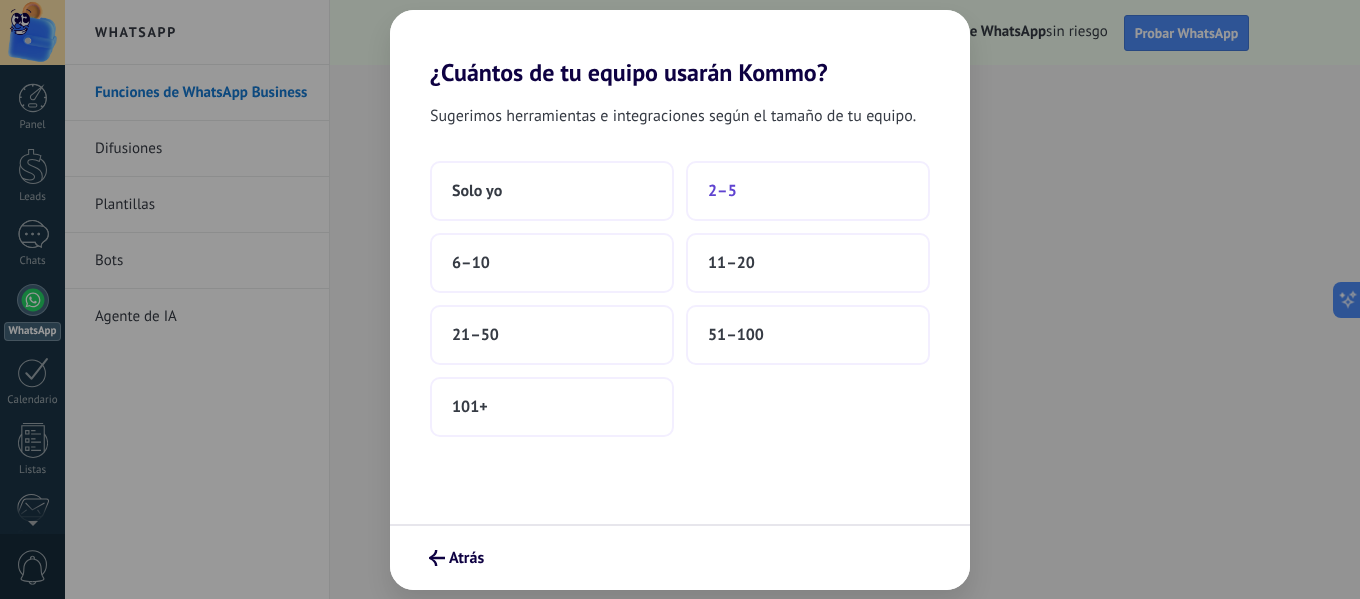 click on "2–5" at bounding box center (808, 191) 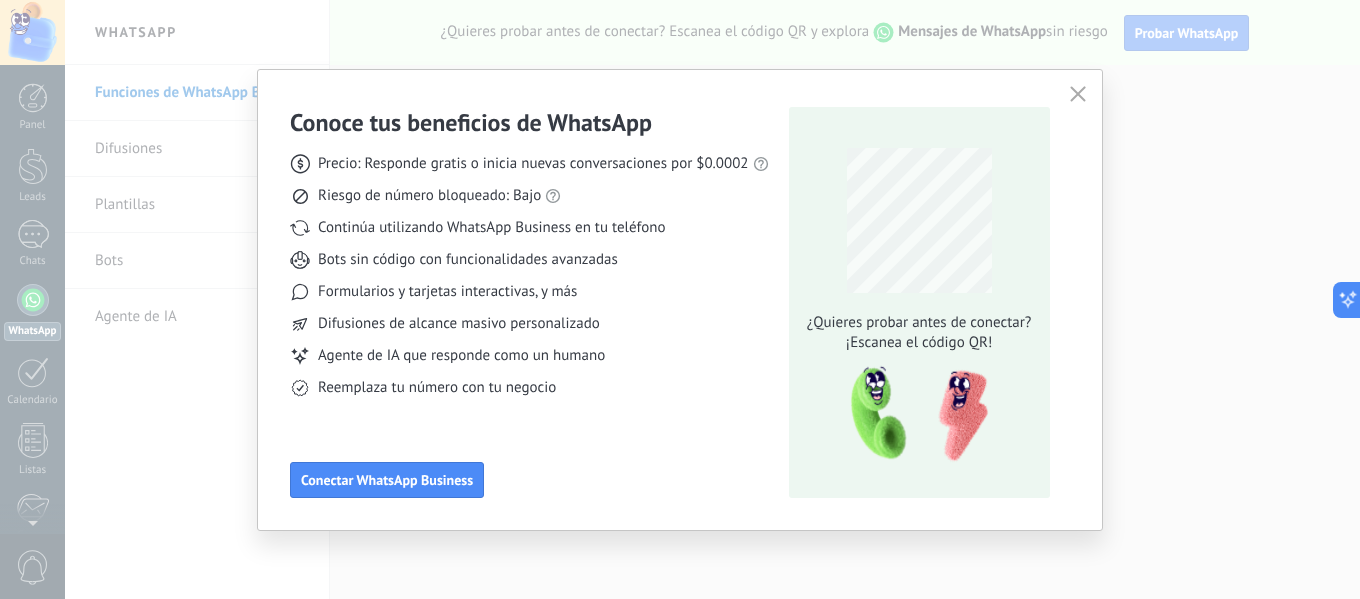 click at bounding box center [1078, 95] 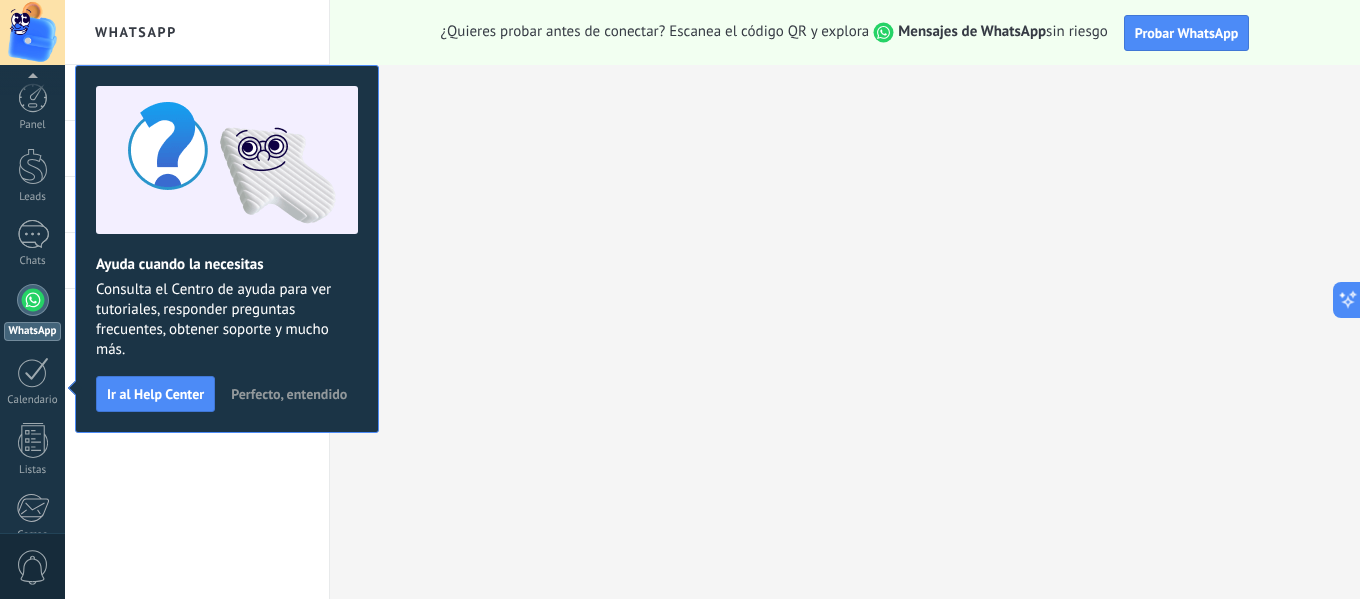 scroll, scrollTop: 233, scrollLeft: 0, axis: vertical 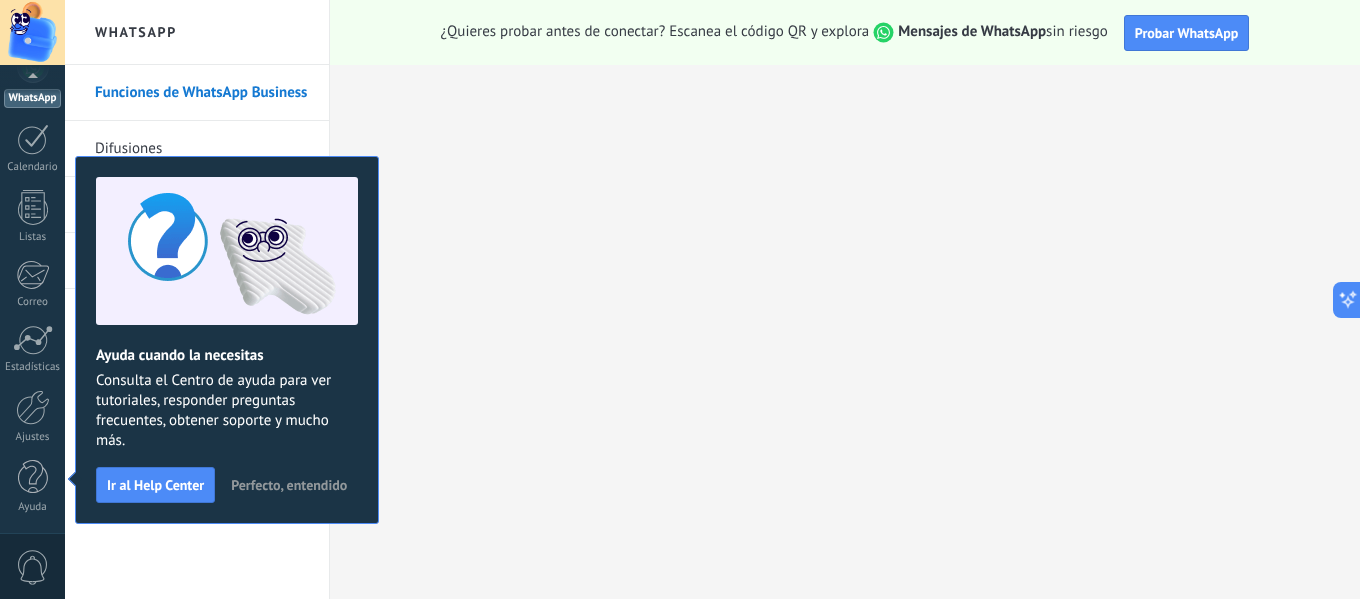 click on "Perfecto, entendido" at bounding box center [289, 485] 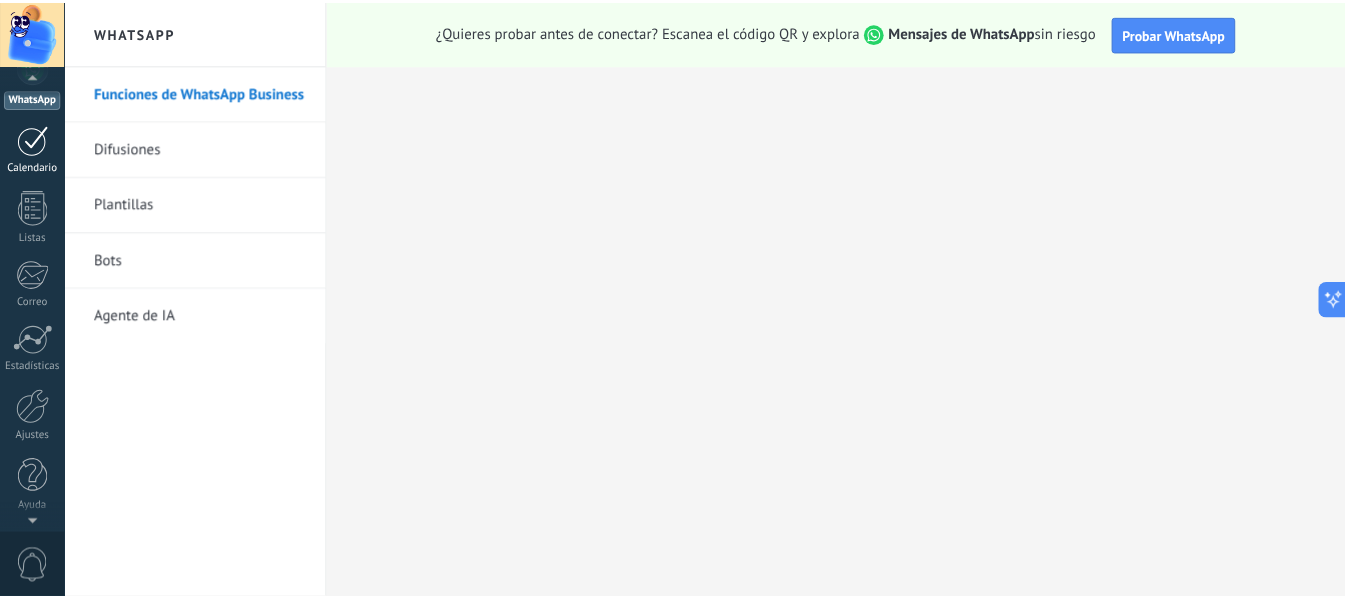 scroll, scrollTop: 0, scrollLeft: 0, axis: both 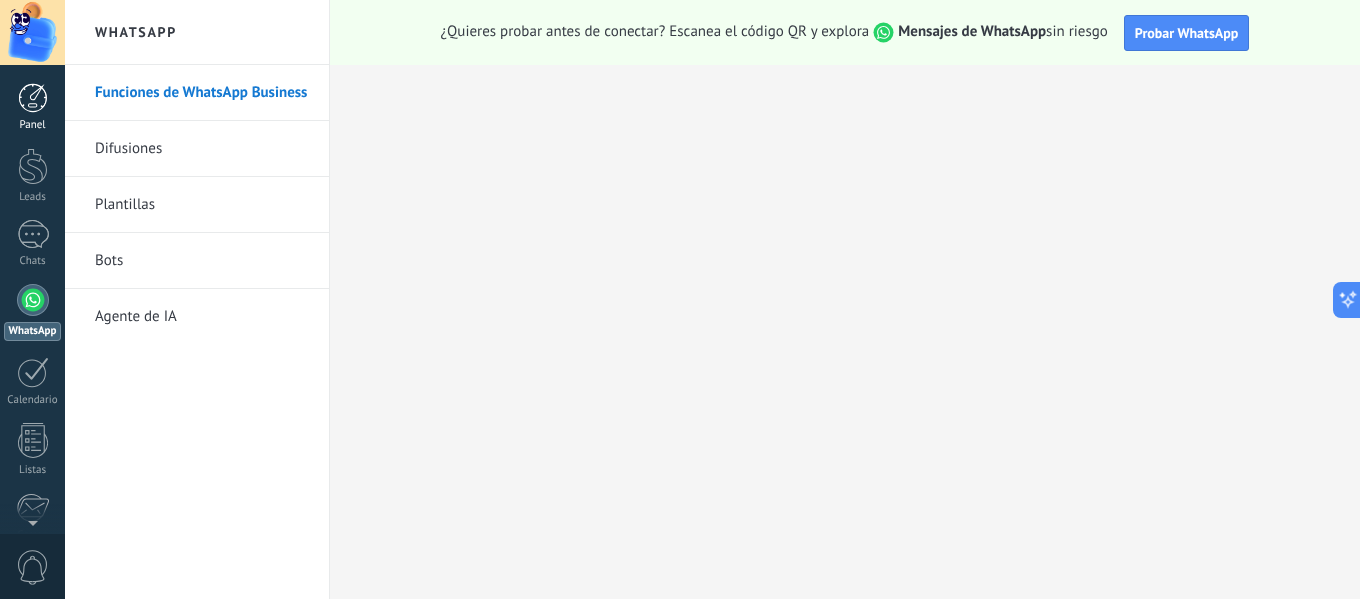 click on "Panel" at bounding box center [32, 107] 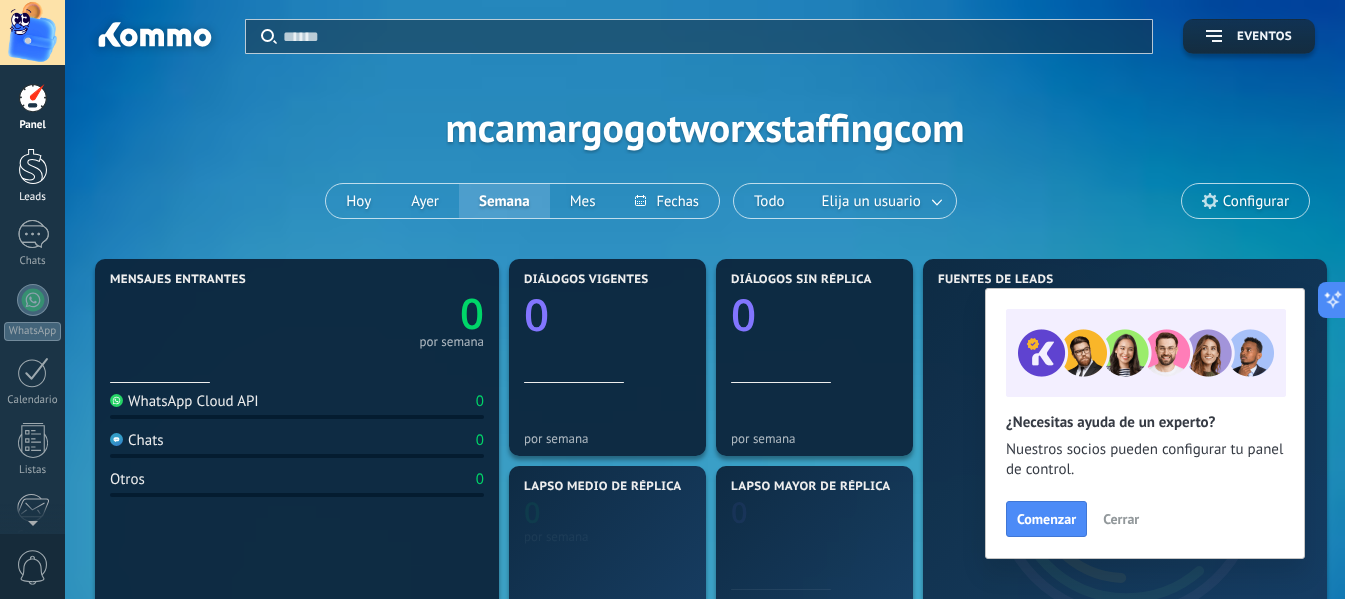 click at bounding box center [33, 166] 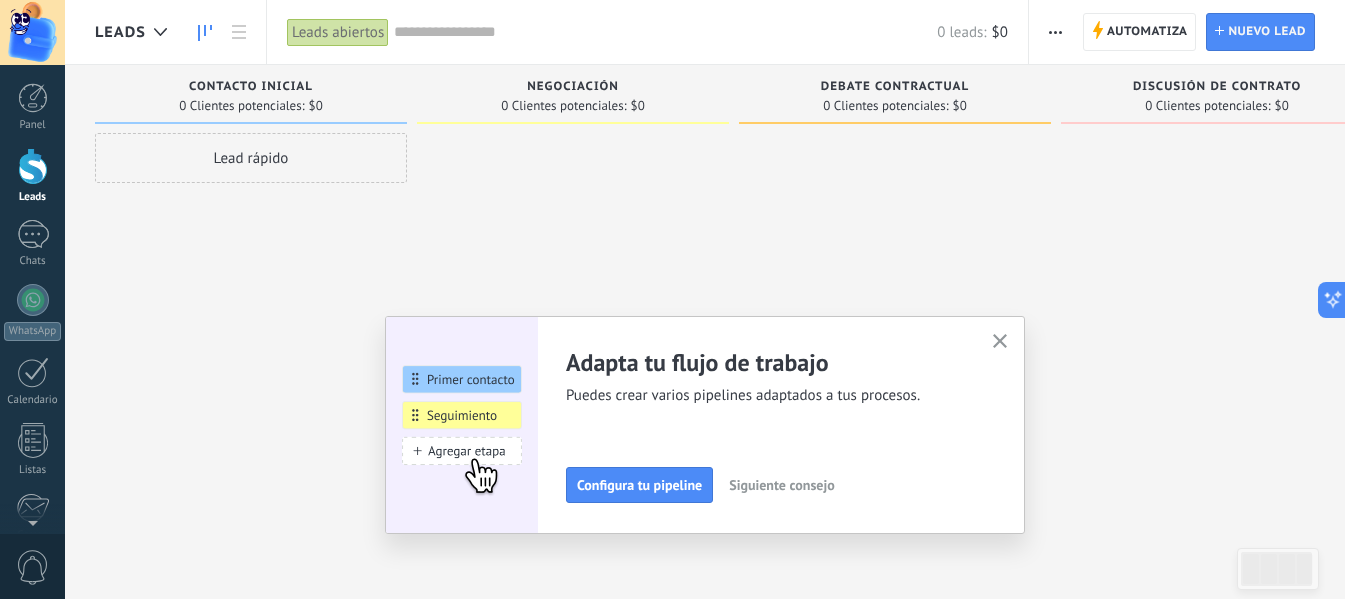 click 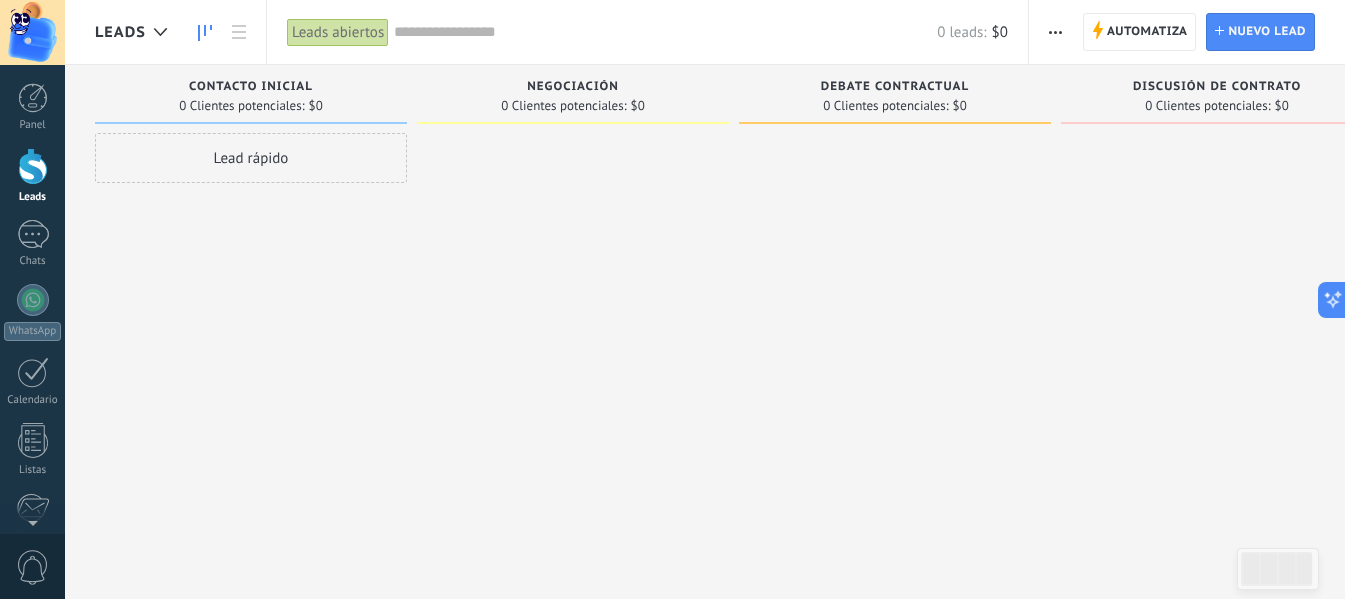 click 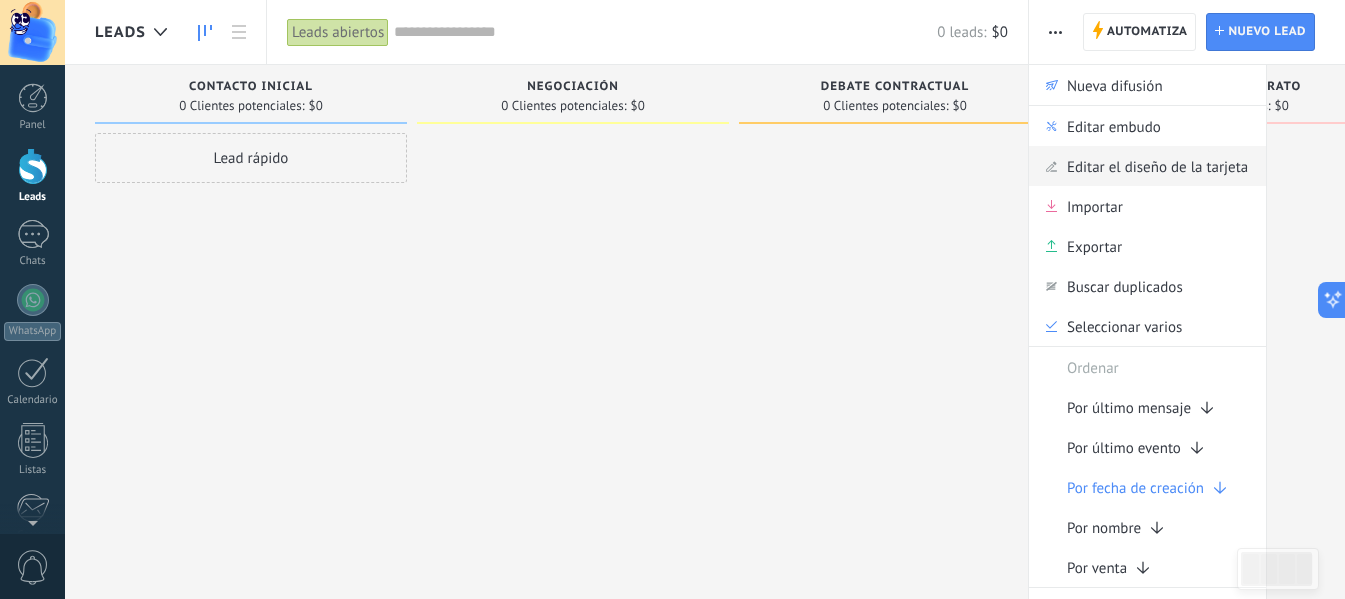 click on "Editar el diseño de la tarjeta" at bounding box center (1147, 166) 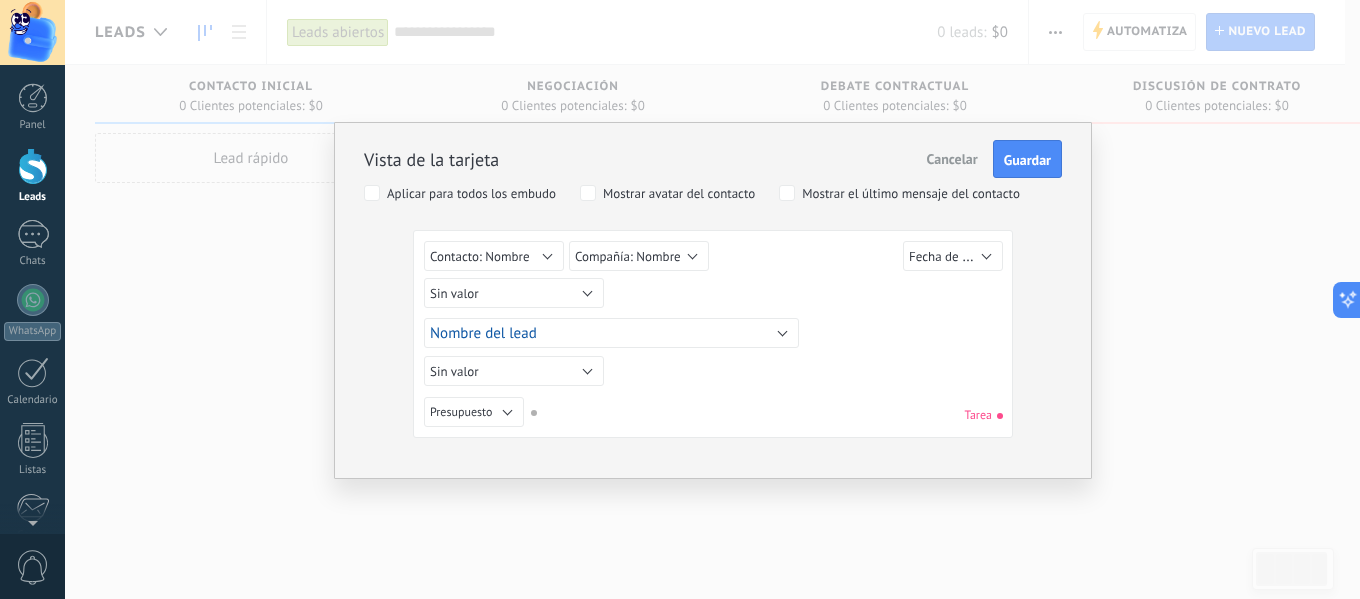 click on "Cancelar" at bounding box center (952, 159) 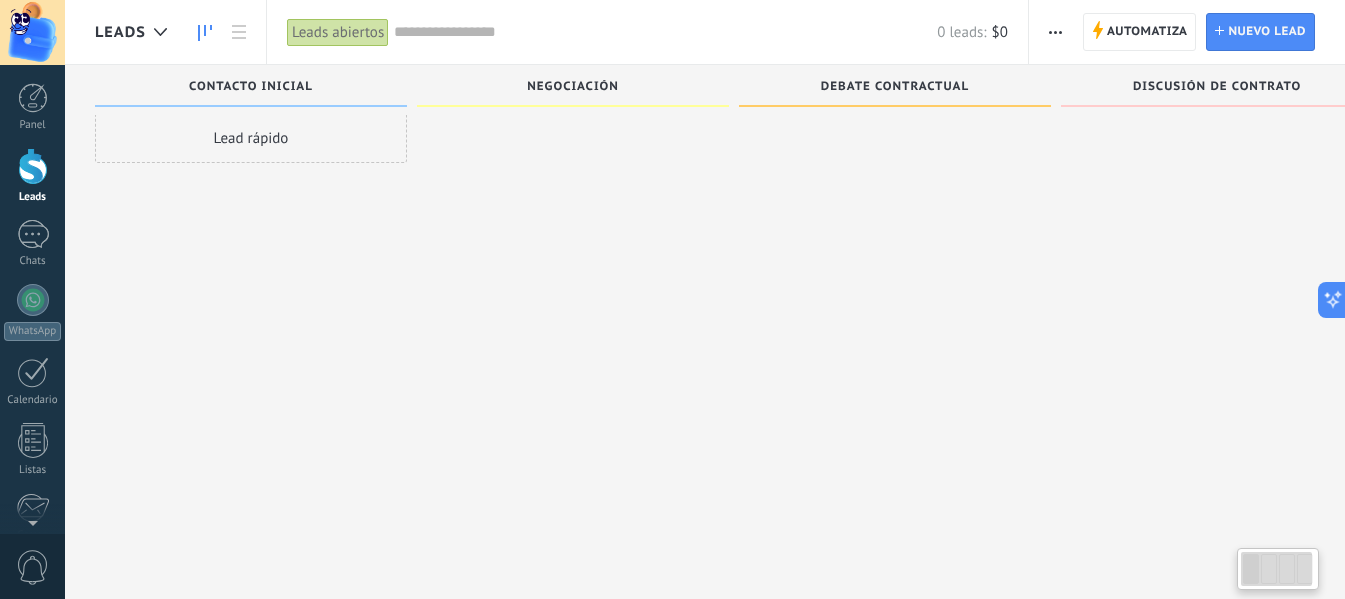 scroll, scrollTop: 34, scrollLeft: 0, axis: vertical 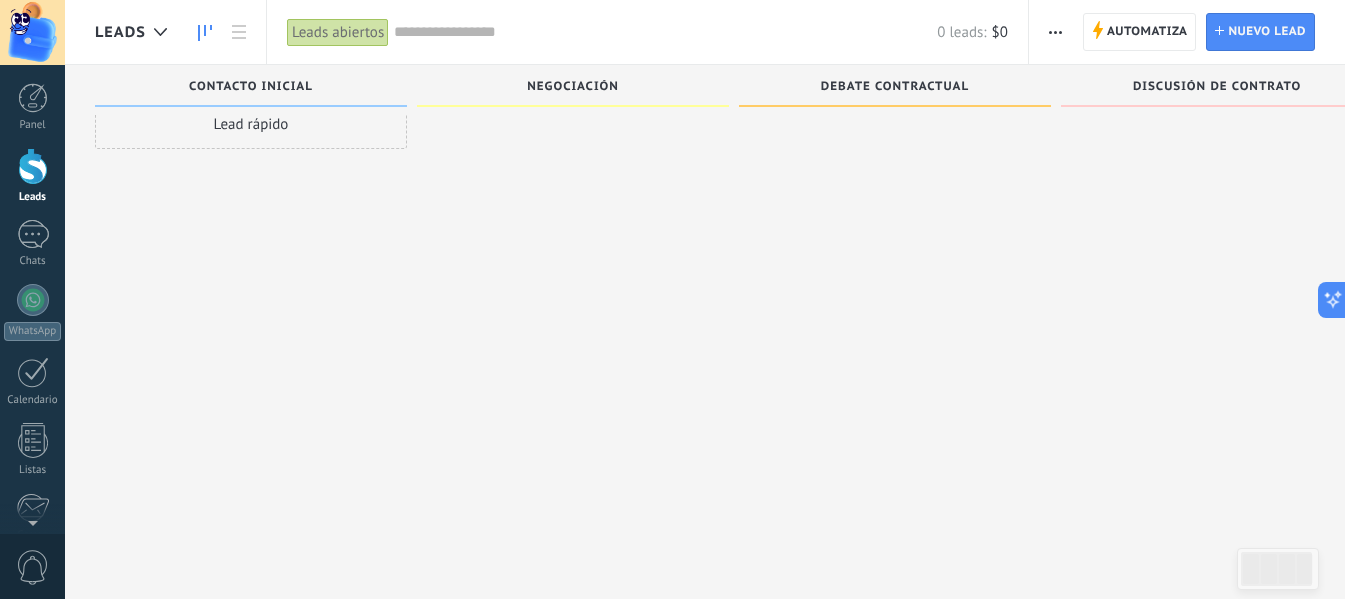 click on "Leads abiertos" at bounding box center [338, 32] 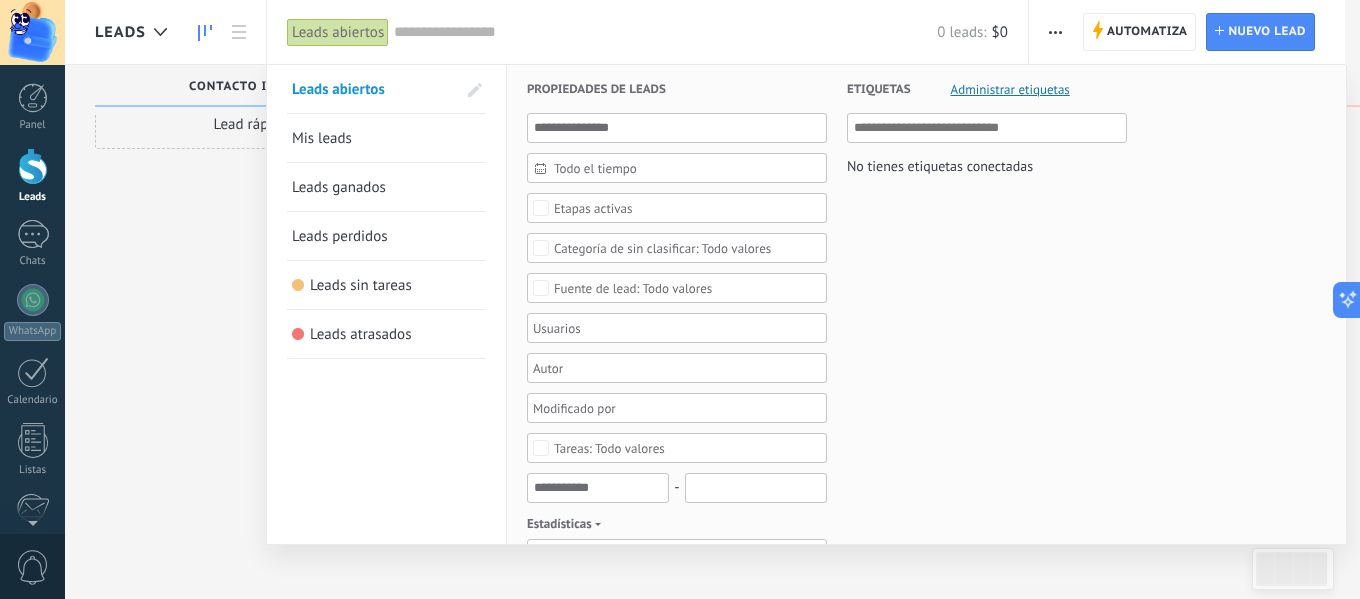 click on "Leads abiertos" at bounding box center (338, 32) 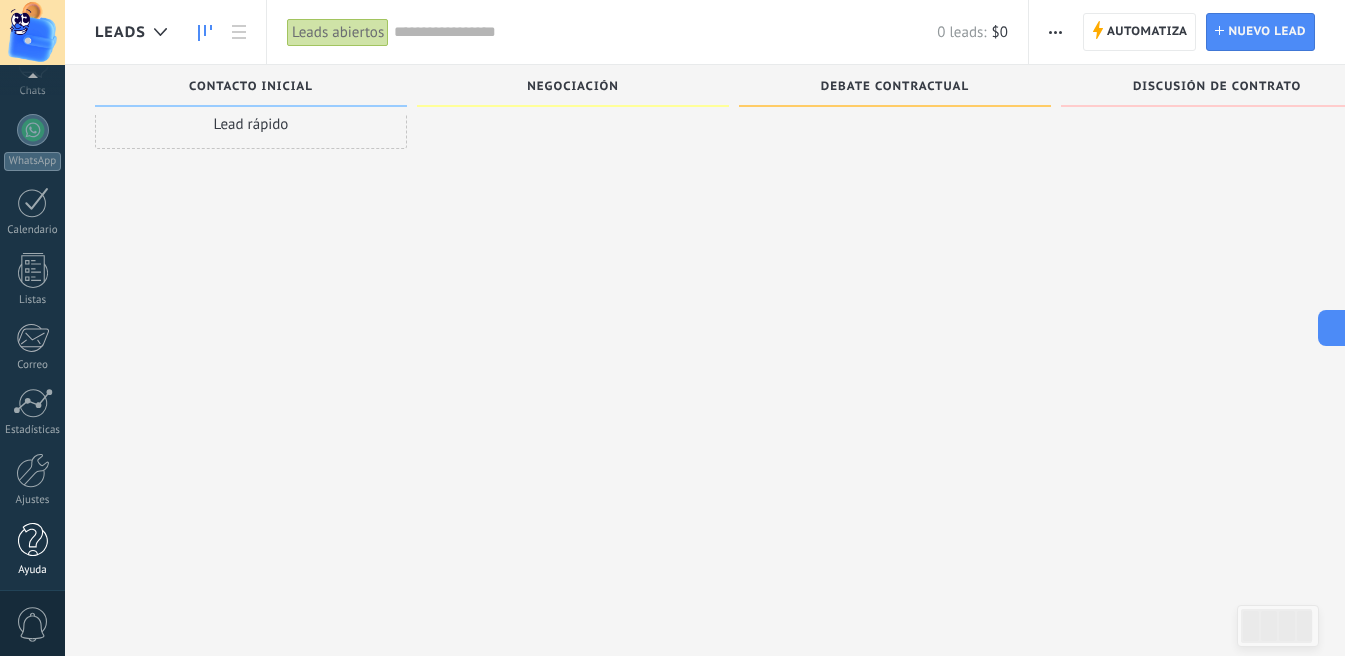 scroll, scrollTop: 176, scrollLeft: 0, axis: vertical 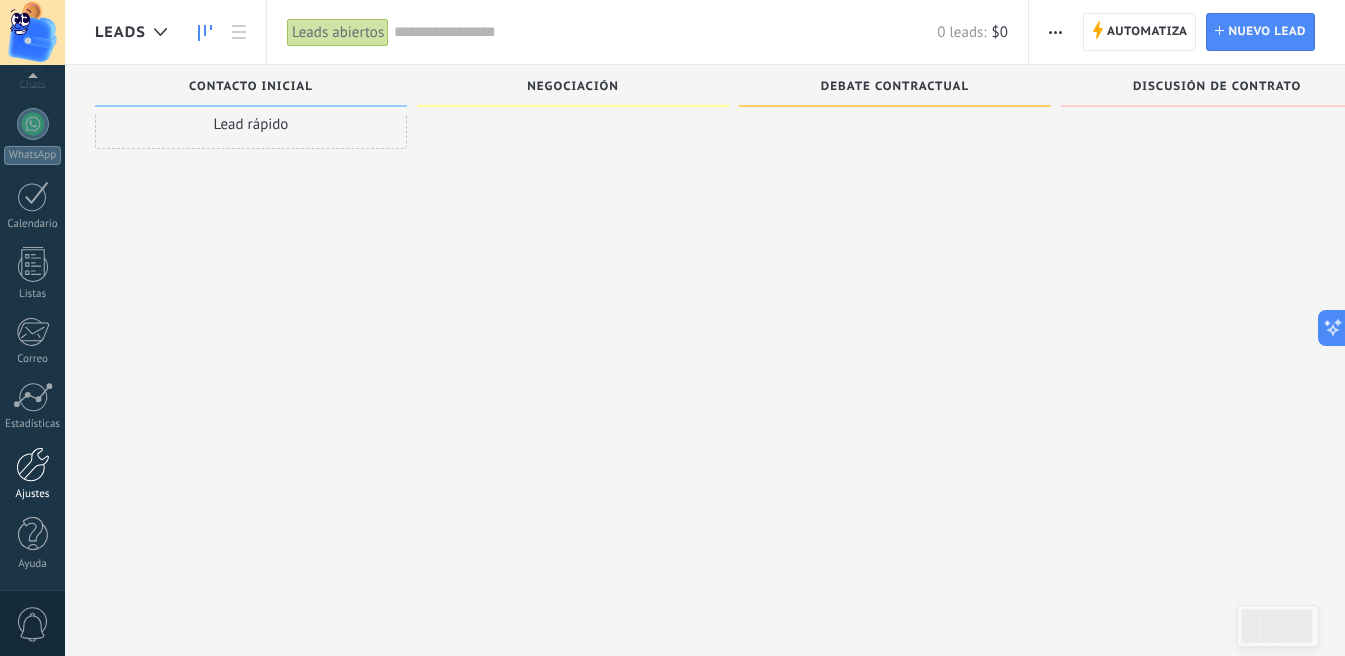 click on "Ajustes" at bounding box center [32, 474] 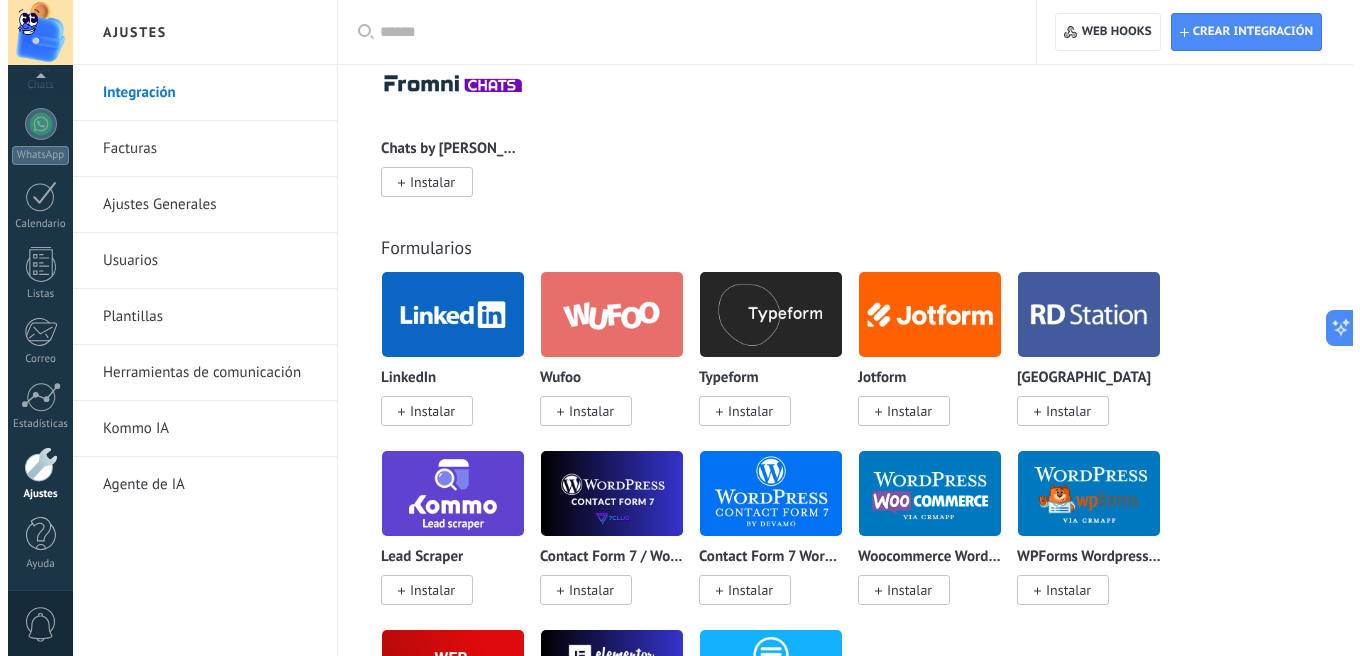 scroll, scrollTop: 2623, scrollLeft: 0, axis: vertical 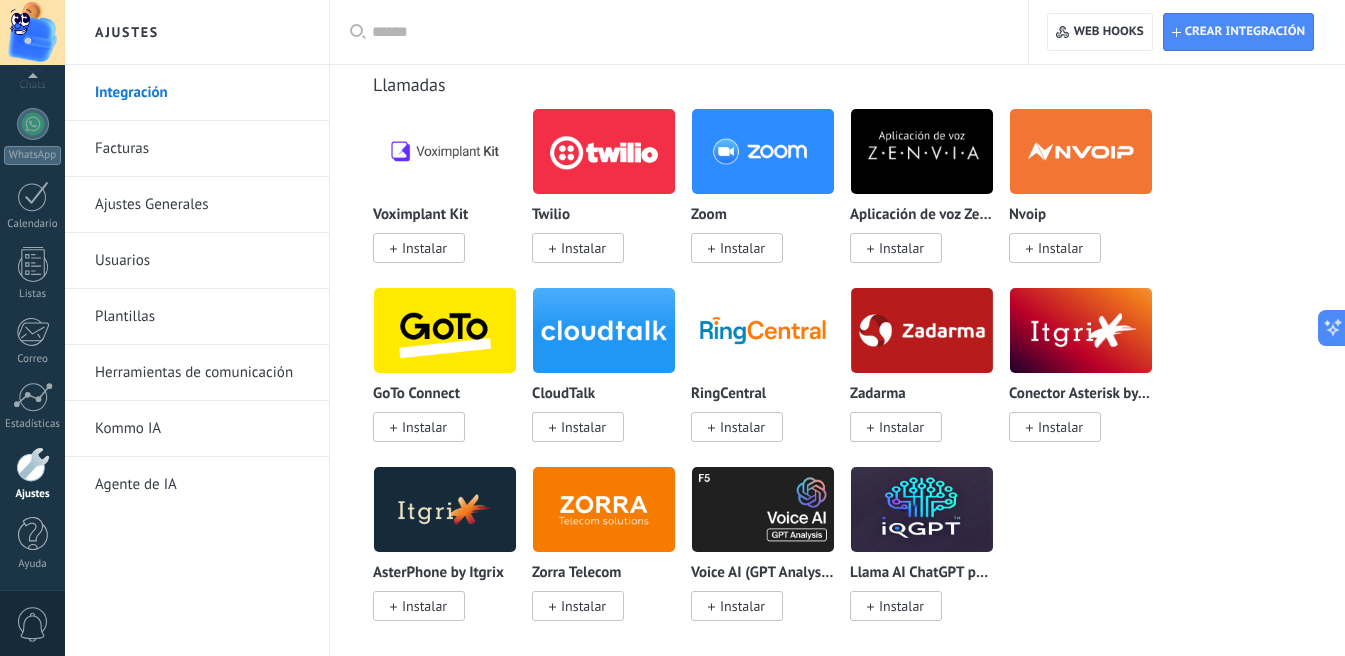 click on "RingCentral" at bounding box center (728, 394) 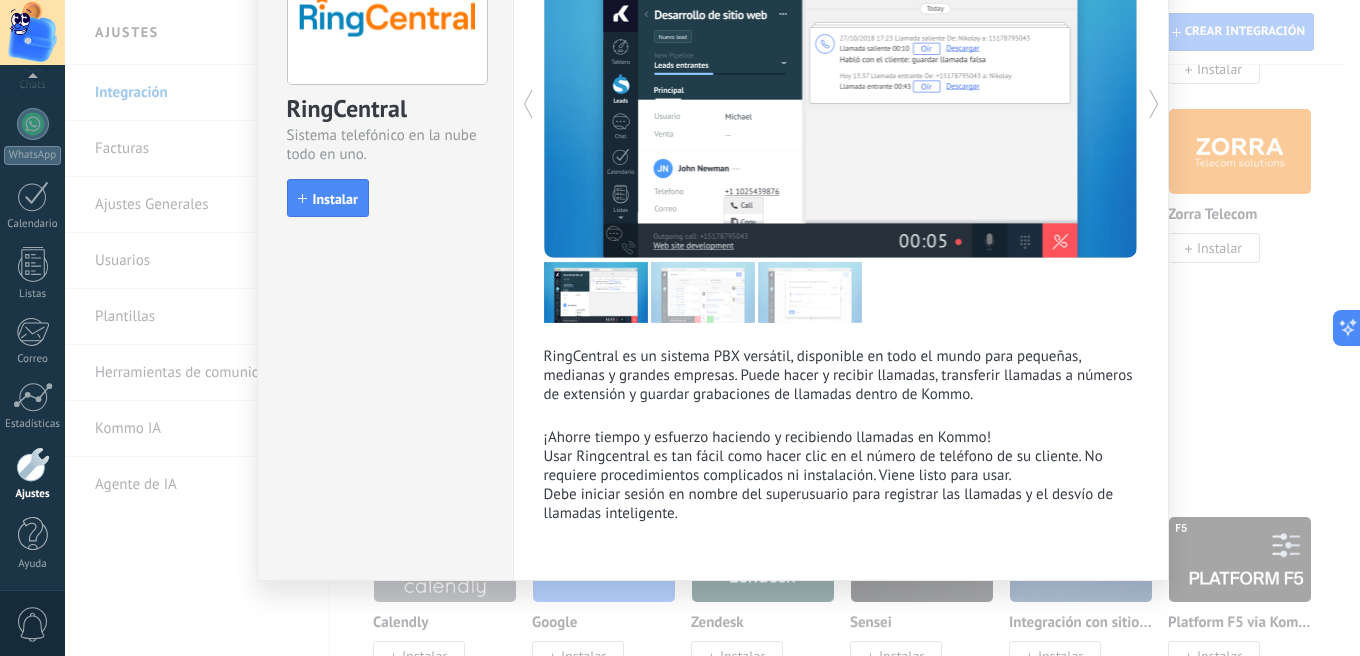 scroll, scrollTop: 0, scrollLeft: 0, axis: both 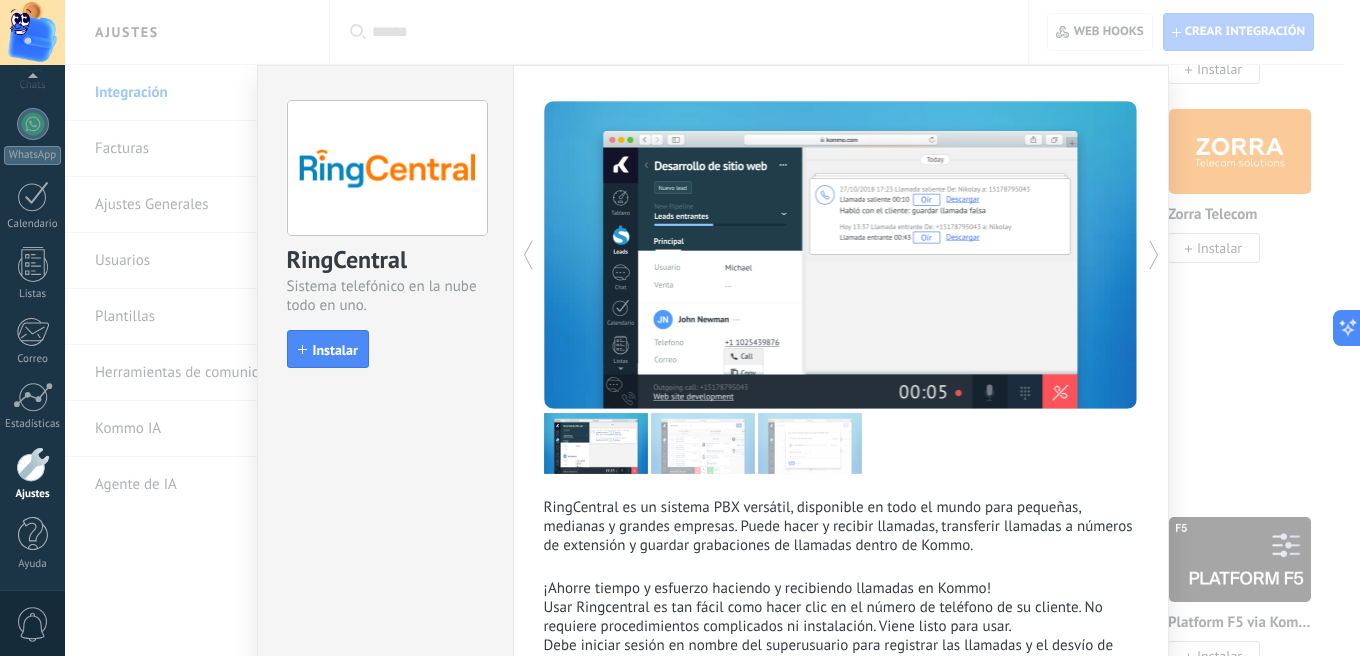 click at bounding box center [703, 443] 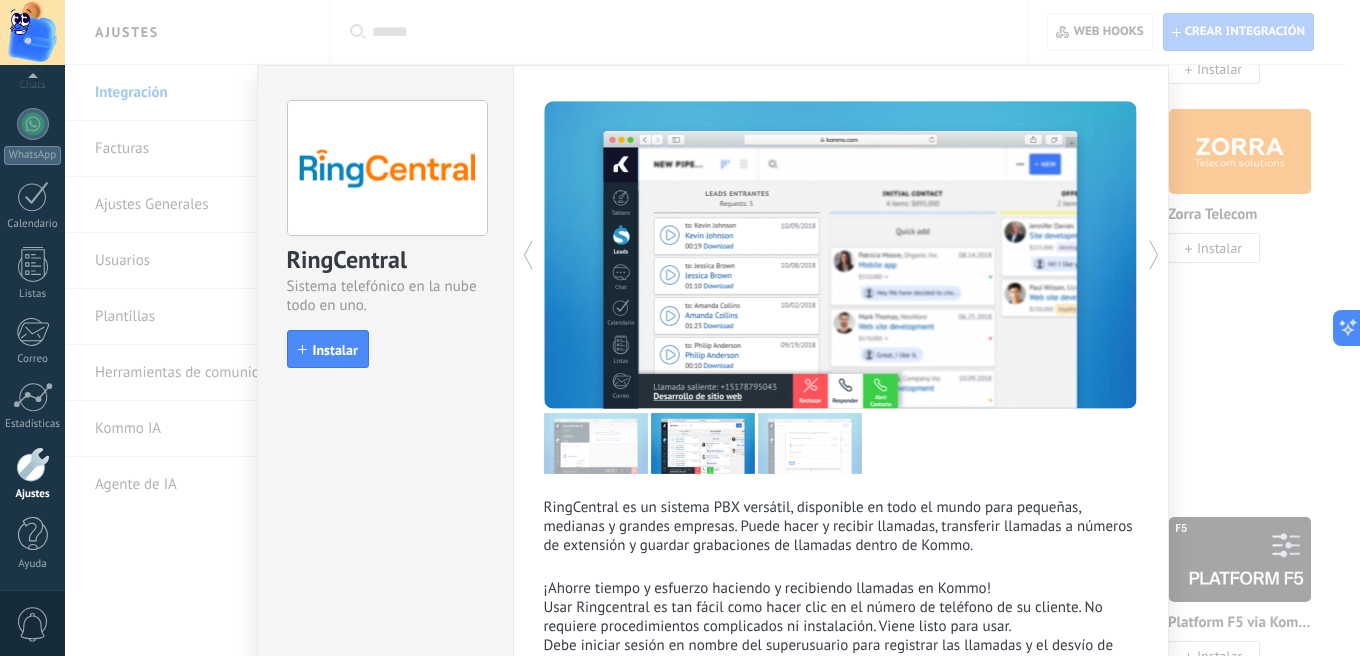 click at bounding box center (810, 443) 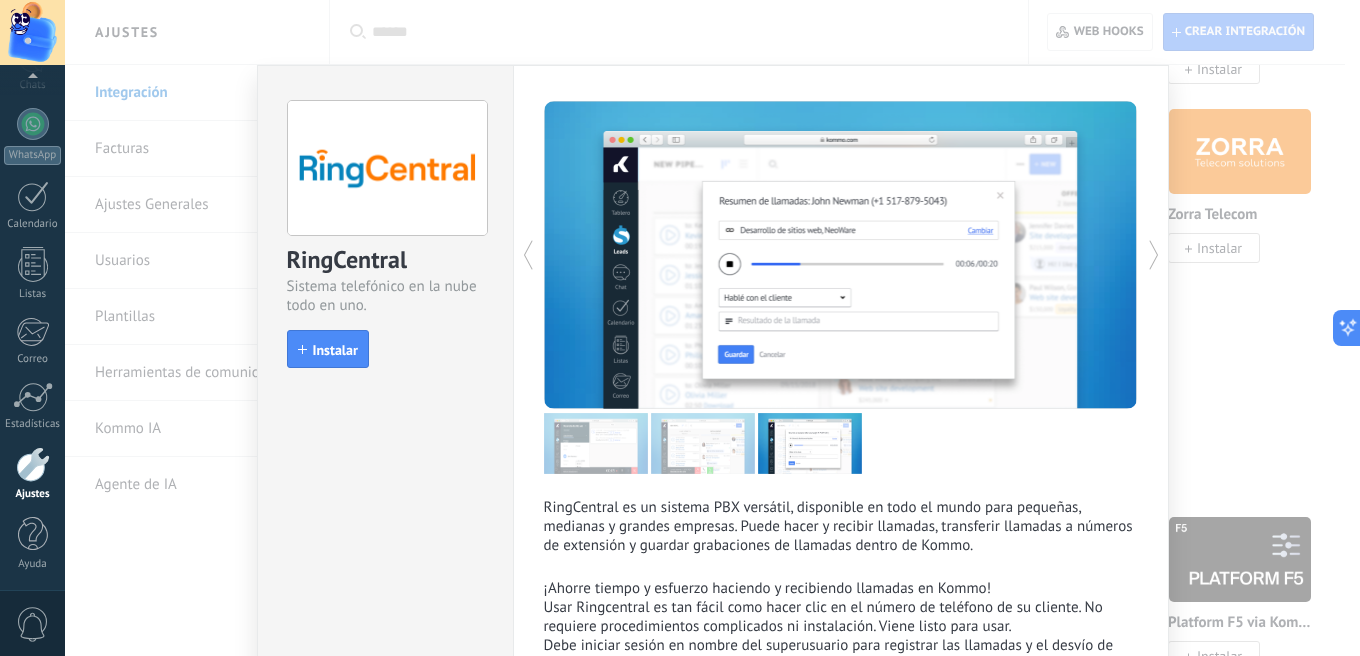 click at bounding box center (596, 443) 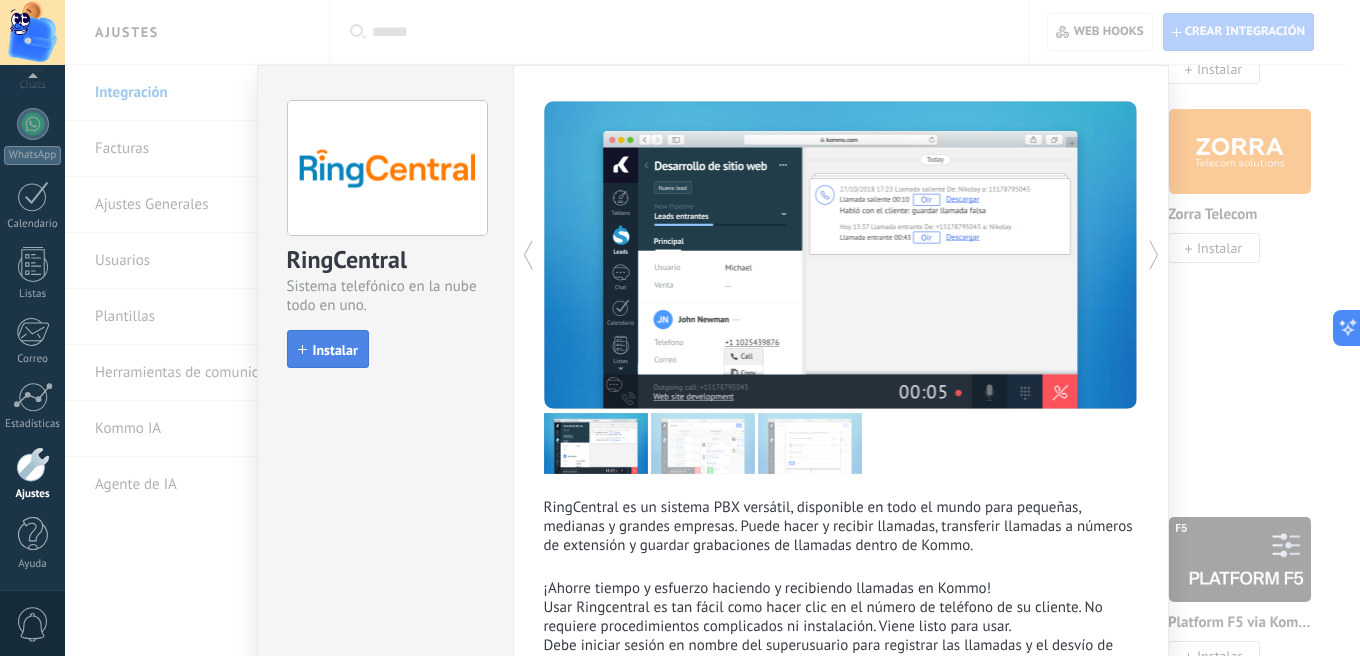click on "Instalar" at bounding box center [328, 349] 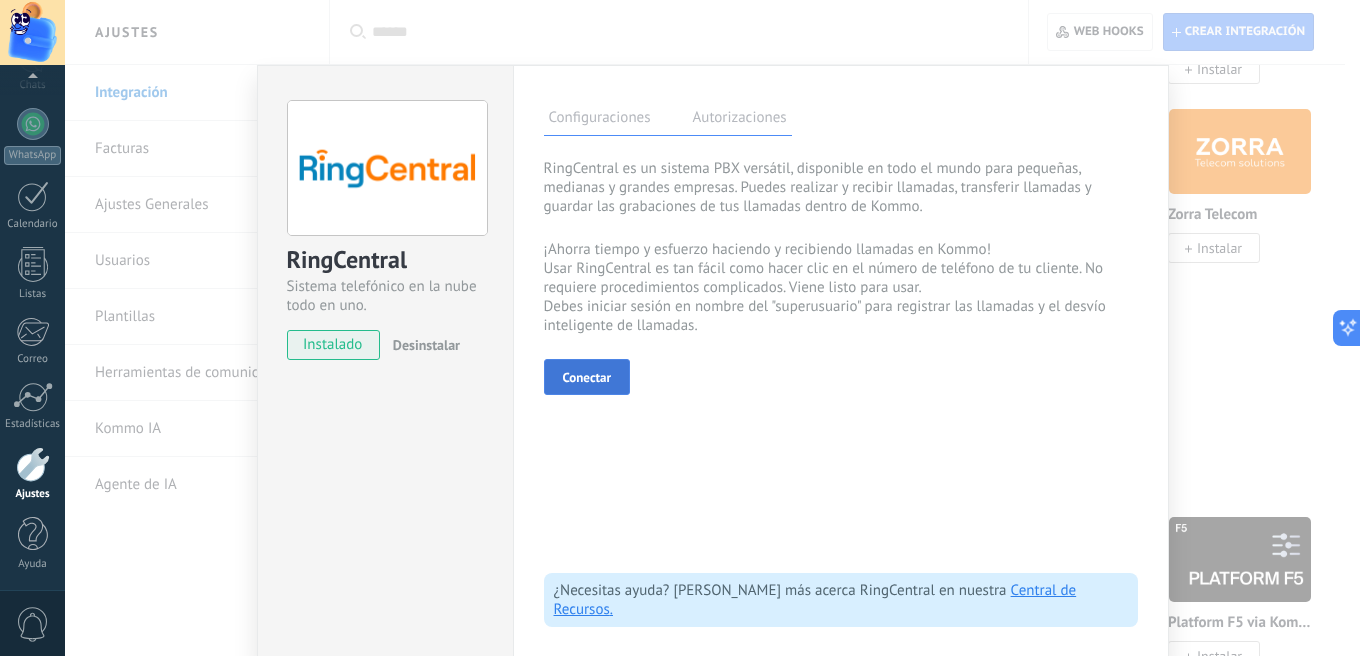 click on "Conectar" at bounding box center [587, 378] 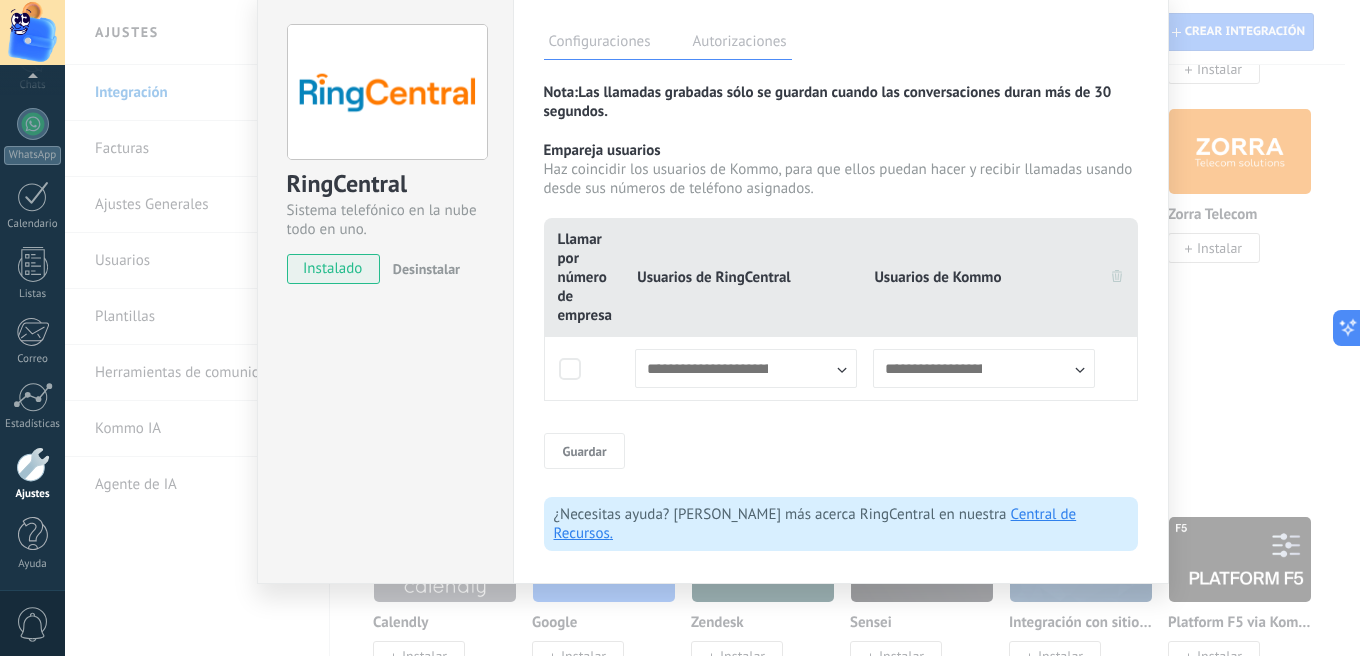 scroll, scrollTop: 79, scrollLeft: 0, axis: vertical 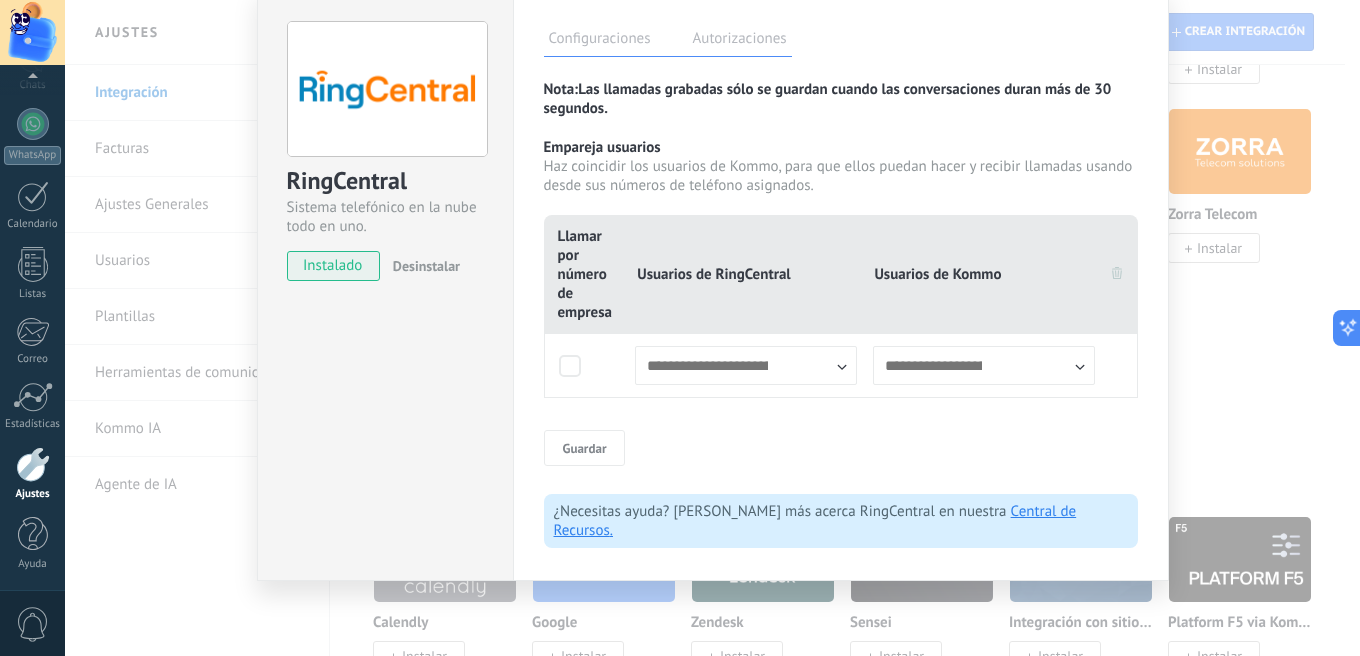 click at bounding box center [707, 366] 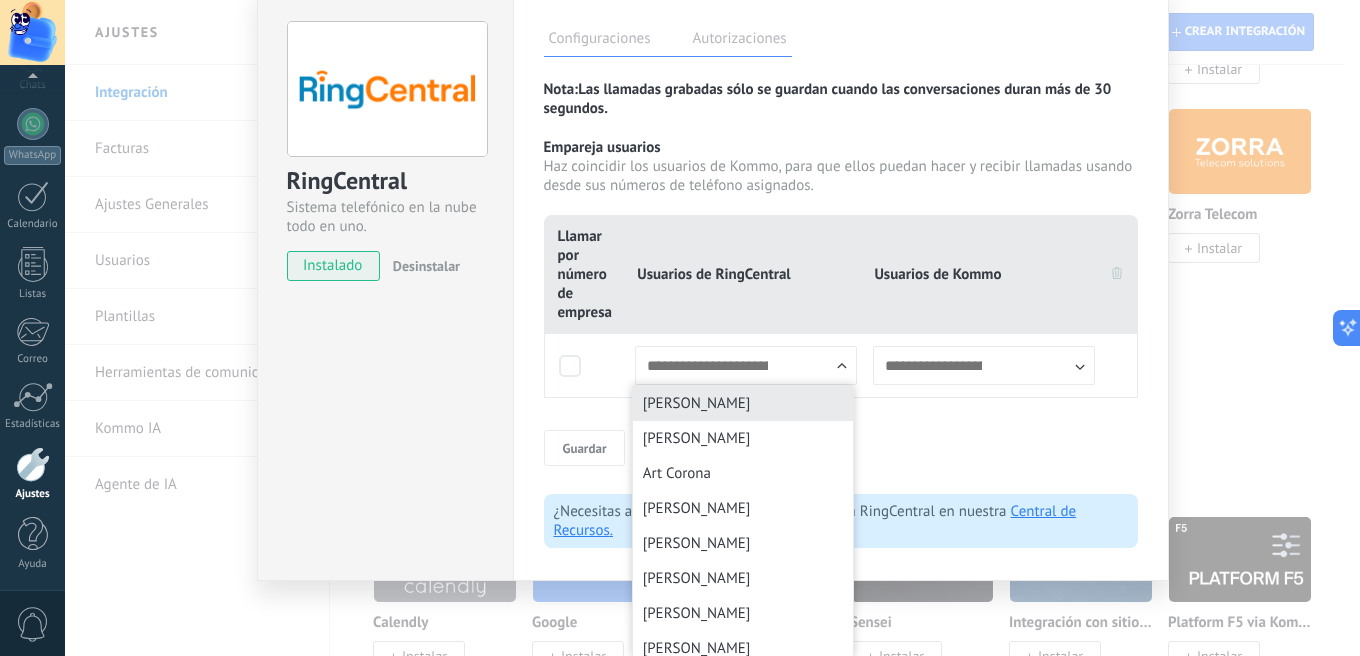 click on "[PERSON_NAME]" at bounding box center [743, 403] 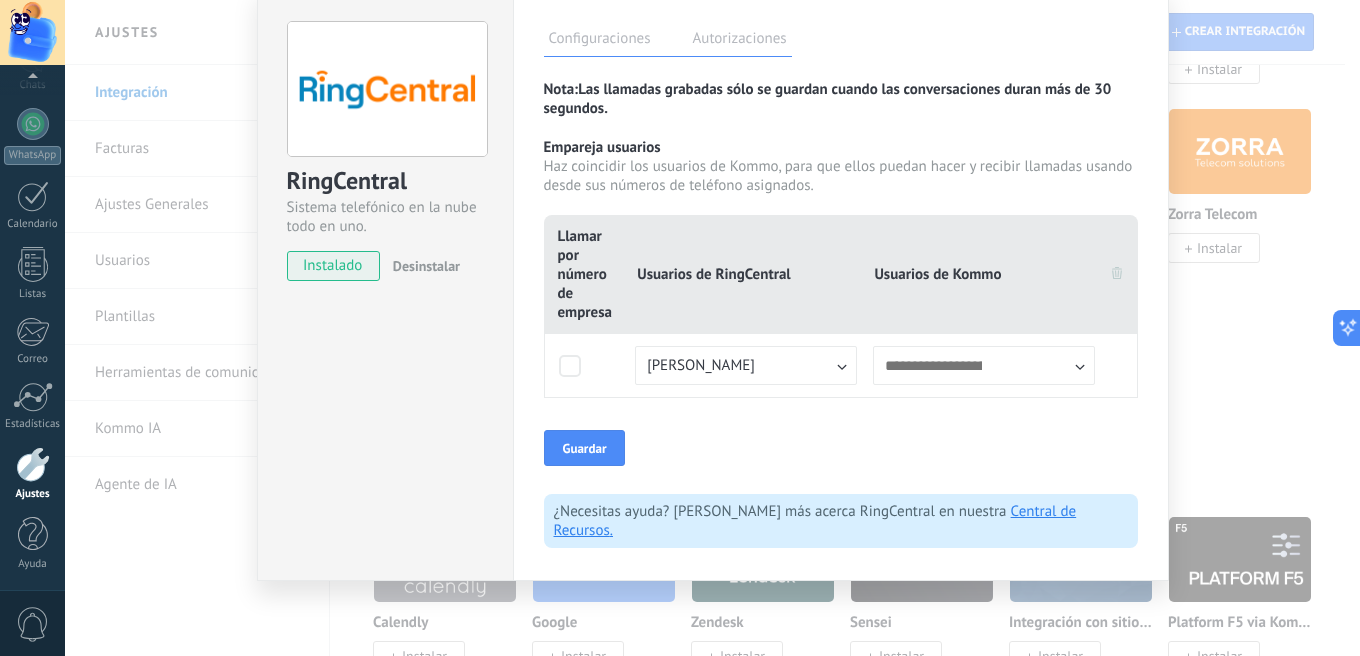 click at bounding box center (933, 366) 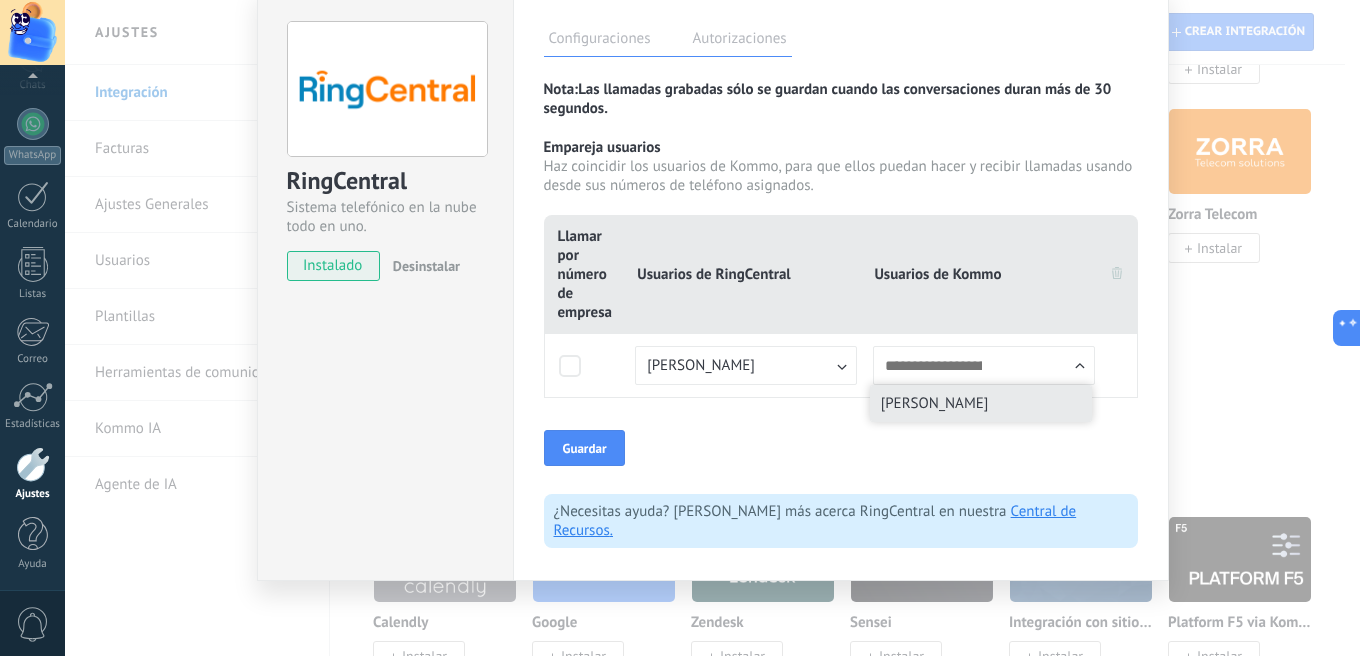 click on "[PERSON_NAME]" at bounding box center [981, 403] 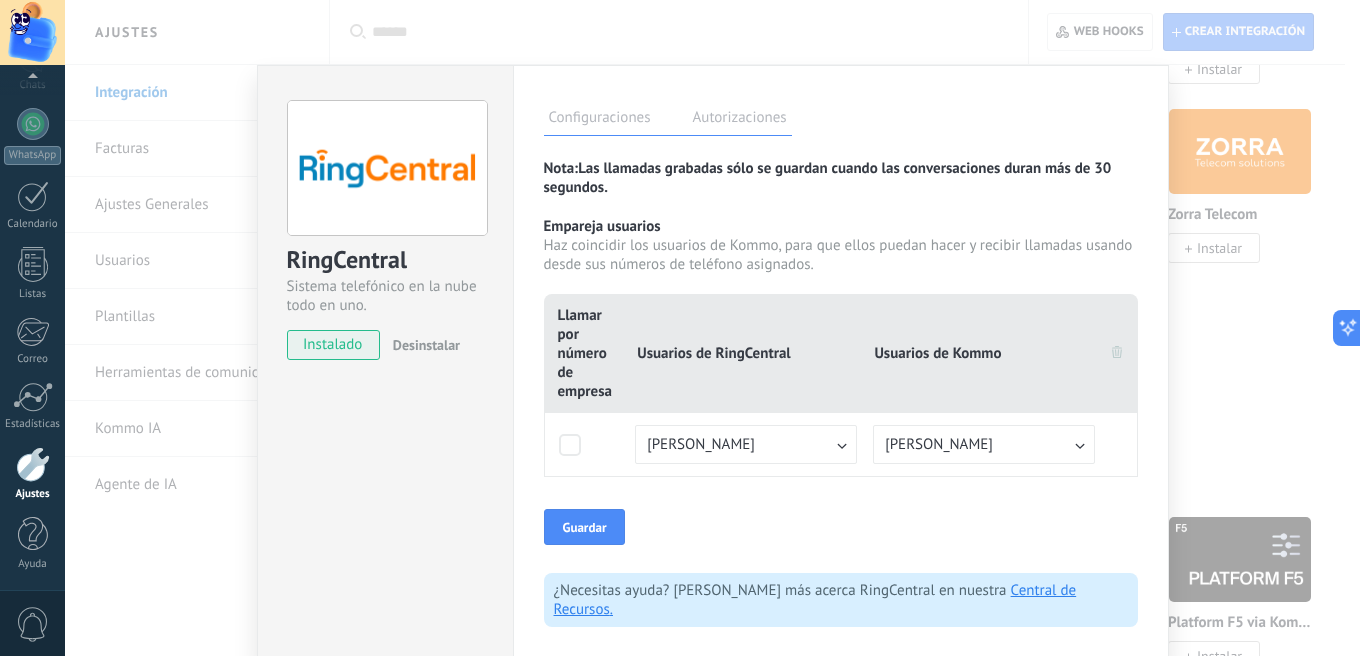 scroll, scrollTop: 42, scrollLeft: 0, axis: vertical 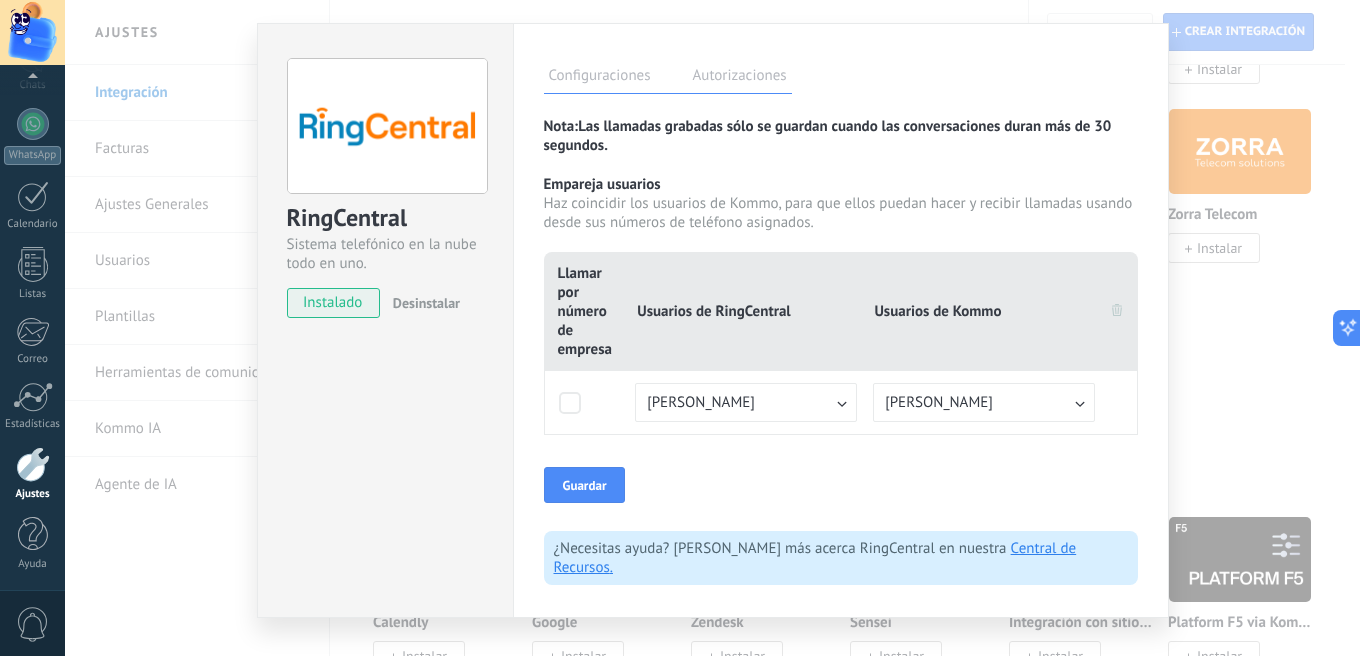 click at bounding box center (570, 403) 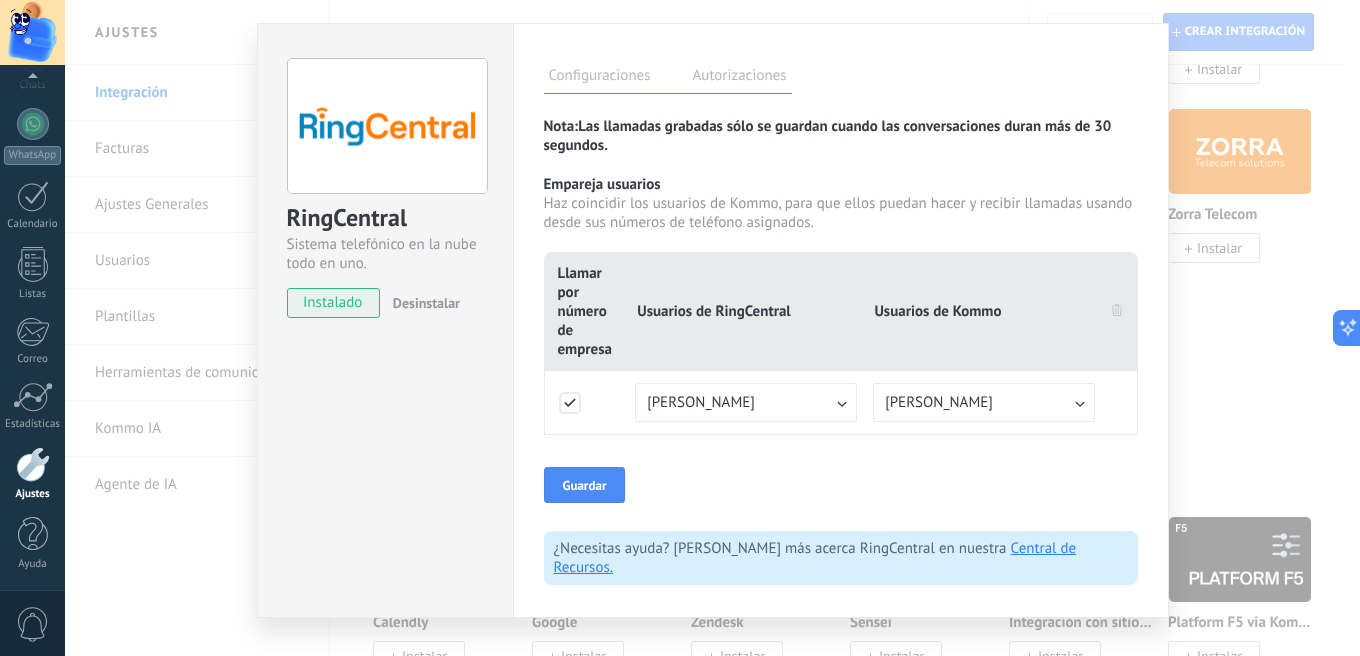 click on "Autorizaciones" at bounding box center [740, 78] 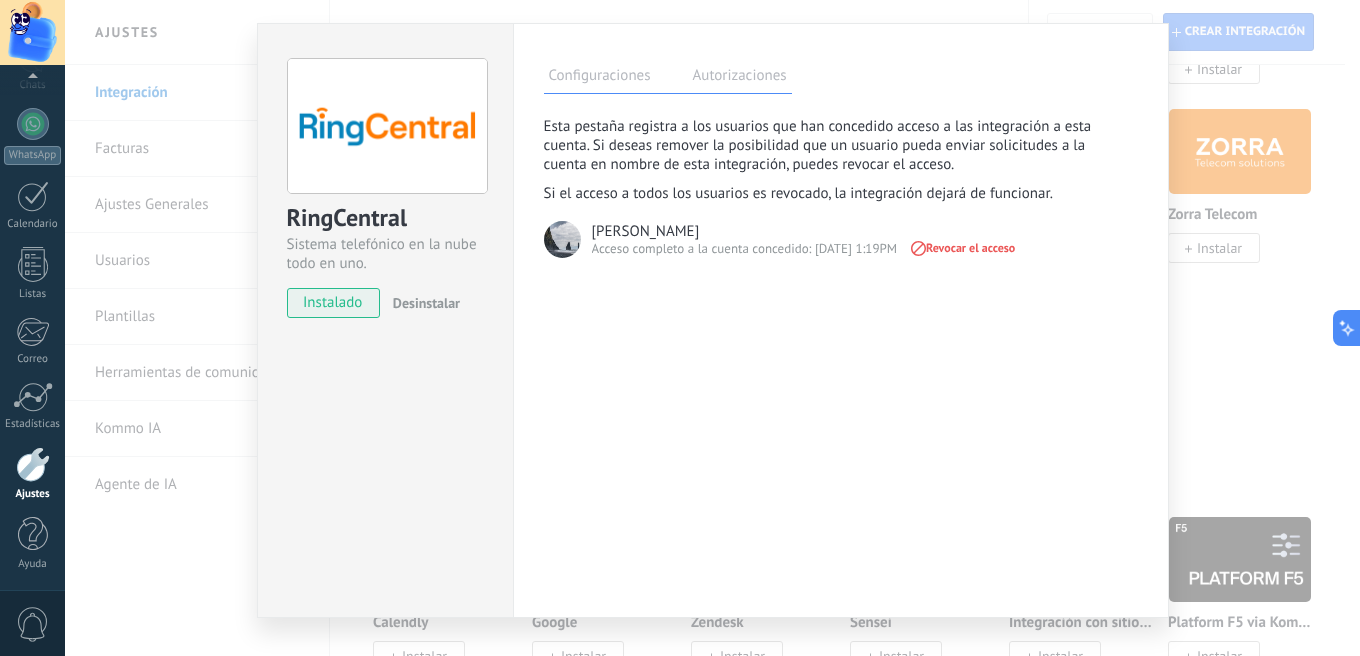 click on "Configuraciones" at bounding box center (600, 78) 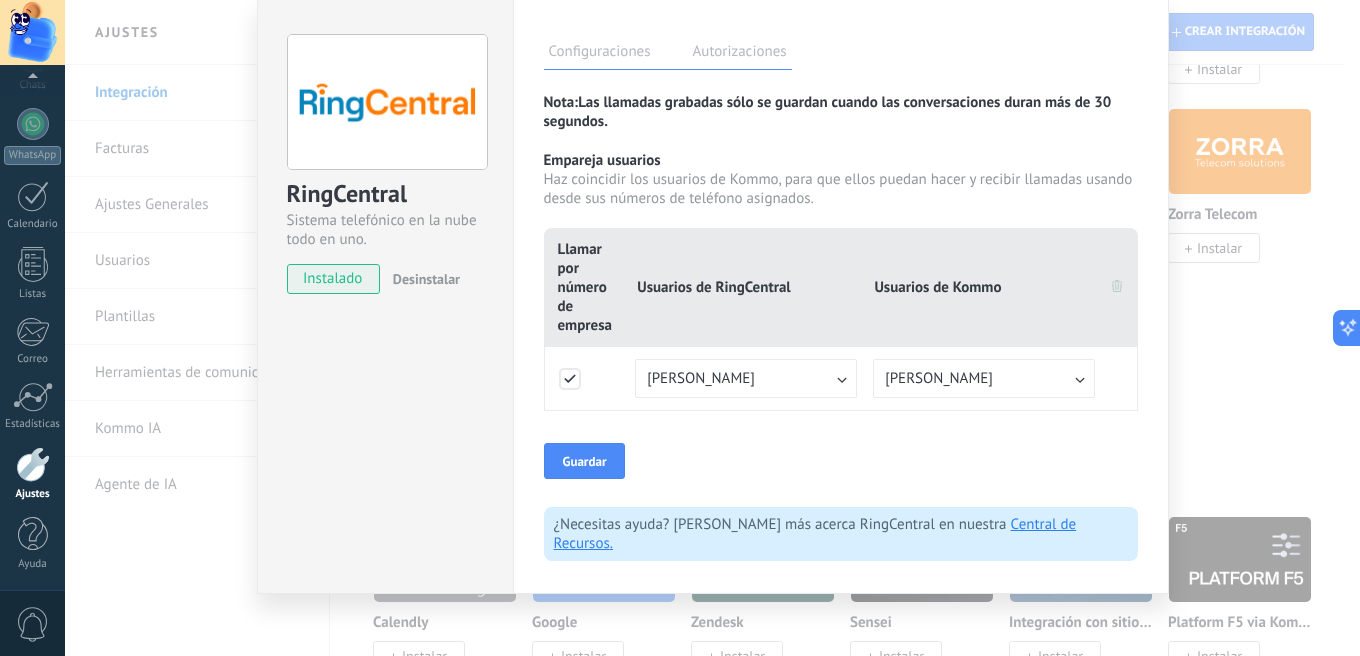 scroll, scrollTop: 79, scrollLeft: 0, axis: vertical 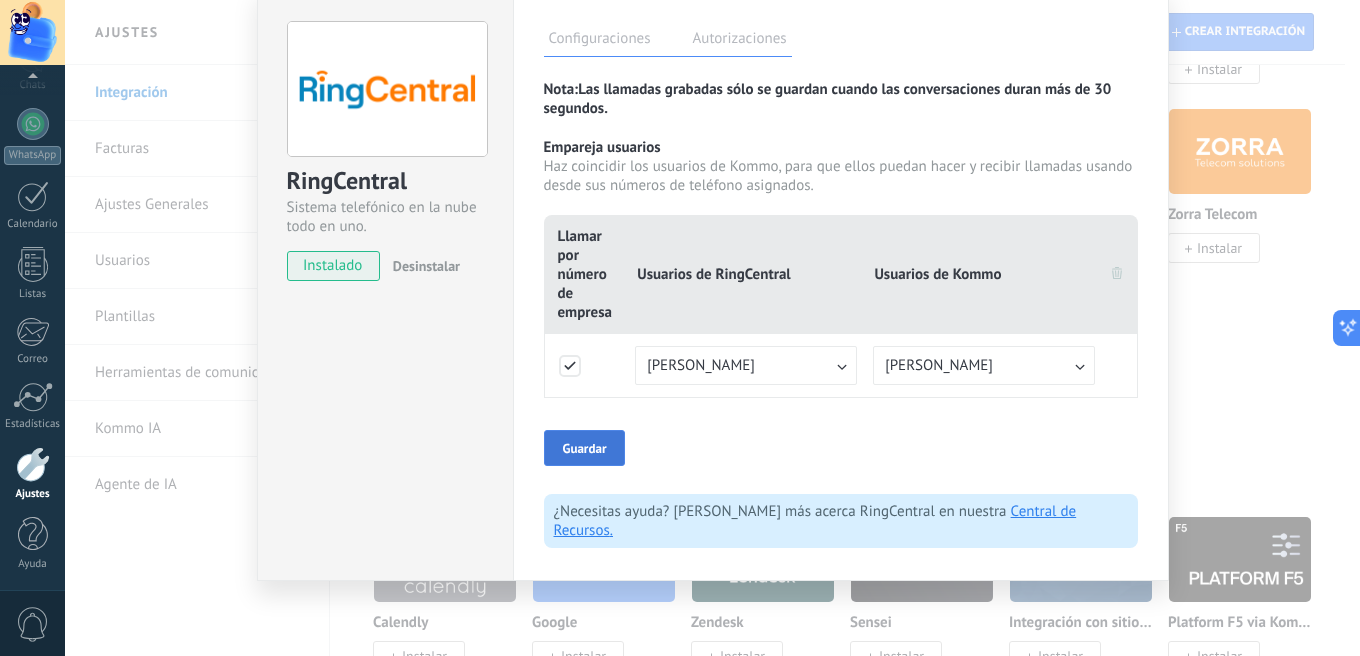 click on "Guardar" at bounding box center [585, 448] 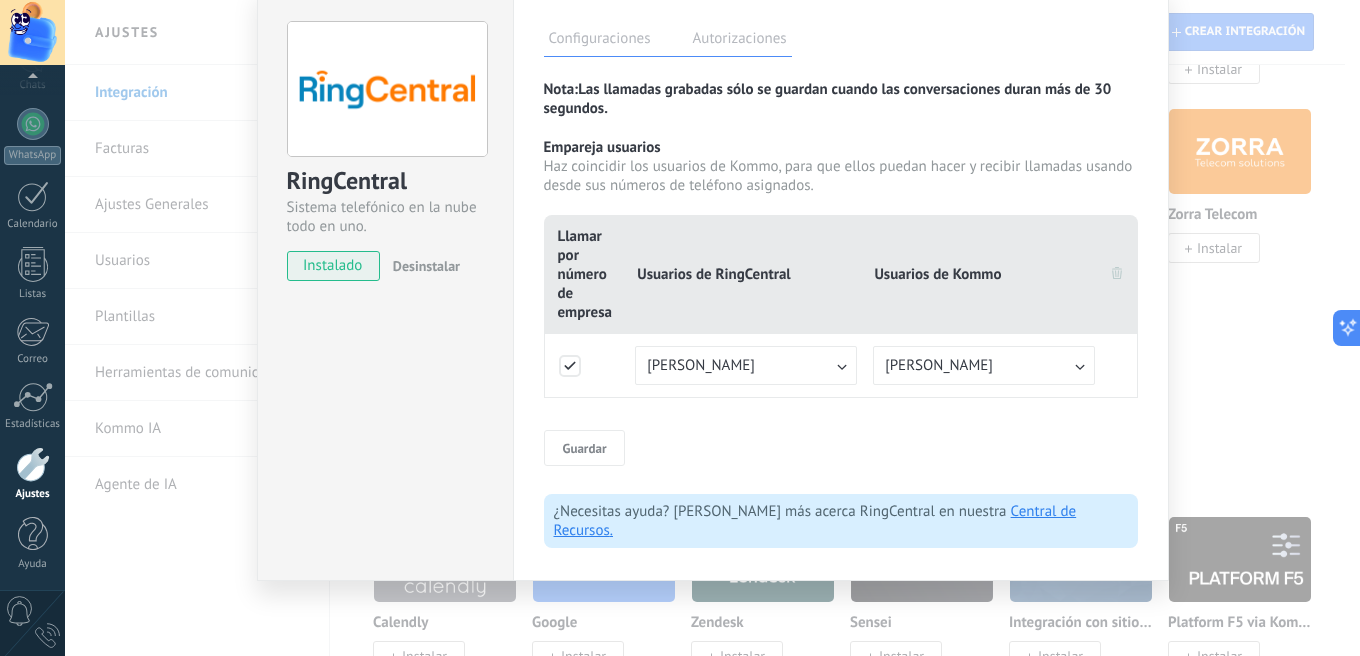 scroll, scrollTop: 35, scrollLeft: 0, axis: vertical 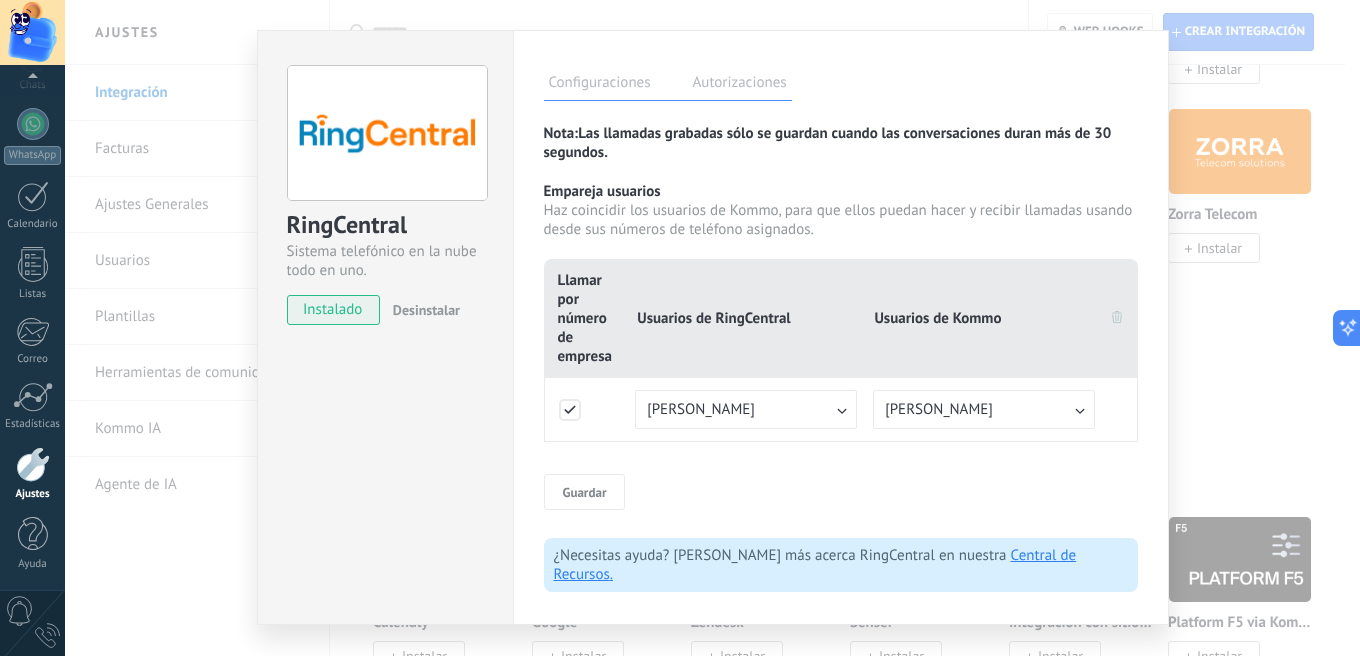 click on "RingCentral Sistema telefónico en la nube todo en uno. instalado Desinstalar Configuraciones Autorizaciones Esta pestaña registra a los usuarios que han concedido acceso a las integración a esta cuenta. Si deseas remover la posibilidad que un usuario pueda enviar solicitudes a la cuenta en nombre de esta integración, puedes revocar el acceso. Si el acceso a todos los usuarios es revocado, la integración dejará de funcionar. Esta aplicacion está instalada, pero nadie le ha dado acceso aun. RingCentral es un sistema PBX versátil, disponible en todo el mundo para pequeñas, medianas y grandes empresas. Puede hacer y recibir llamadas, transferir llamadas a números de extensión y guardar grabaciones de llamadas dentro de Kommo. ¡Ahorre tiempo y esfuerzo haciendo y recibiendo llamadas en Kommo!    Usar Ringcentral es tan fácil como hacer clic en el número de teléfono de su cliente. No requiere procedimientos complicados ni instalación. Viene listo para usar.  más _:  Guardar
Nota :    ." at bounding box center (712, 328) 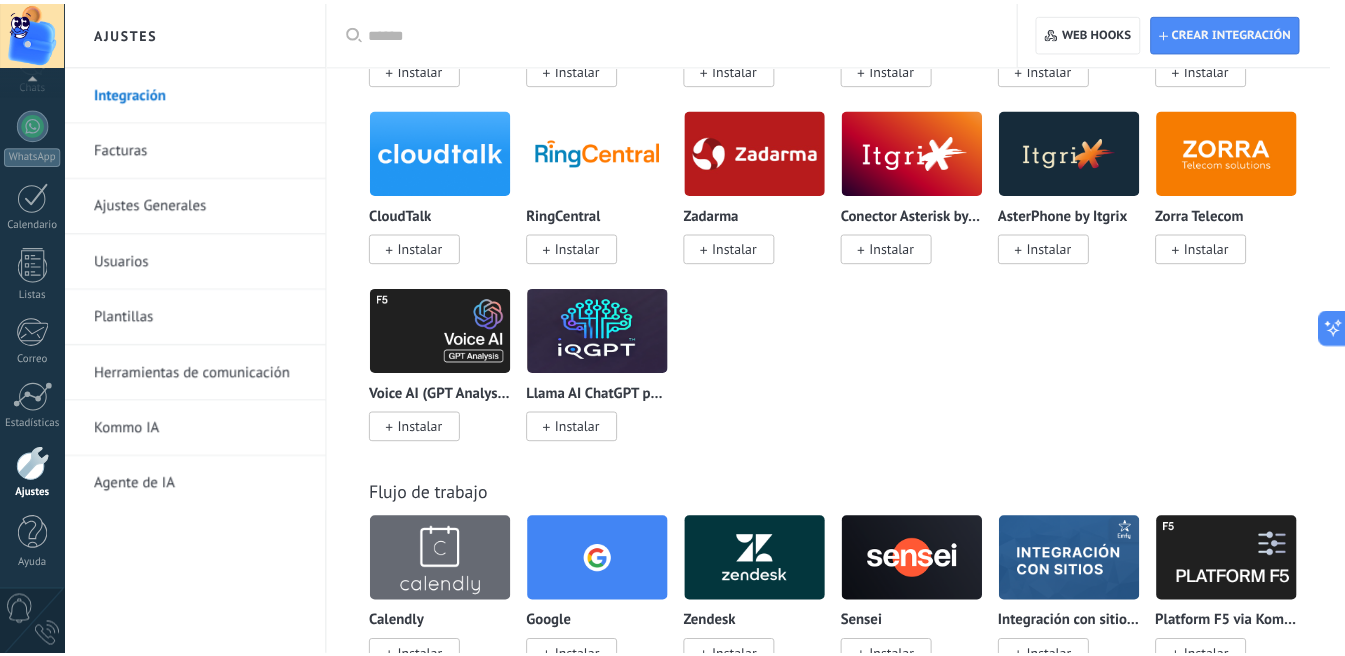 scroll, scrollTop: 0, scrollLeft: 0, axis: both 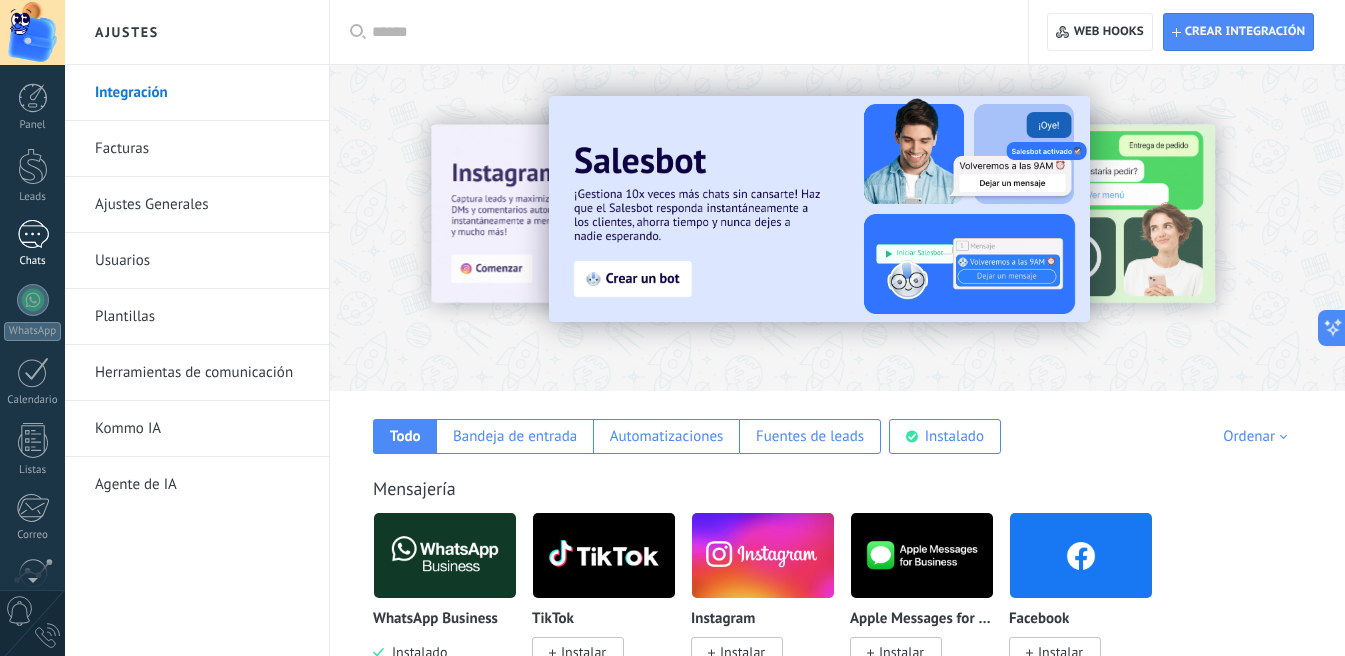 click at bounding box center [33, 234] 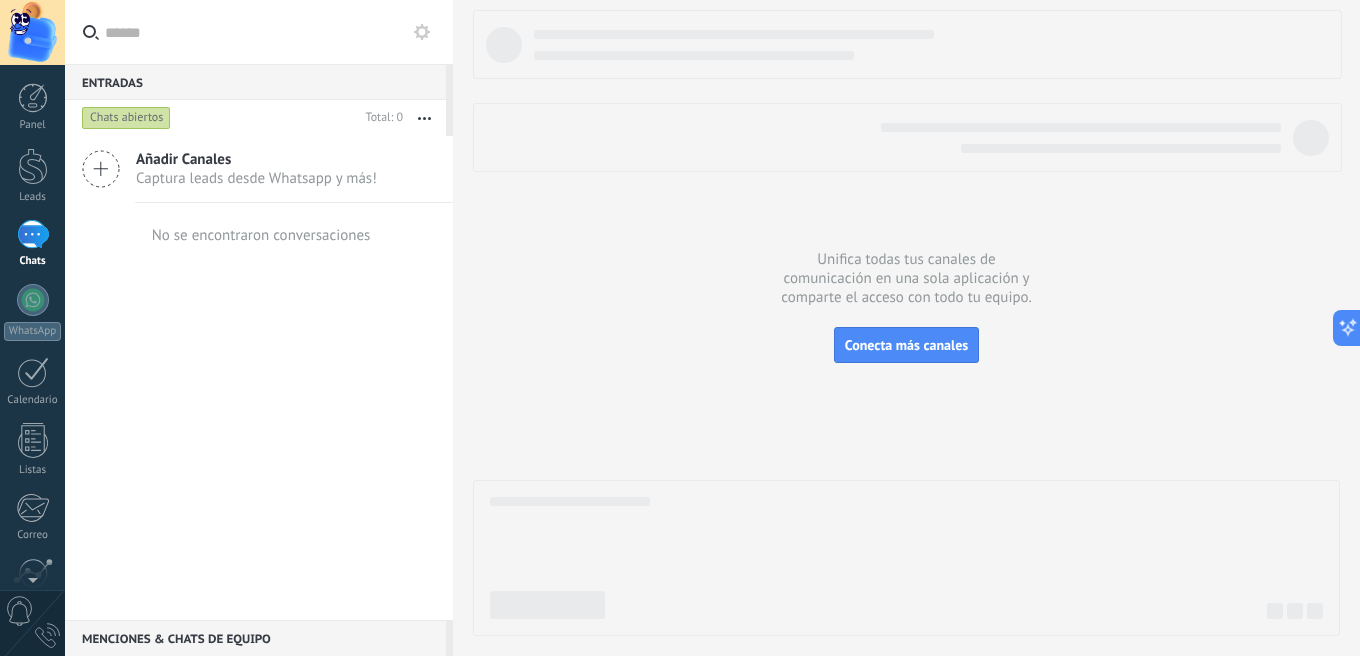 click on "Captura leads desde Whatsapp y más!" at bounding box center [256, 178] 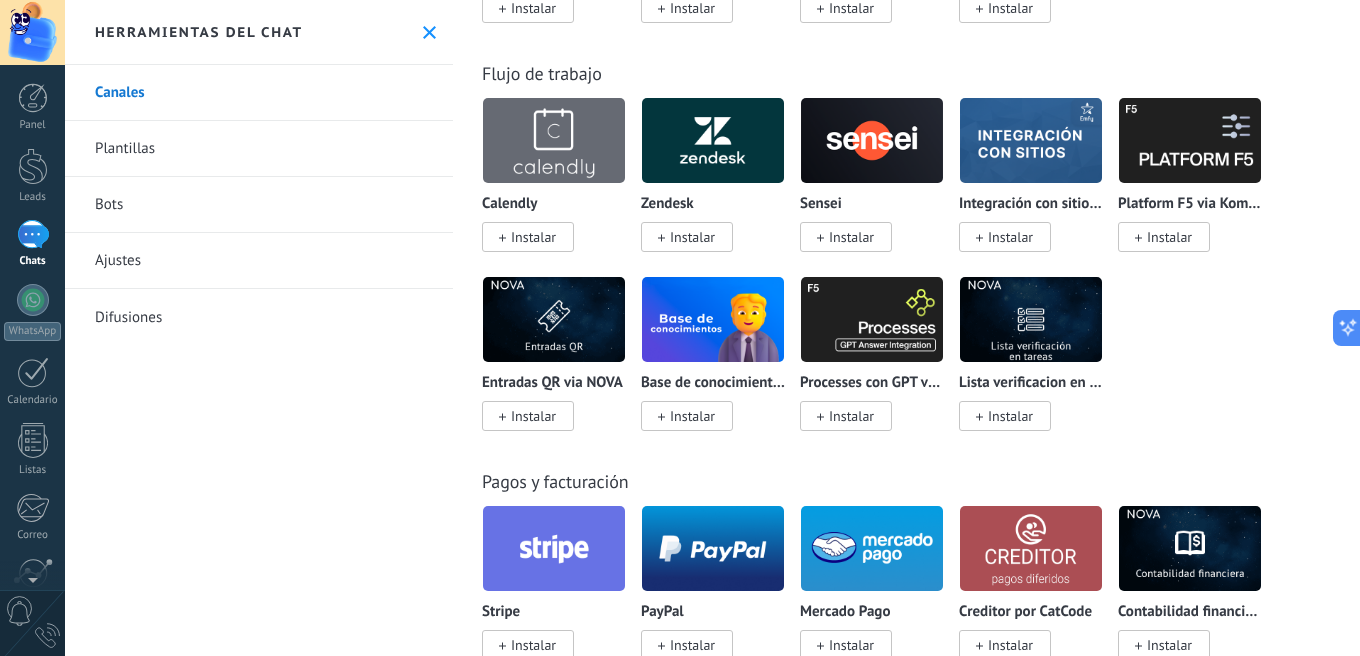 scroll, scrollTop: 2697, scrollLeft: 0, axis: vertical 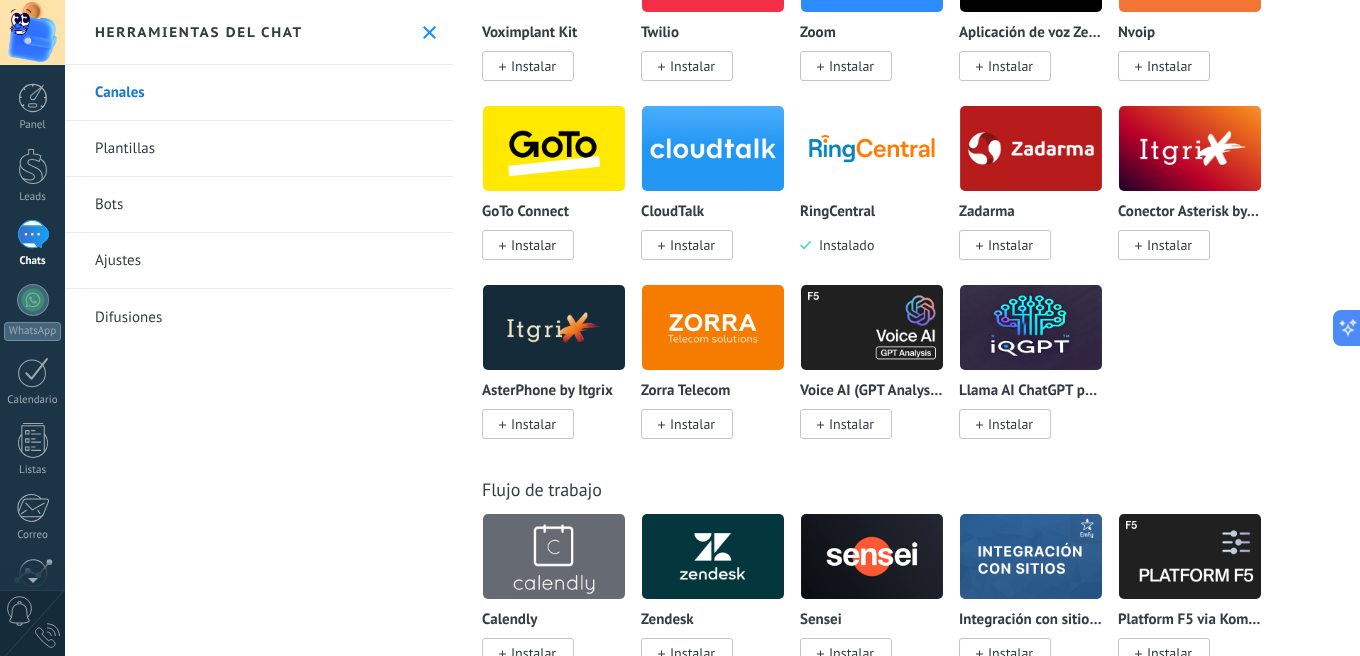 click on "Plantillas" at bounding box center (259, 149) 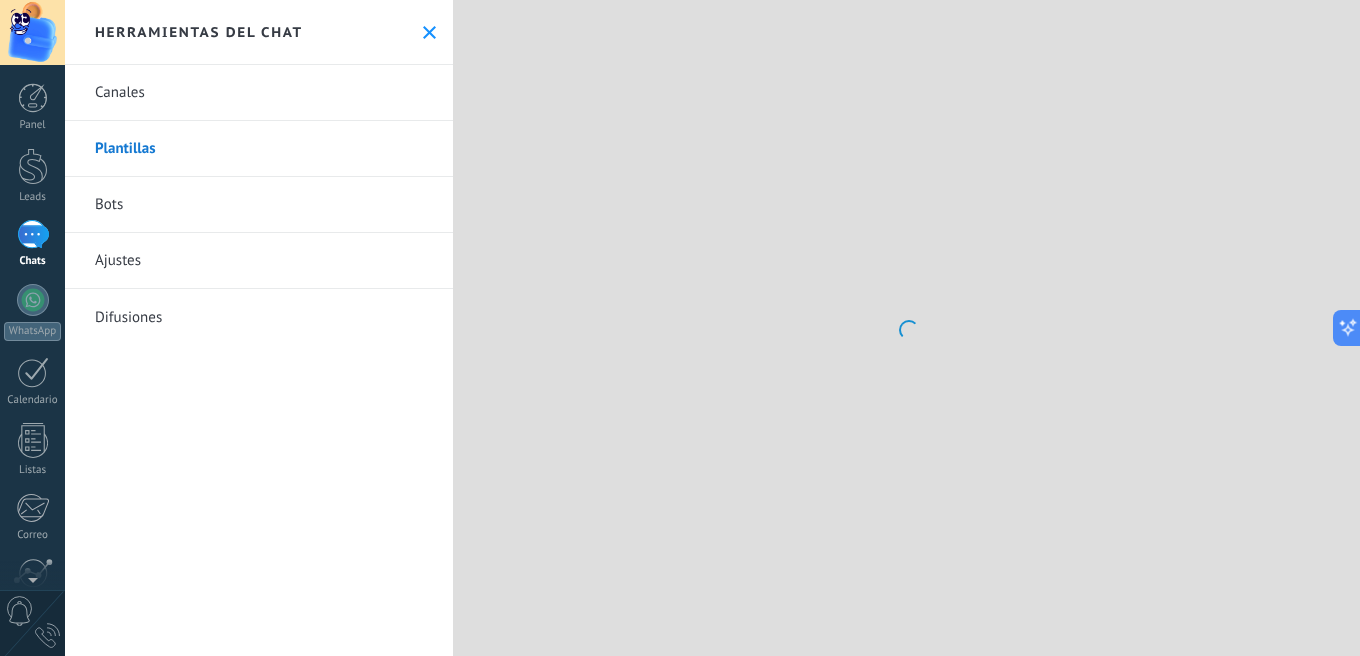 click at bounding box center [429, 32] 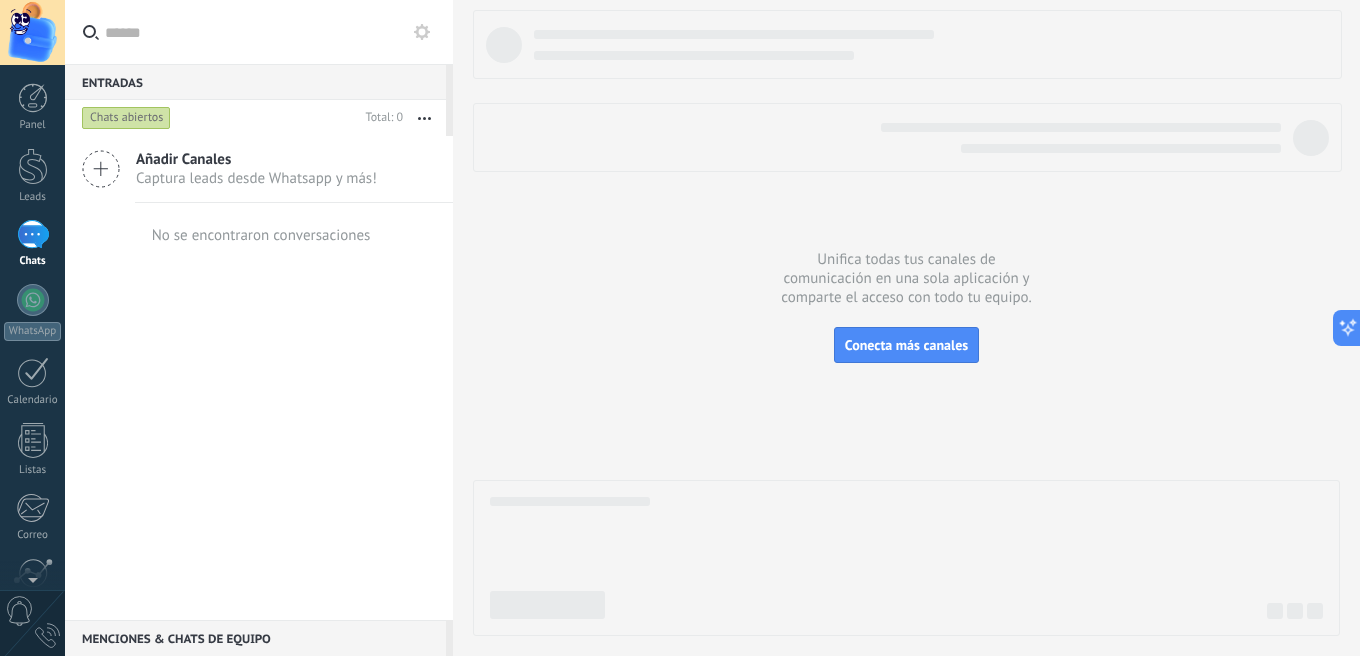 click on "Añadir Canales" at bounding box center (256, 159) 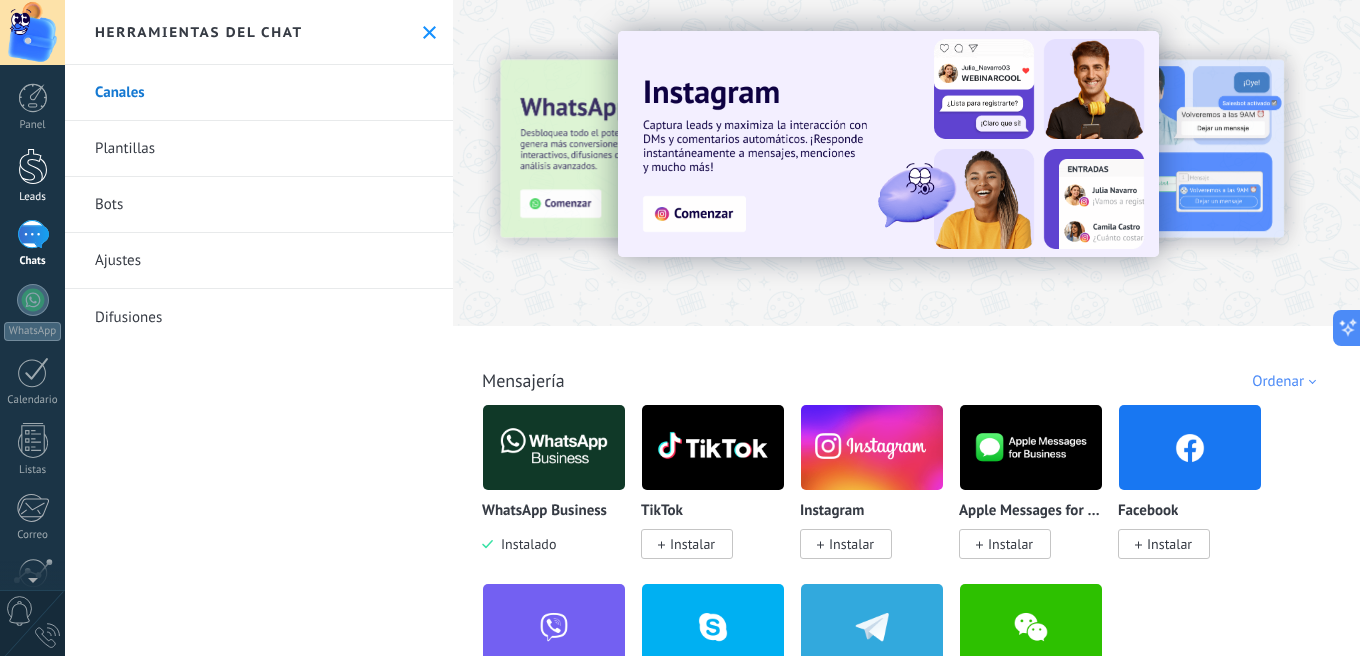click at bounding box center [33, 166] 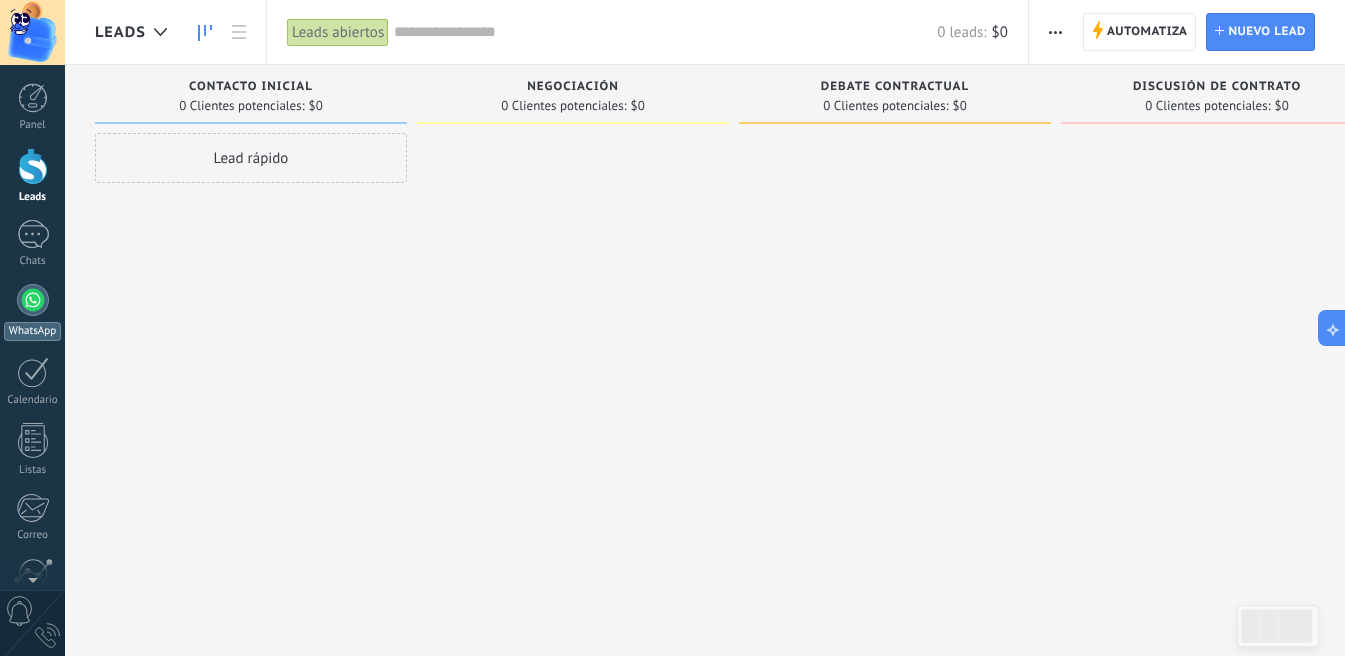 click at bounding box center [33, 300] 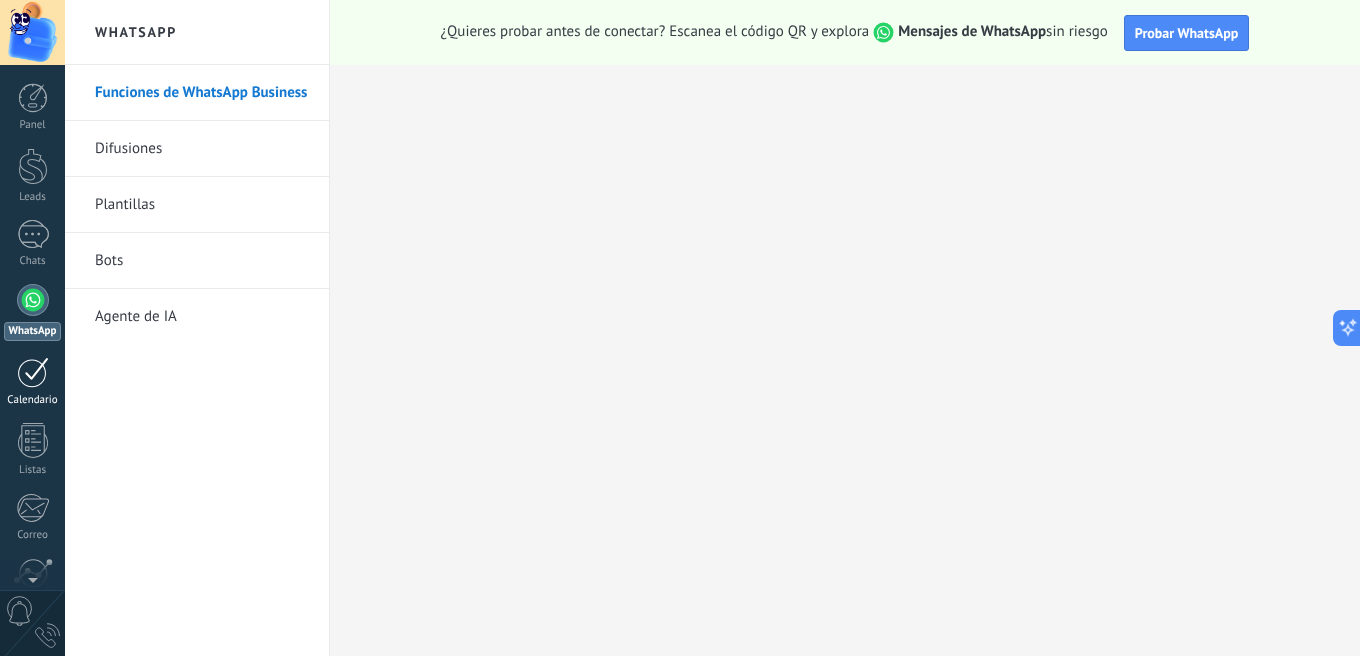 click at bounding box center [33, 372] 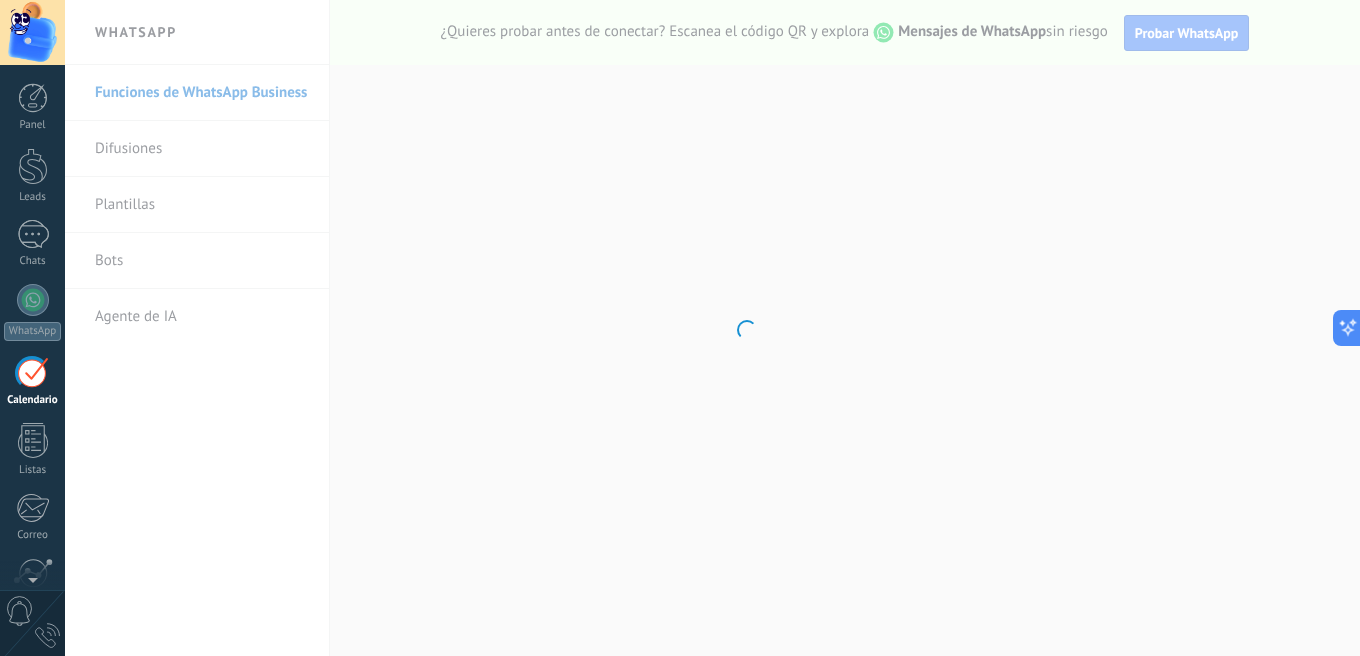 scroll, scrollTop: 58, scrollLeft: 0, axis: vertical 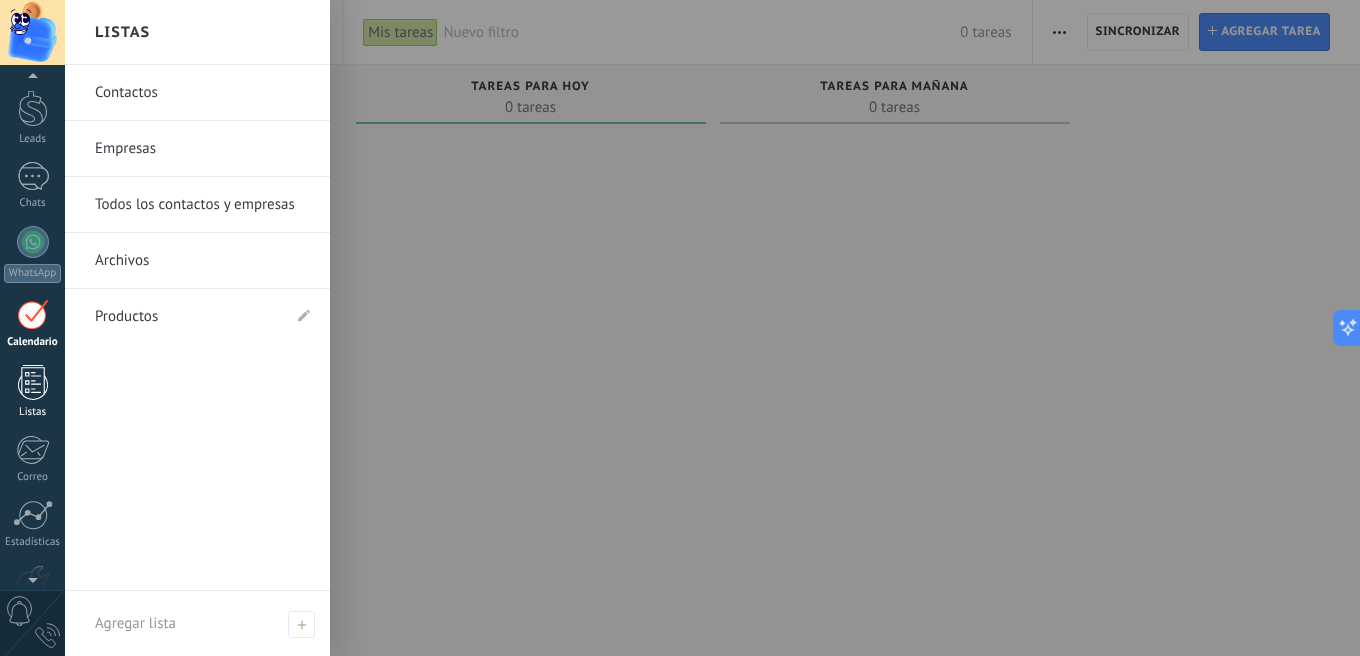 click at bounding box center (33, 382) 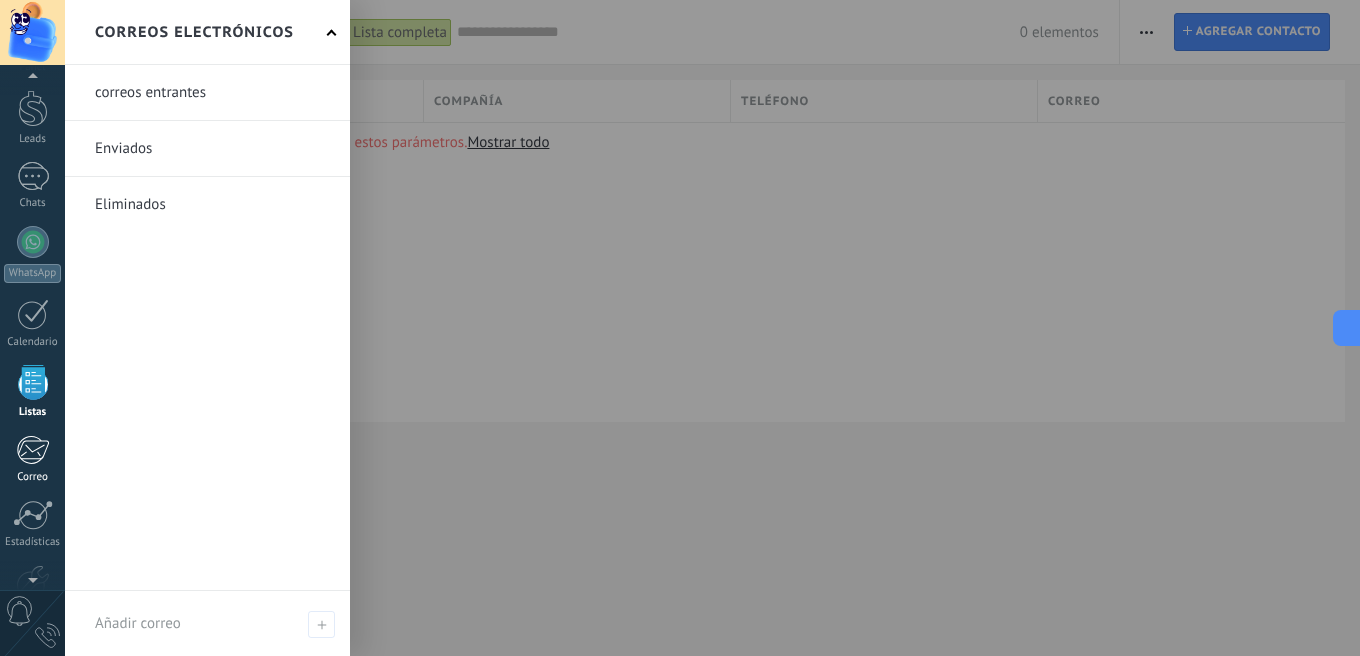 click at bounding box center [32, 450] 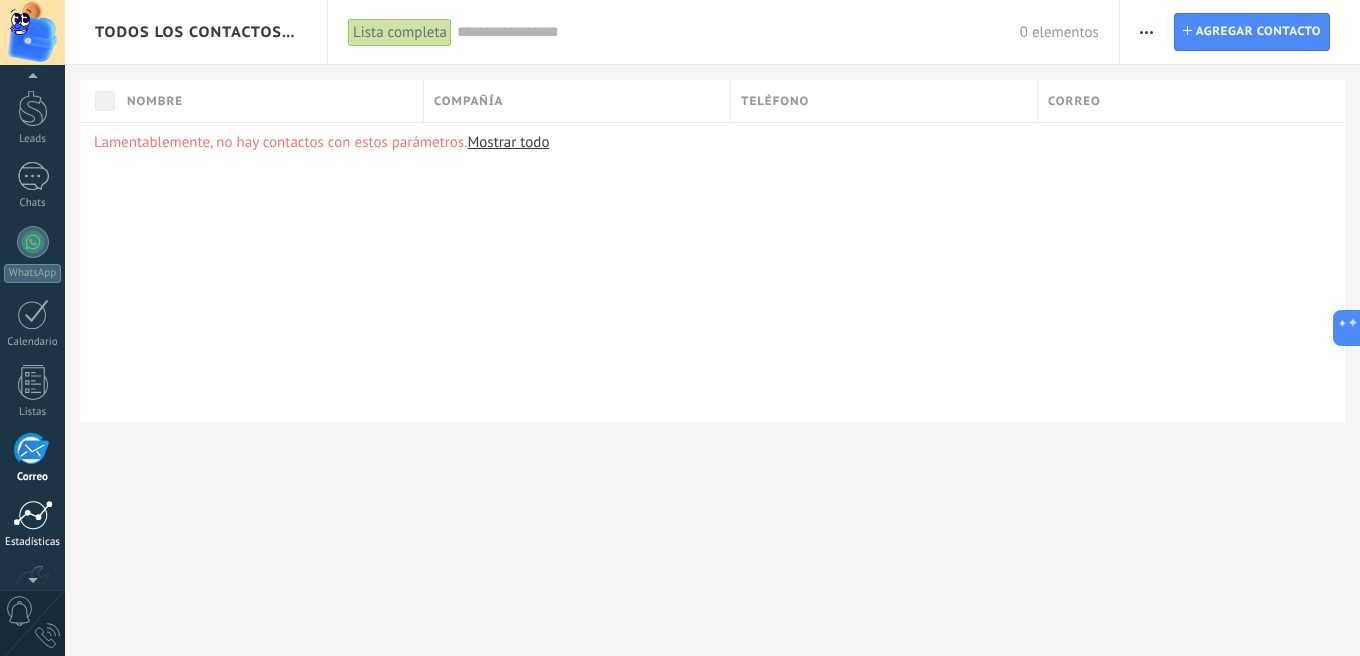scroll, scrollTop: 176, scrollLeft: 0, axis: vertical 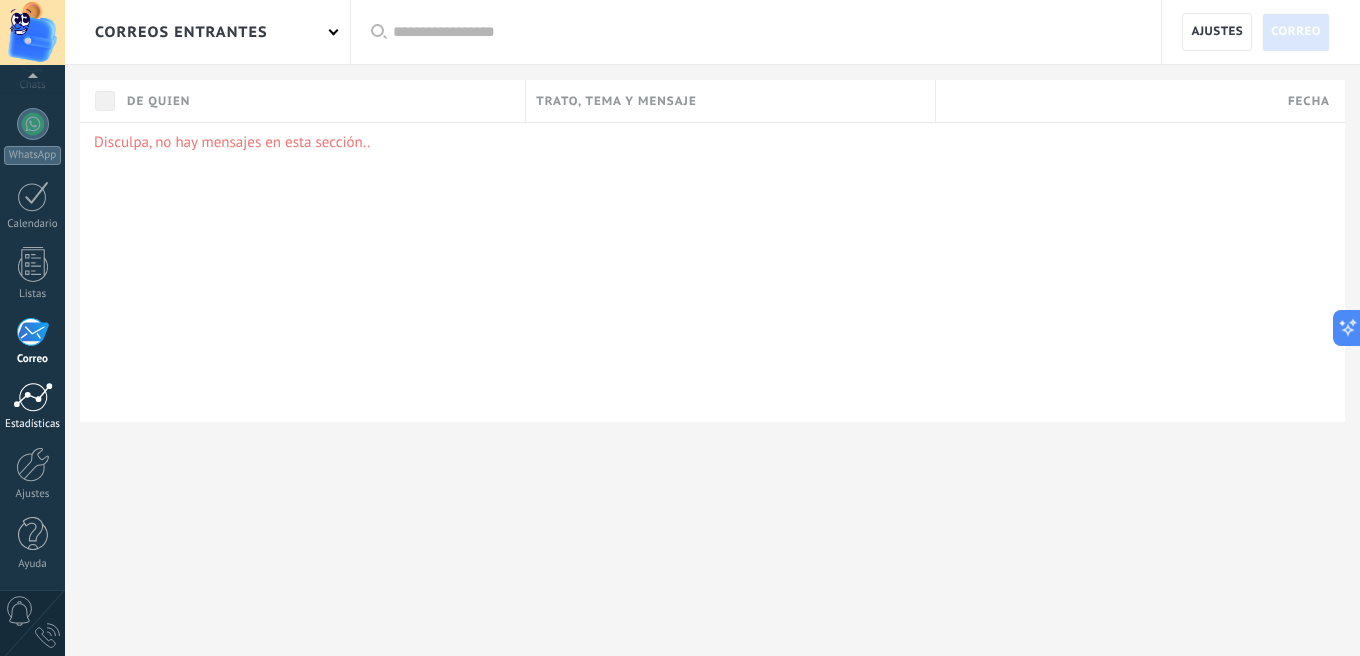 click at bounding box center [33, 397] 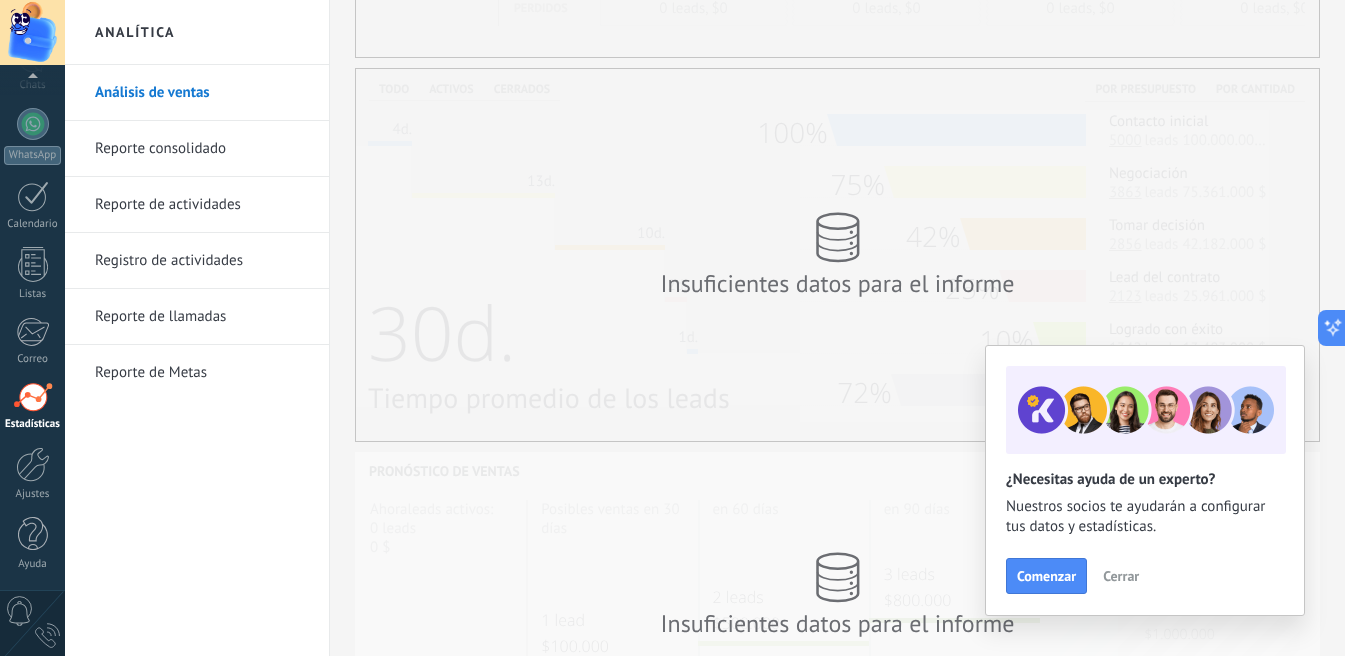 scroll, scrollTop: 489, scrollLeft: 0, axis: vertical 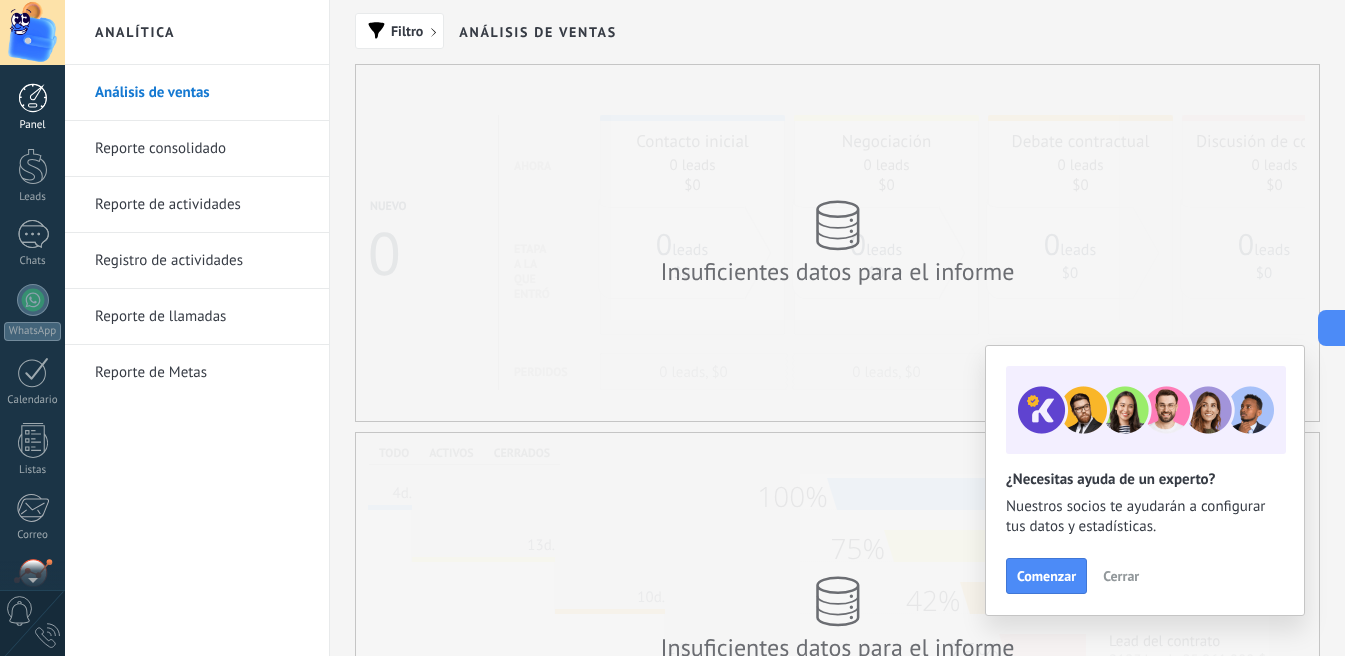 click at bounding box center (33, 98) 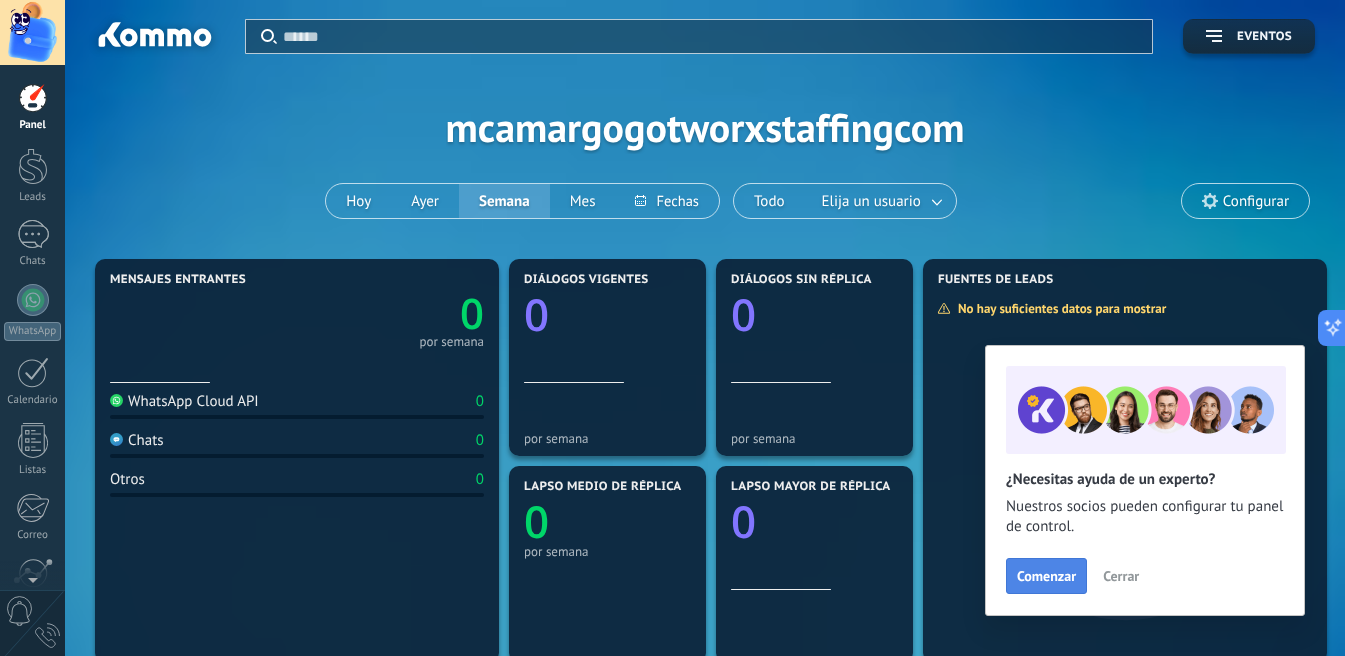 click on "Comenzar" at bounding box center (1046, 576) 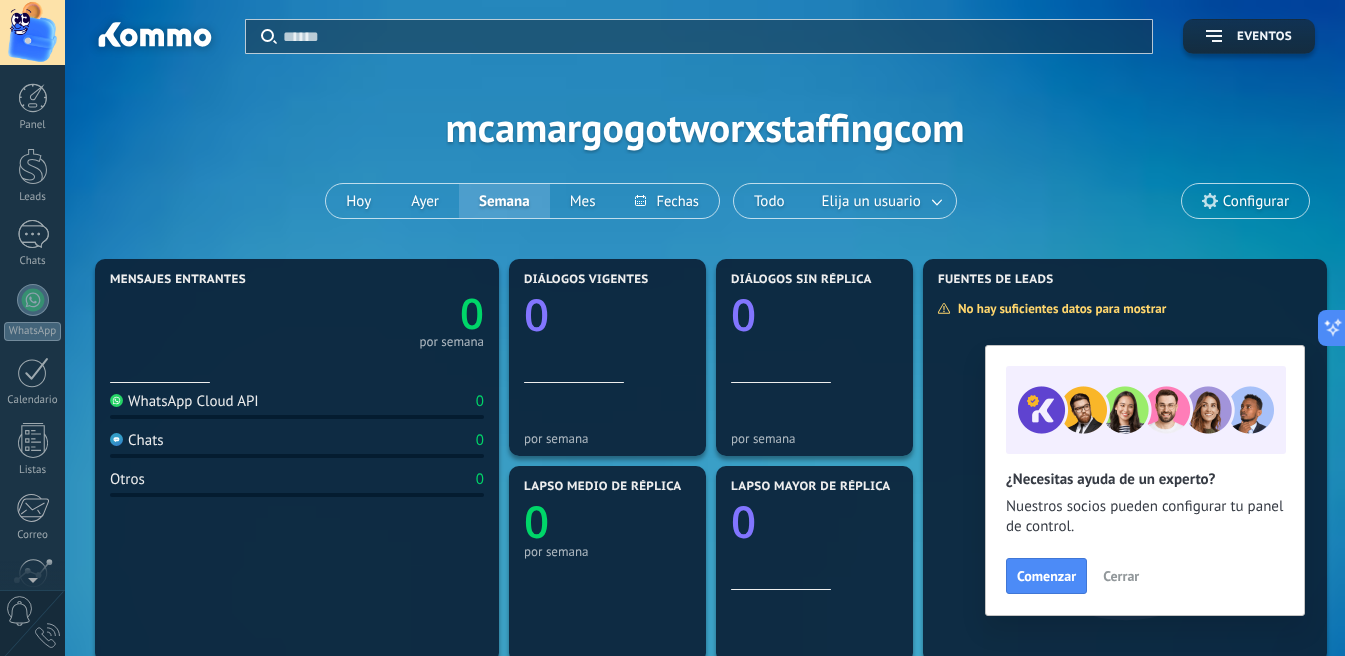 scroll, scrollTop: 176, scrollLeft: 0, axis: vertical 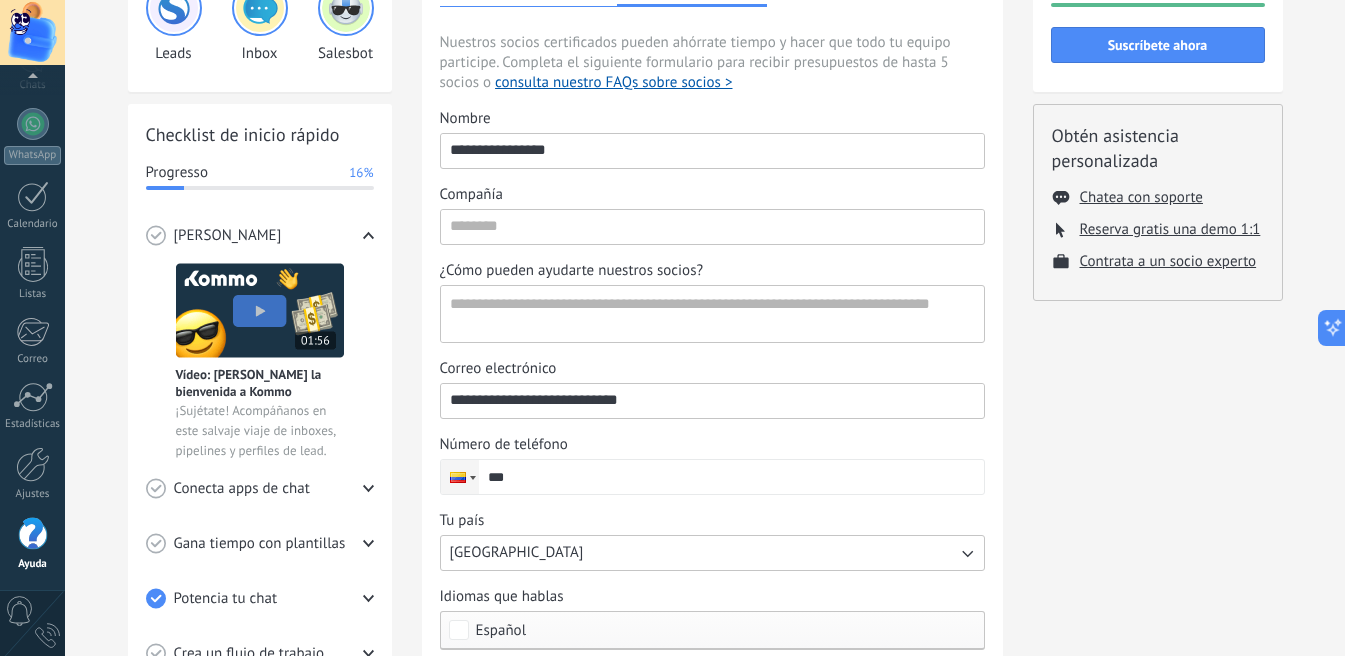 click on "Conecta apps de chat" at bounding box center [260, 488] 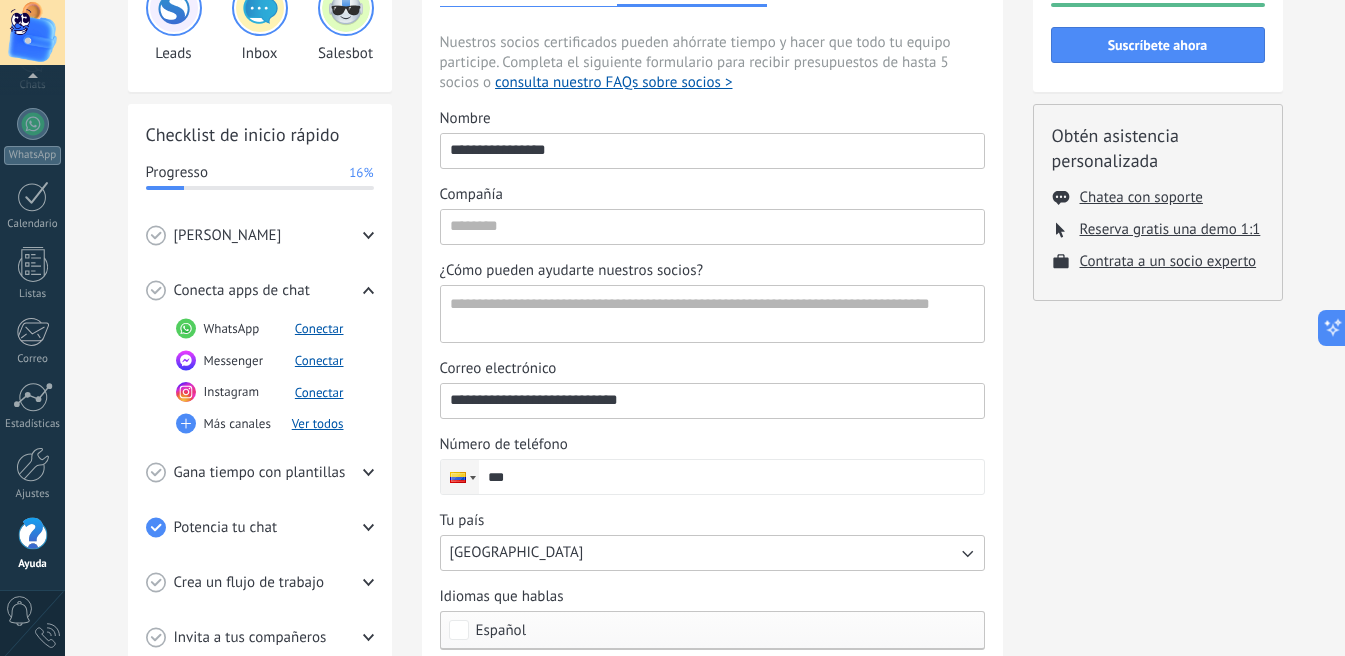 click 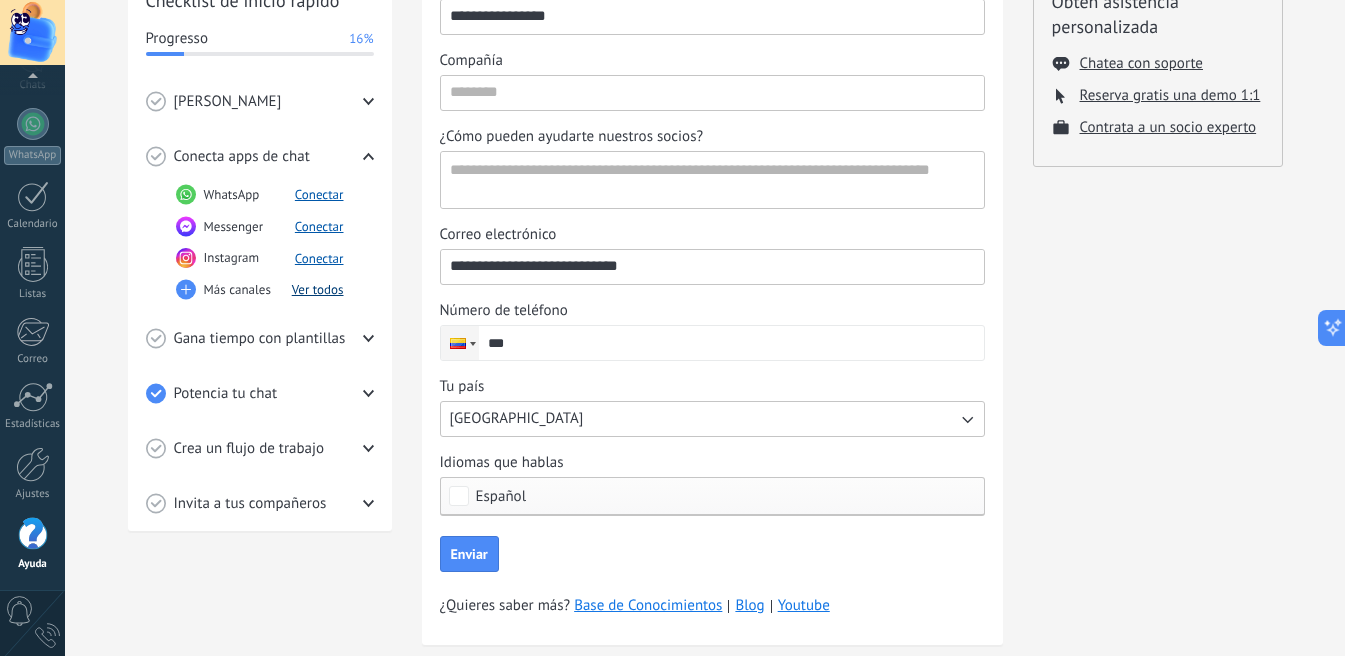 scroll, scrollTop: 352, scrollLeft: 0, axis: vertical 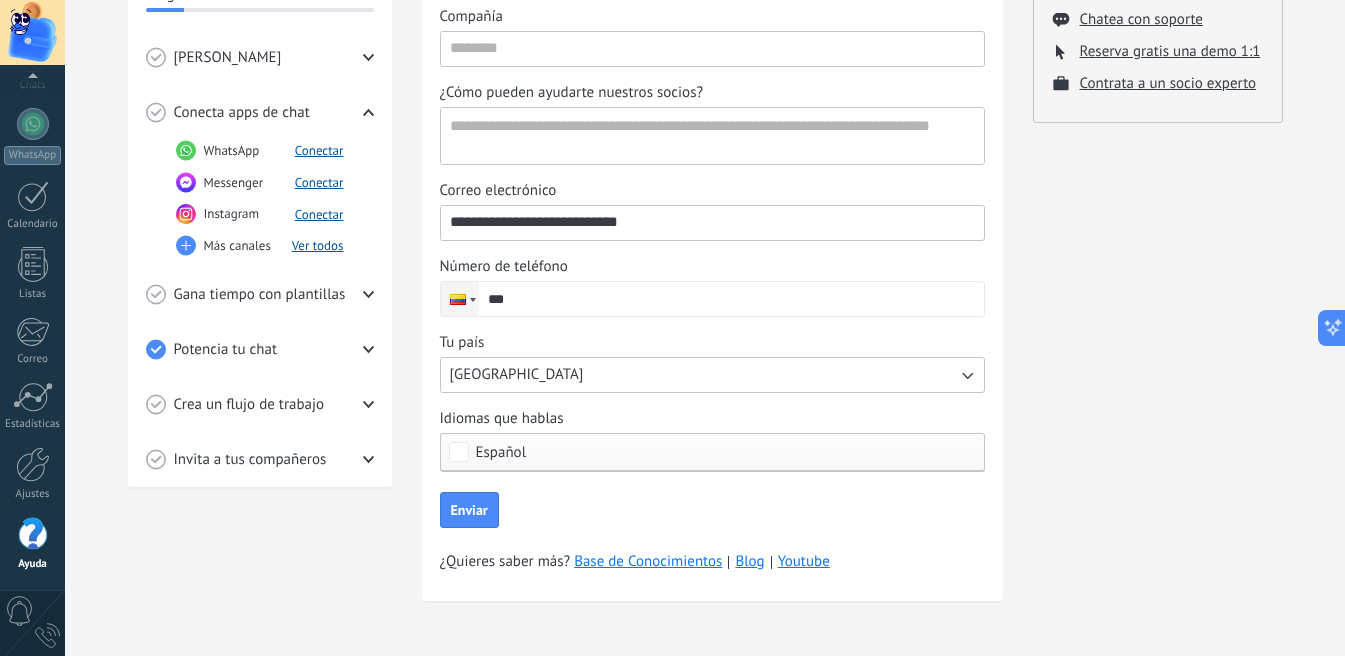 click on "Crea un flujo de trabajo" at bounding box center (260, 404) 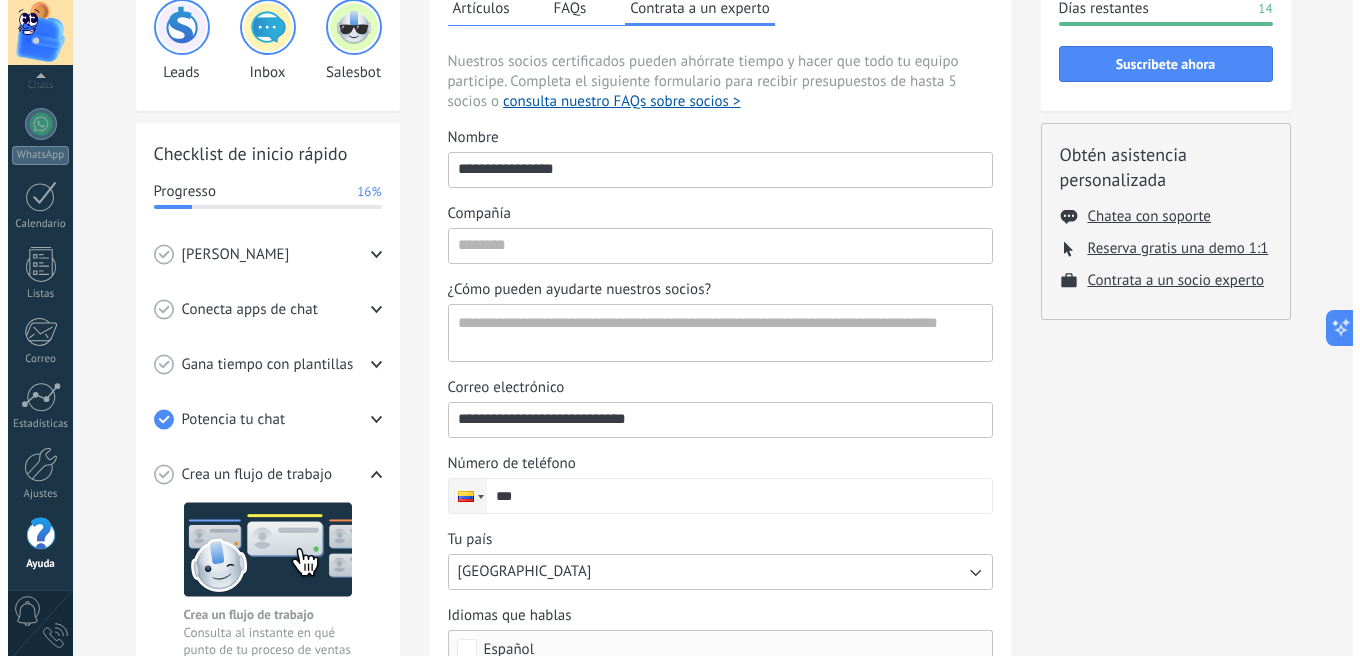scroll, scrollTop: 0, scrollLeft: 0, axis: both 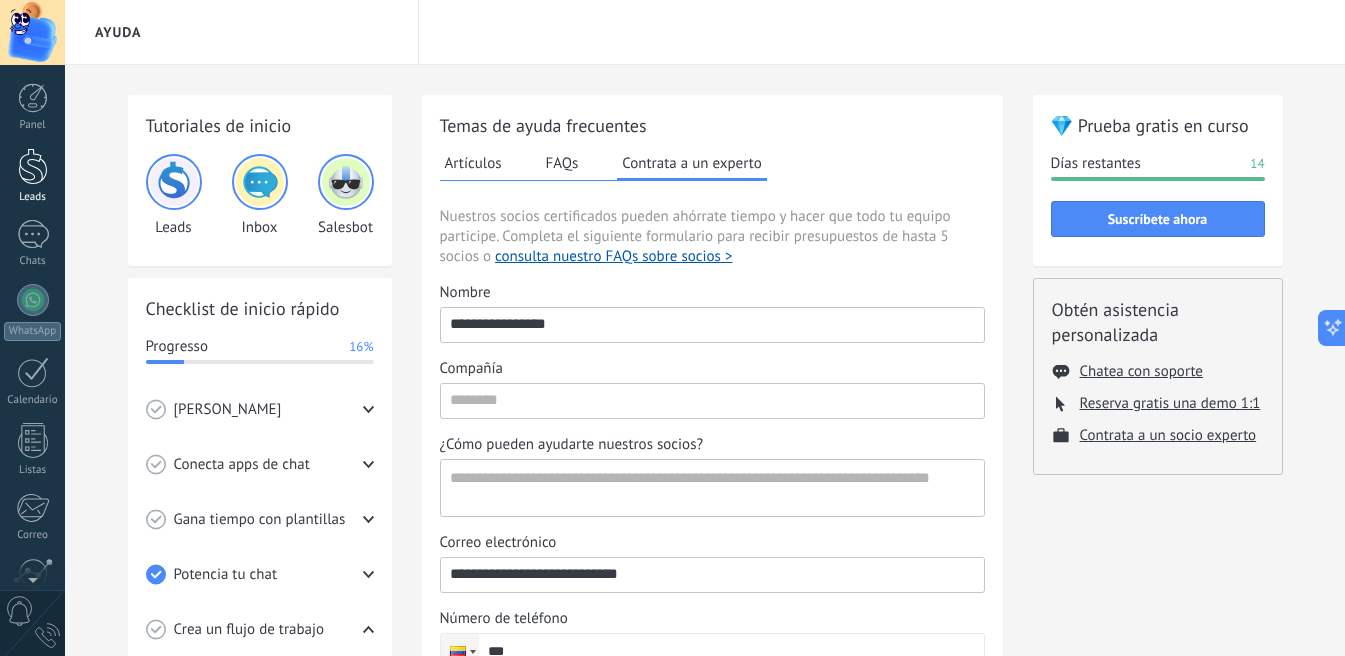 click at bounding box center (33, 166) 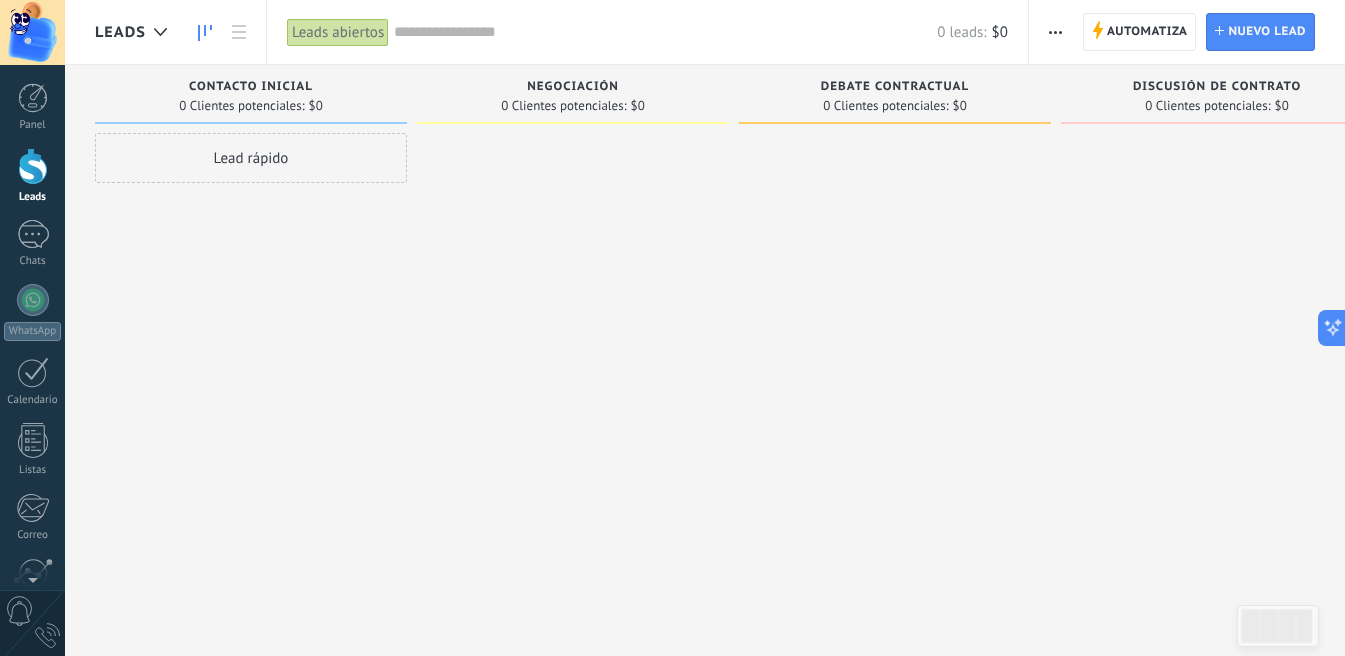 click on "Lead rápido" at bounding box center (251, 158) 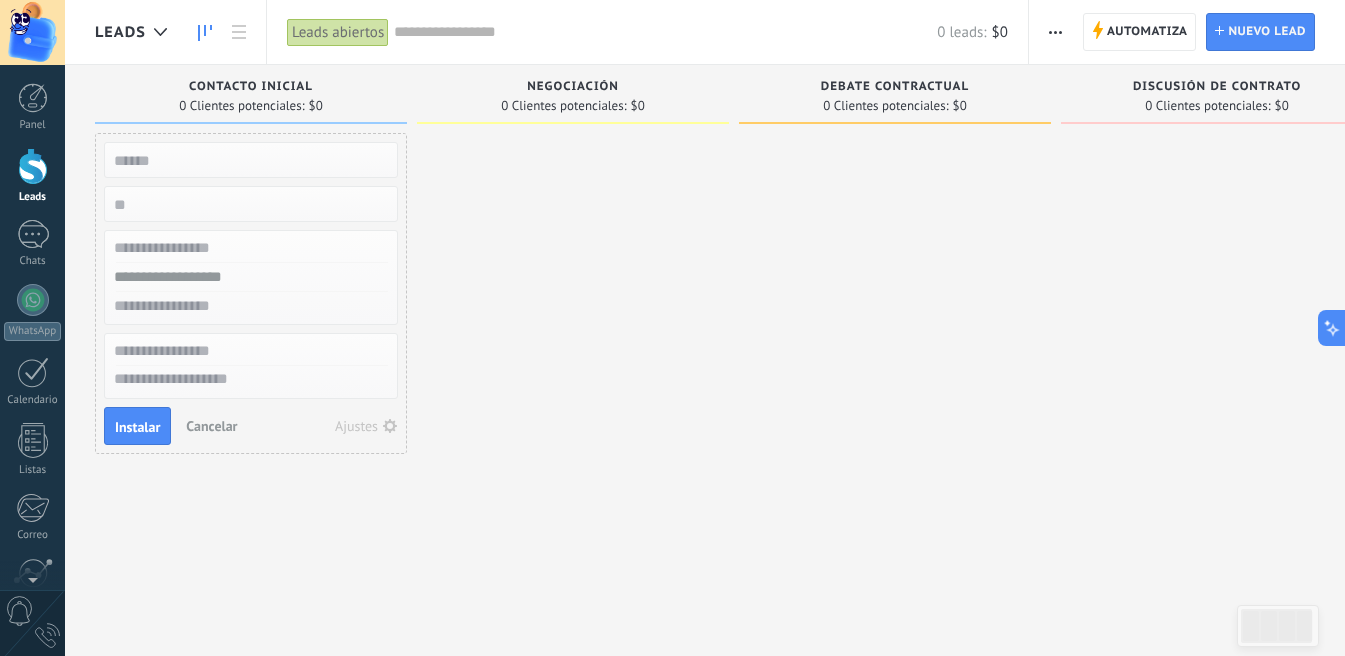 drag, startPoint x: 295, startPoint y: 157, endPoint x: 520, endPoint y: 155, distance: 225.0089 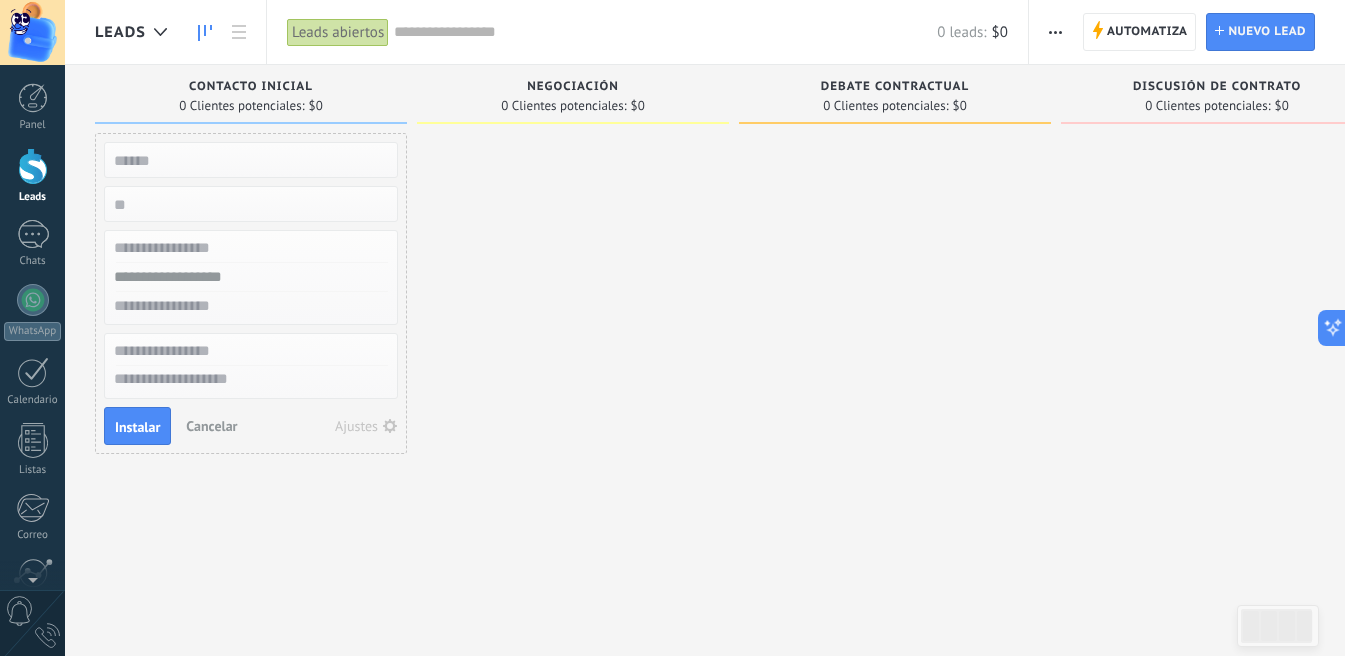 click at bounding box center (573, 330) 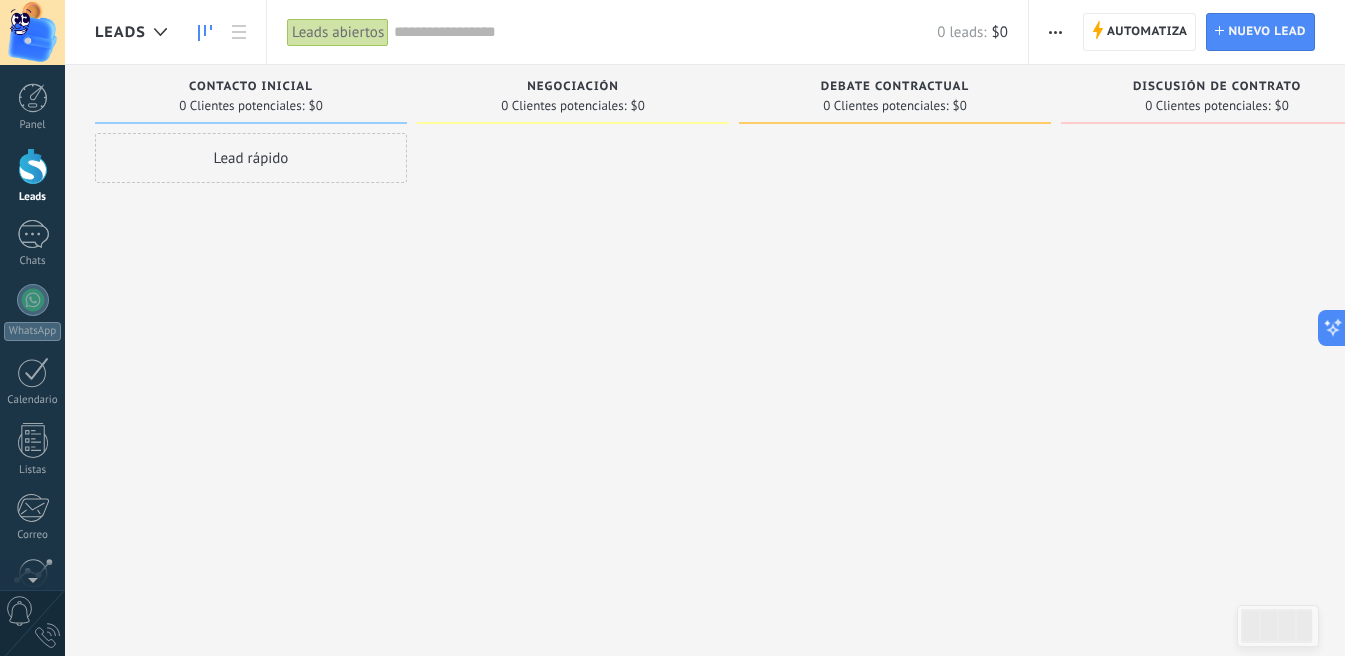 click on "Lead rápido" at bounding box center (251, 158) 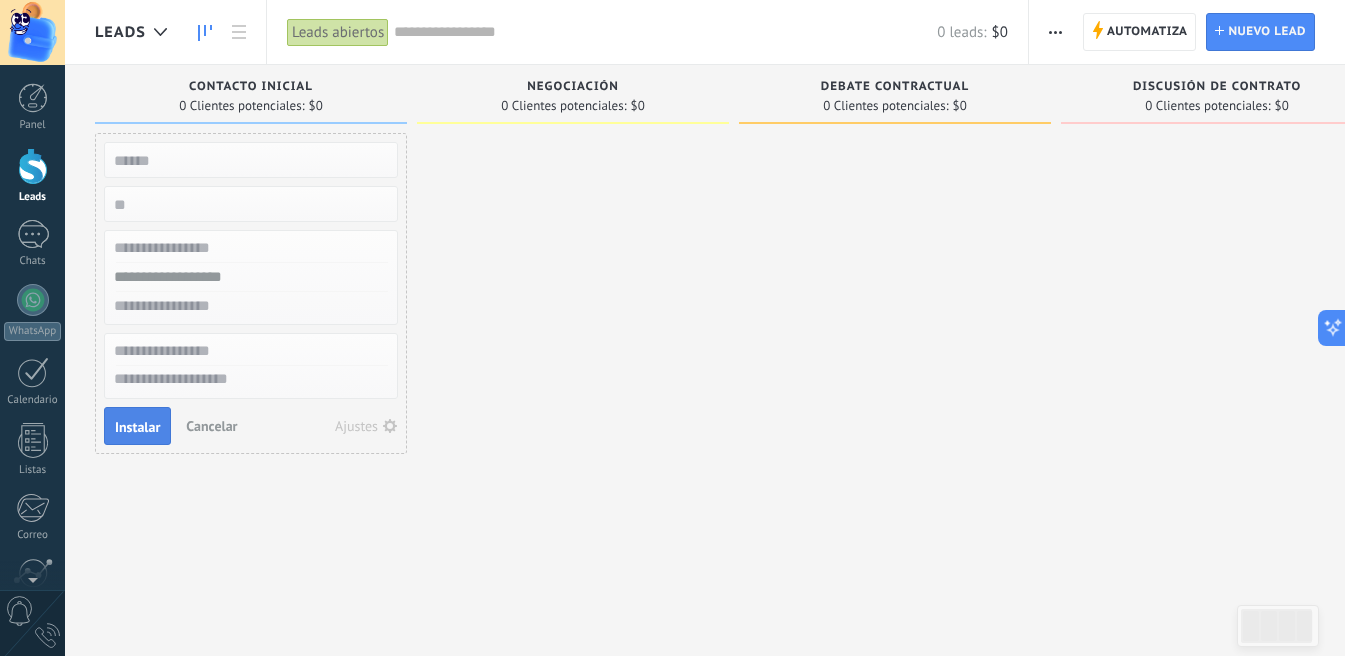 click on "Instalar" at bounding box center (137, 427) 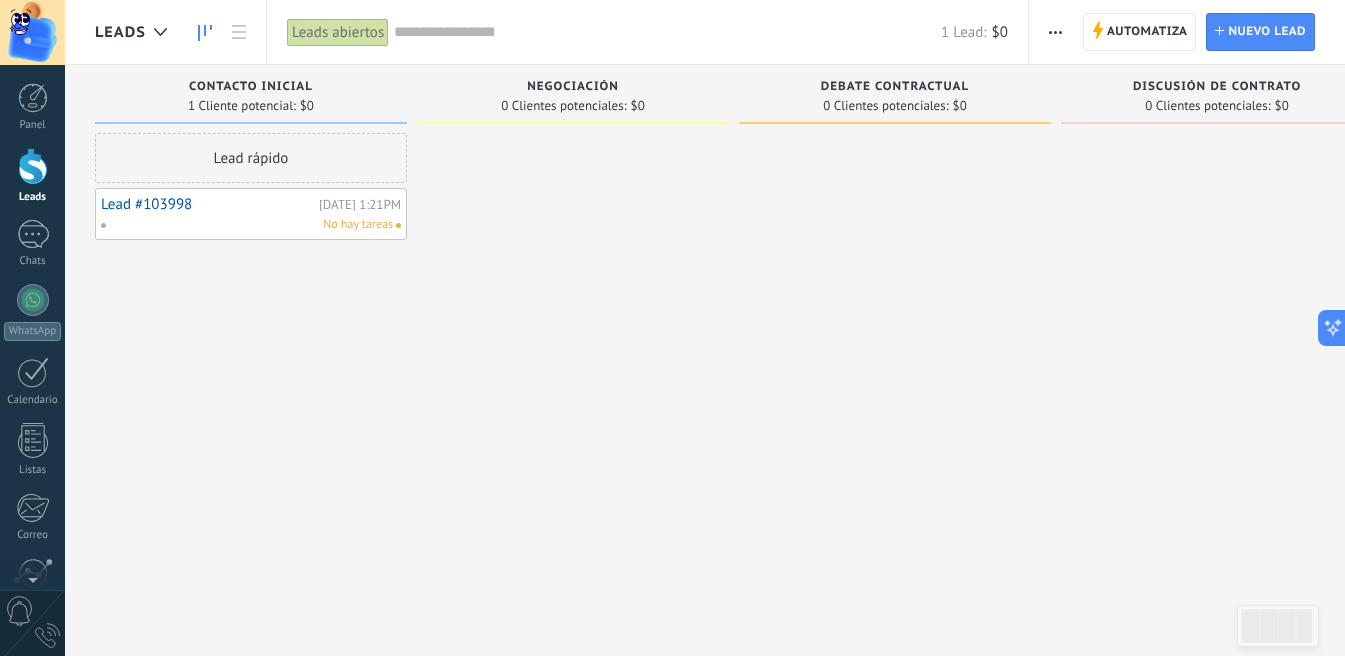 click on "No hay tareas" at bounding box center [246, 225] 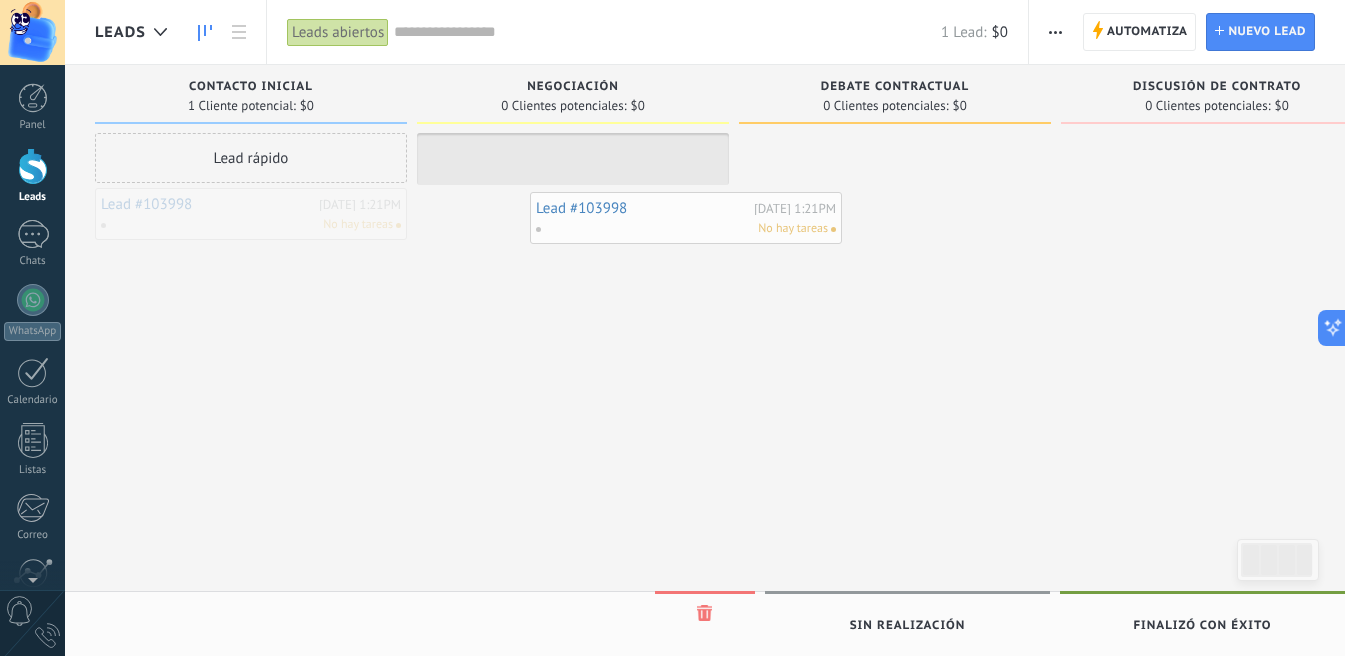 drag, startPoint x: 190, startPoint y: 213, endPoint x: 652, endPoint y: 214, distance: 462.00107 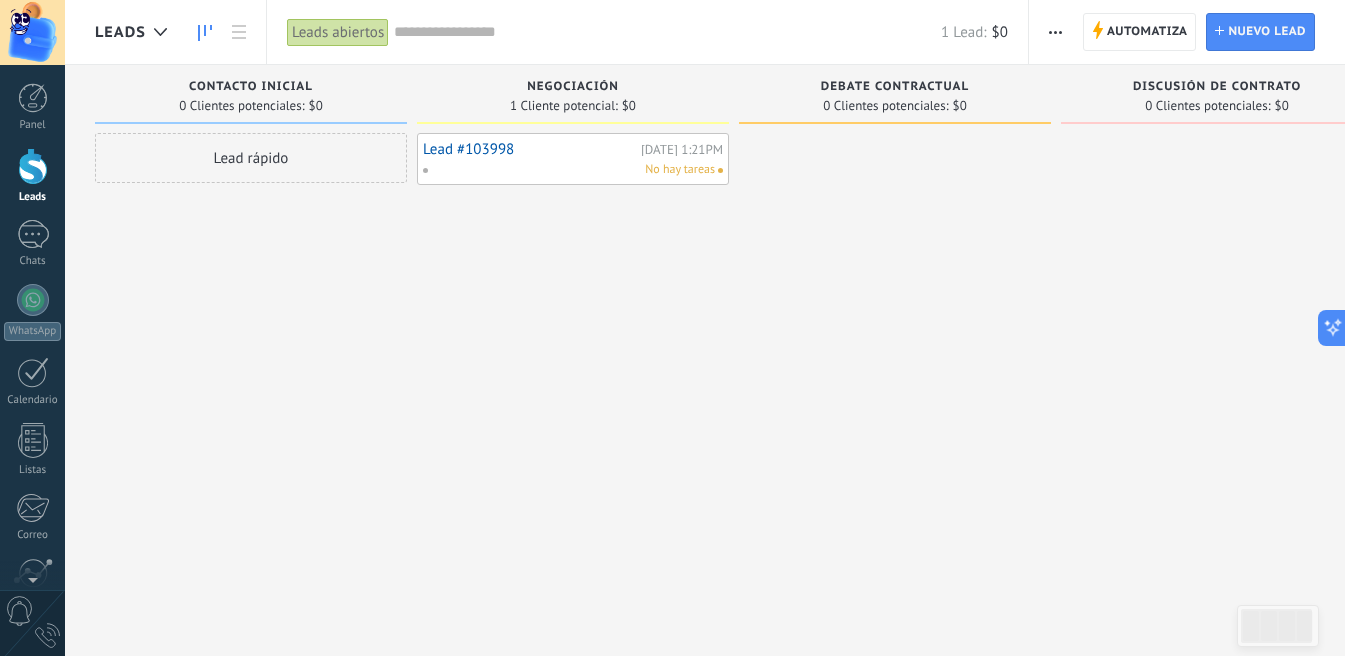 click on "Lead #103998 [DATE] 1:21PM No hay tareas" at bounding box center [573, 159] 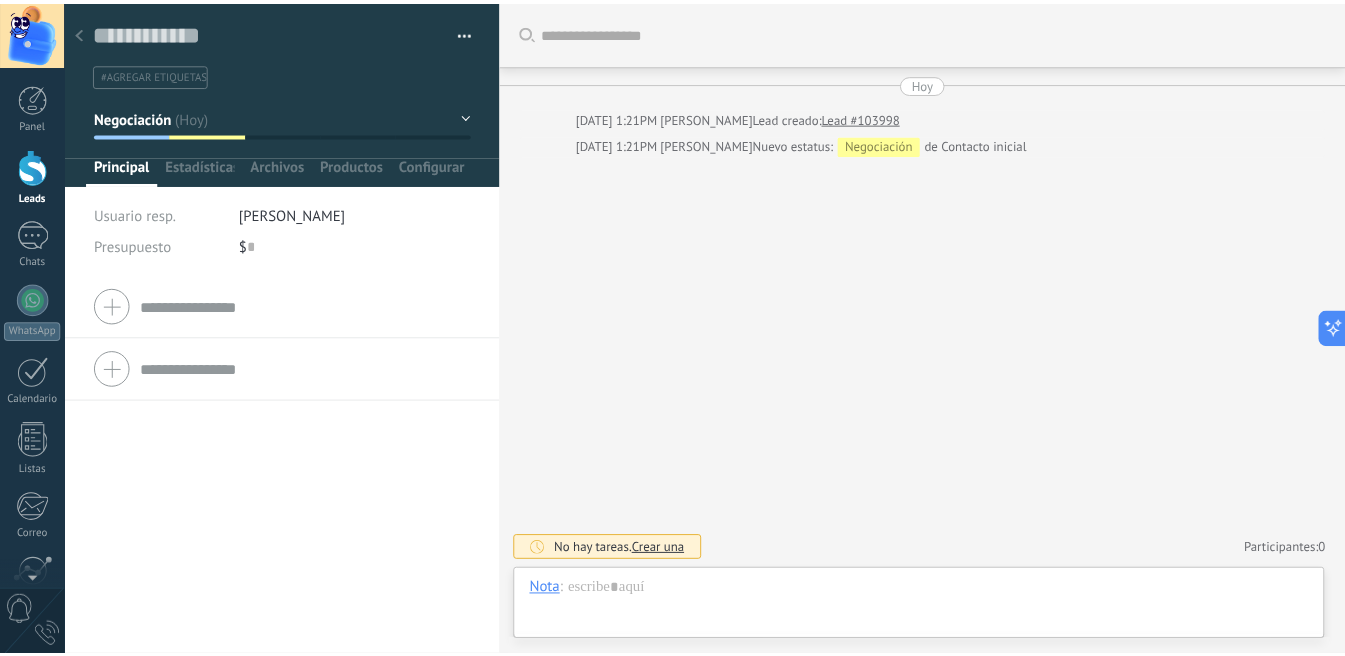 scroll, scrollTop: 30, scrollLeft: 0, axis: vertical 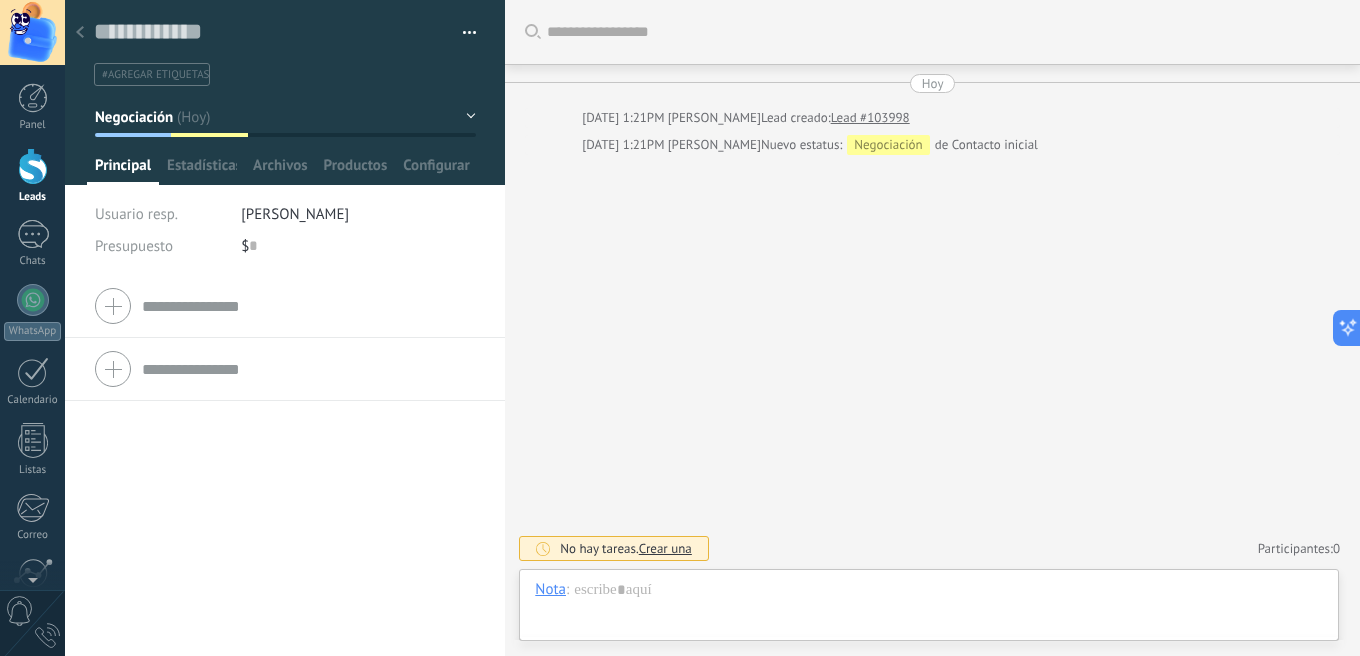 click at bounding box center (80, 33) 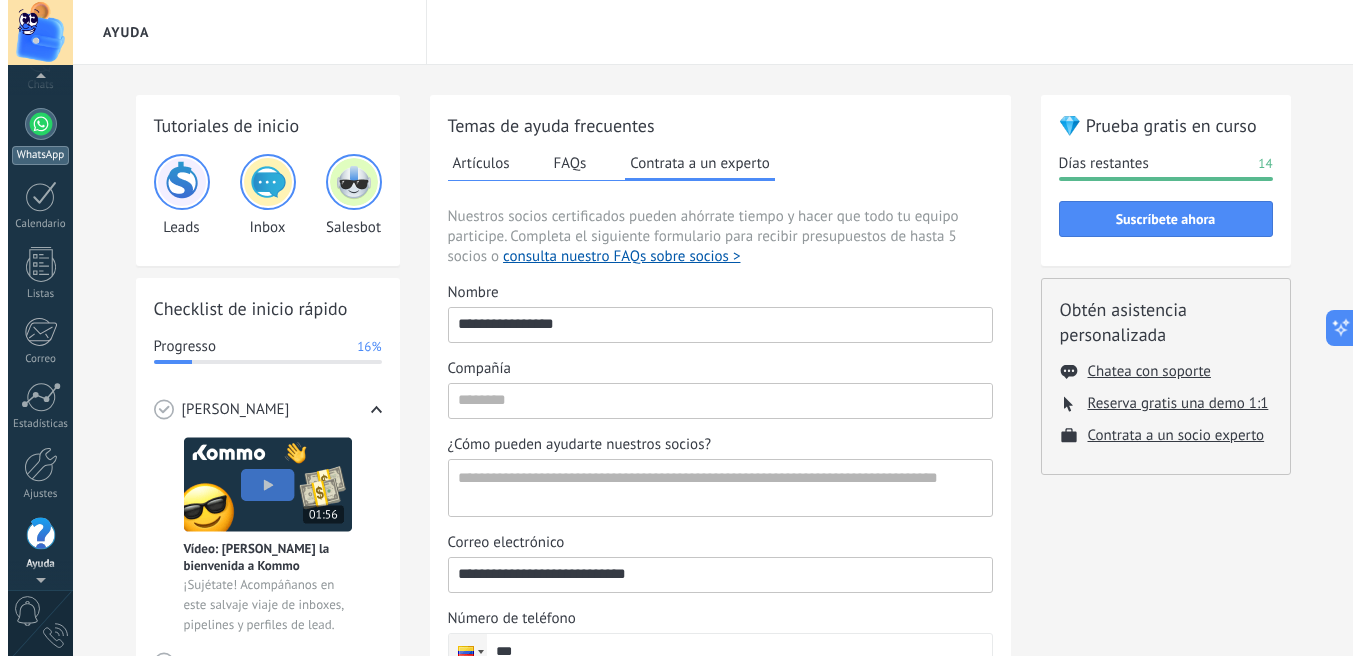scroll, scrollTop: 0, scrollLeft: 0, axis: both 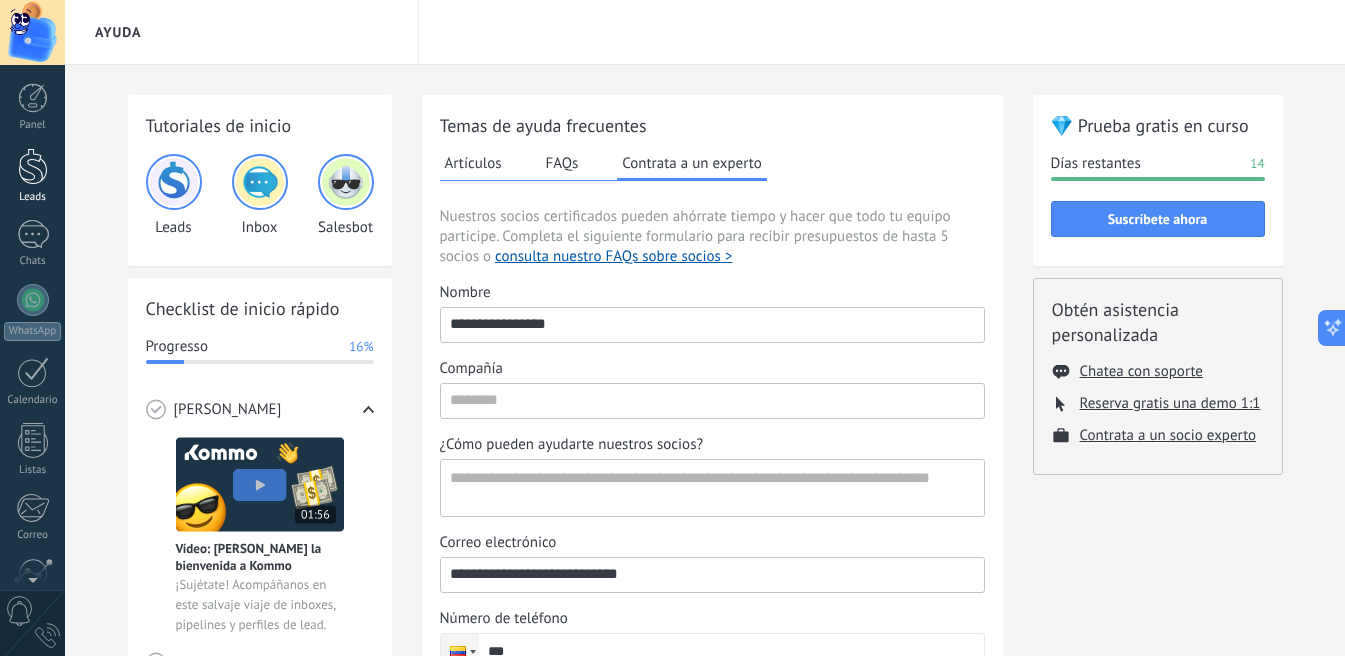 click at bounding box center [33, 166] 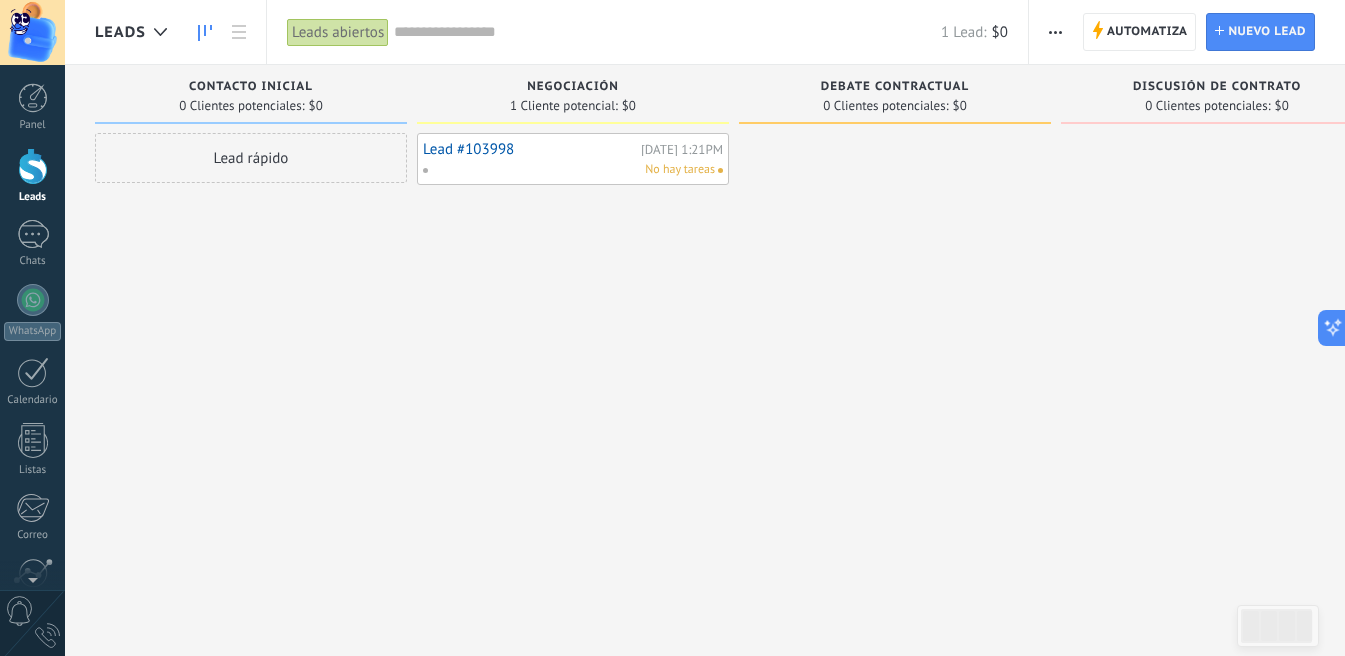 click on "Lead #103998 [DATE] 1:21PM No hay tareas" at bounding box center [573, 159] 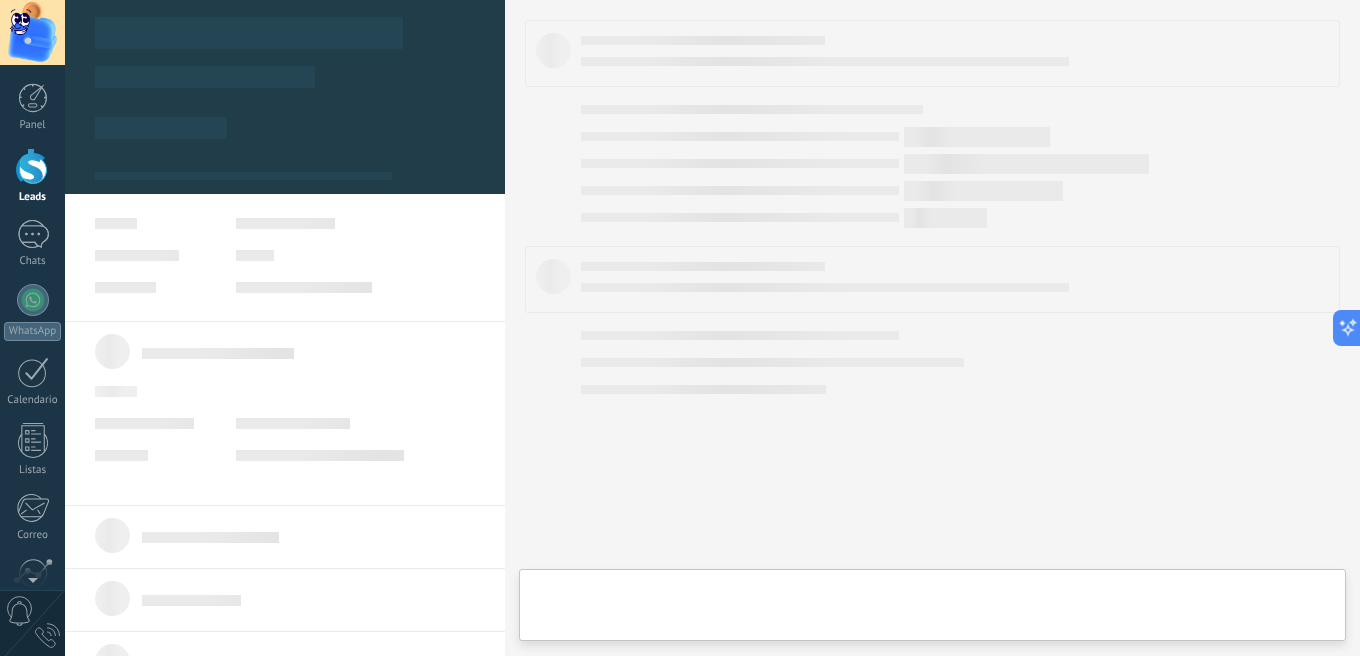 scroll, scrollTop: 30, scrollLeft: 0, axis: vertical 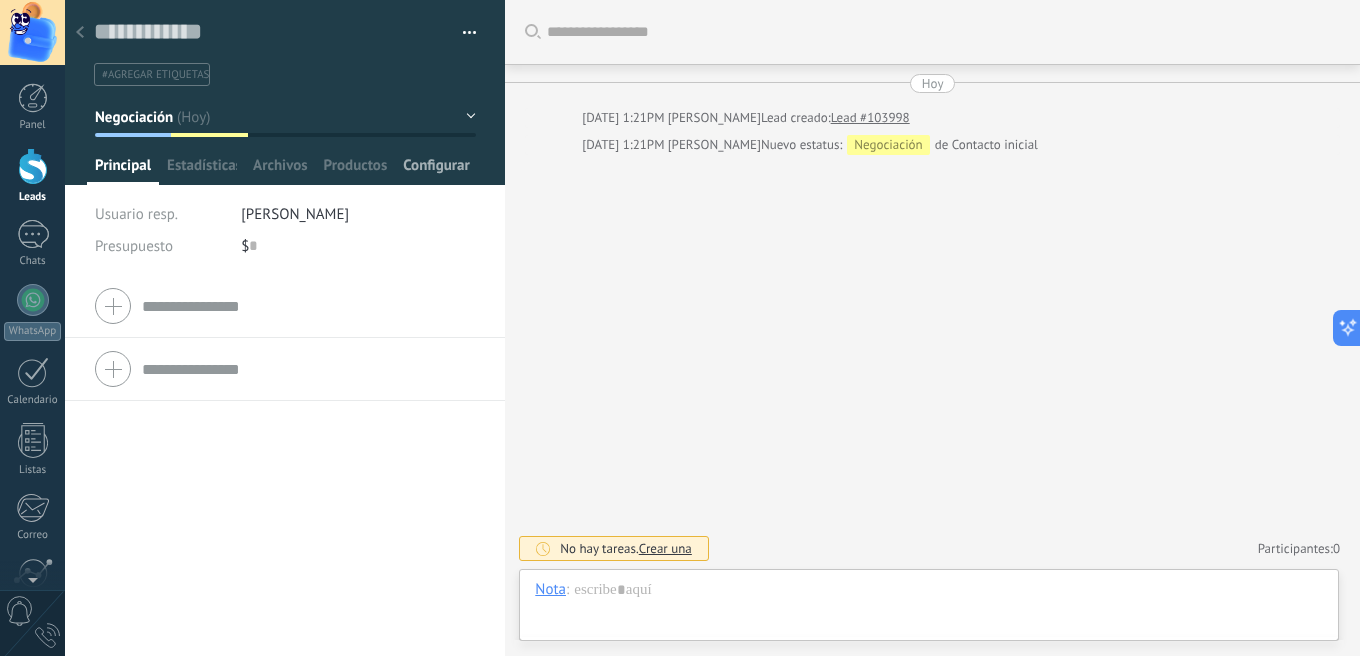 click on "Configurar" at bounding box center [436, 170] 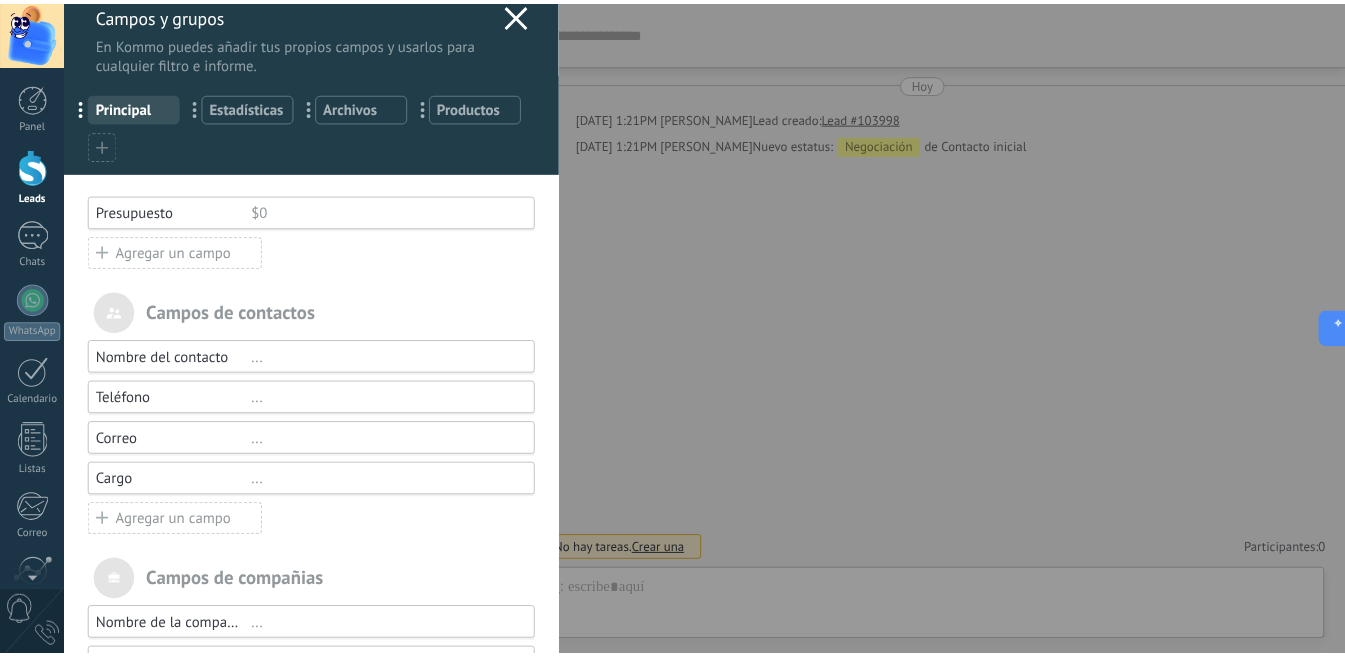 scroll, scrollTop: 0, scrollLeft: 0, axis: both 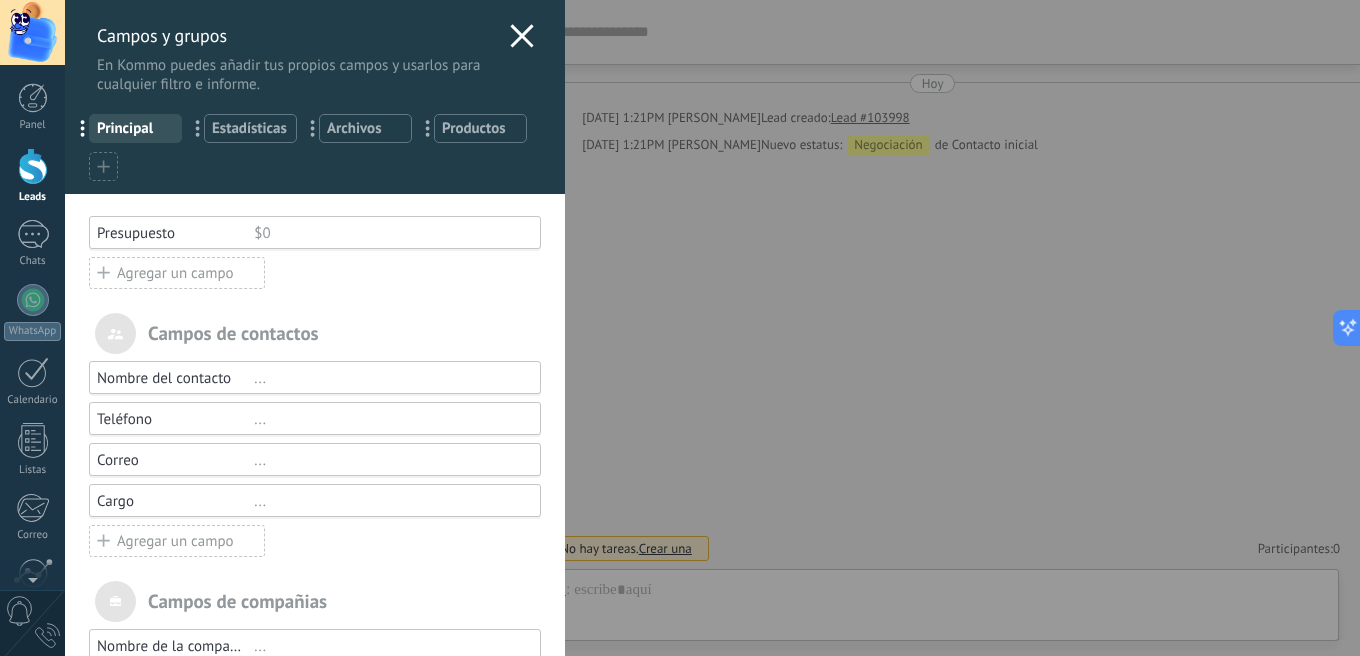 click on "Archivos" at bounding box center [365, 128] 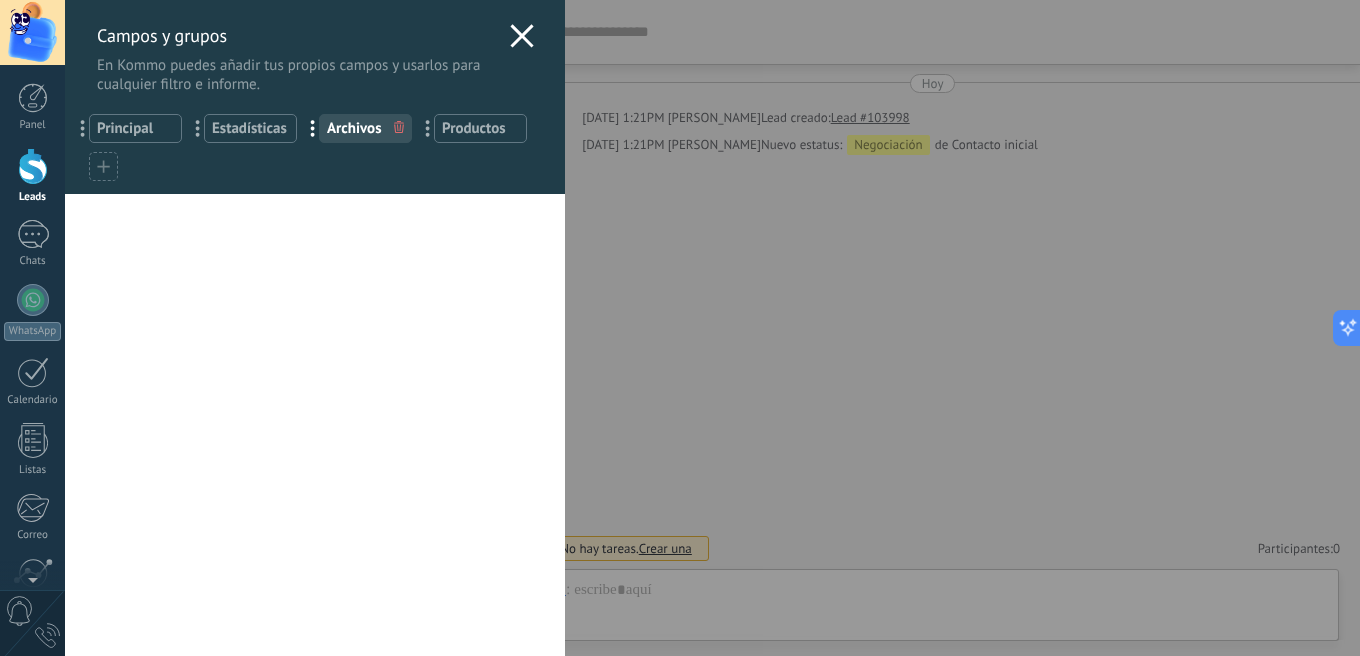 click on "Productos" at bounding box center [480, 128] 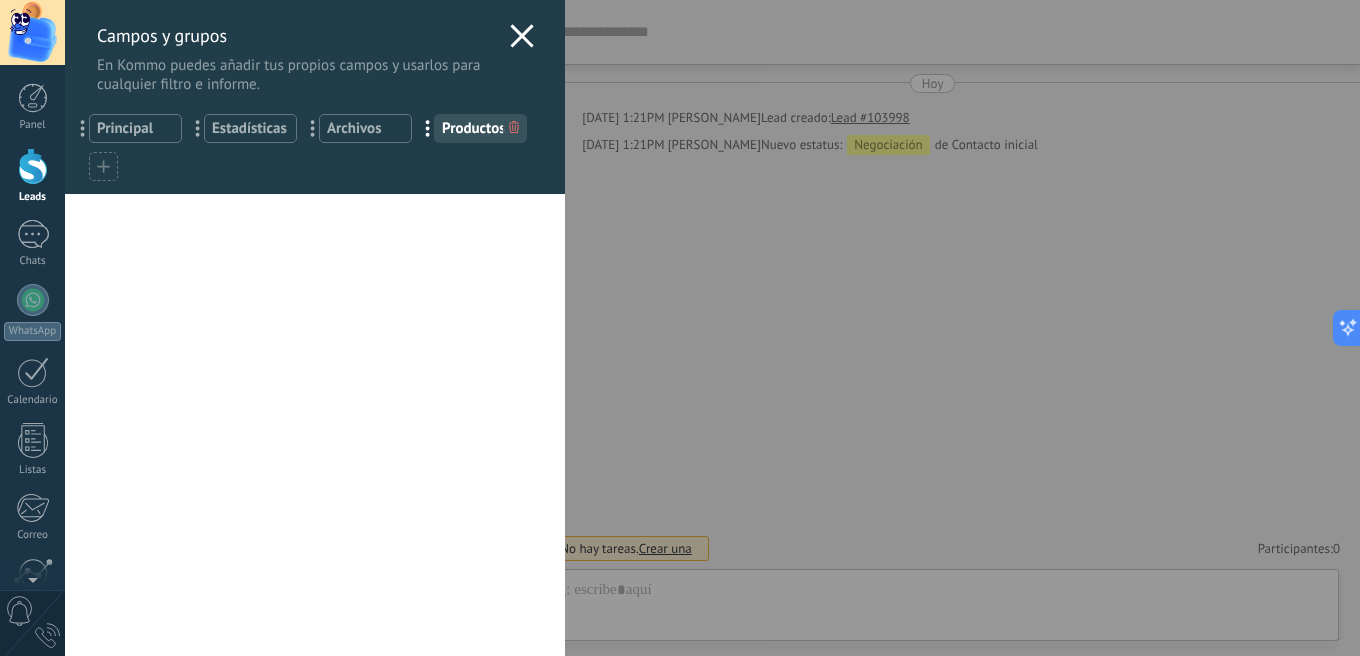 click 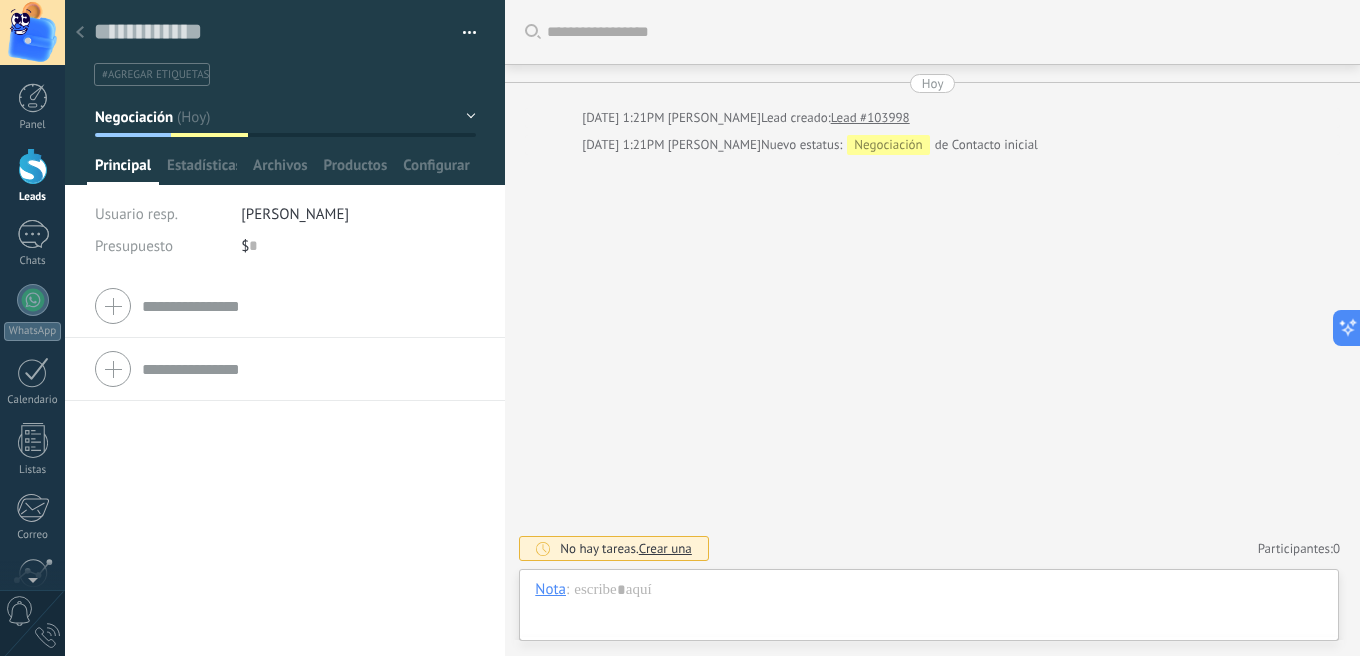 click at bounding box center (80, 33) 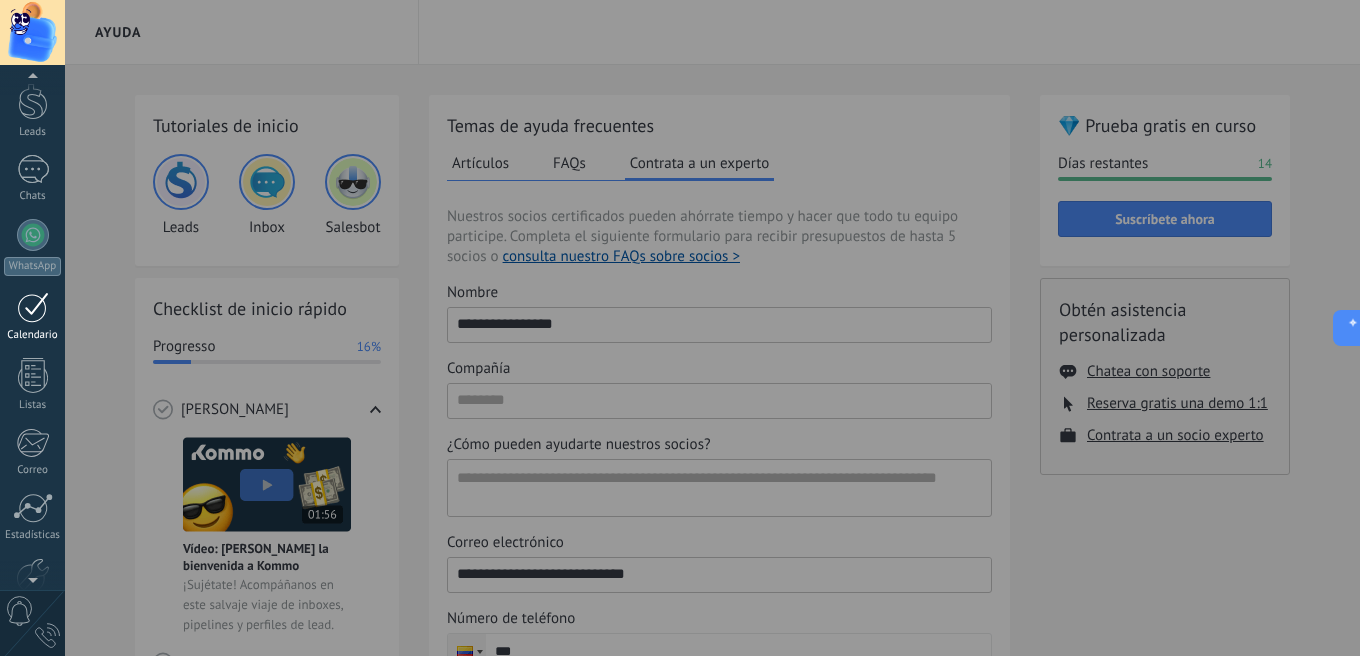 scroll, scrollTop: 0, scrollLeft: 0, axis: both 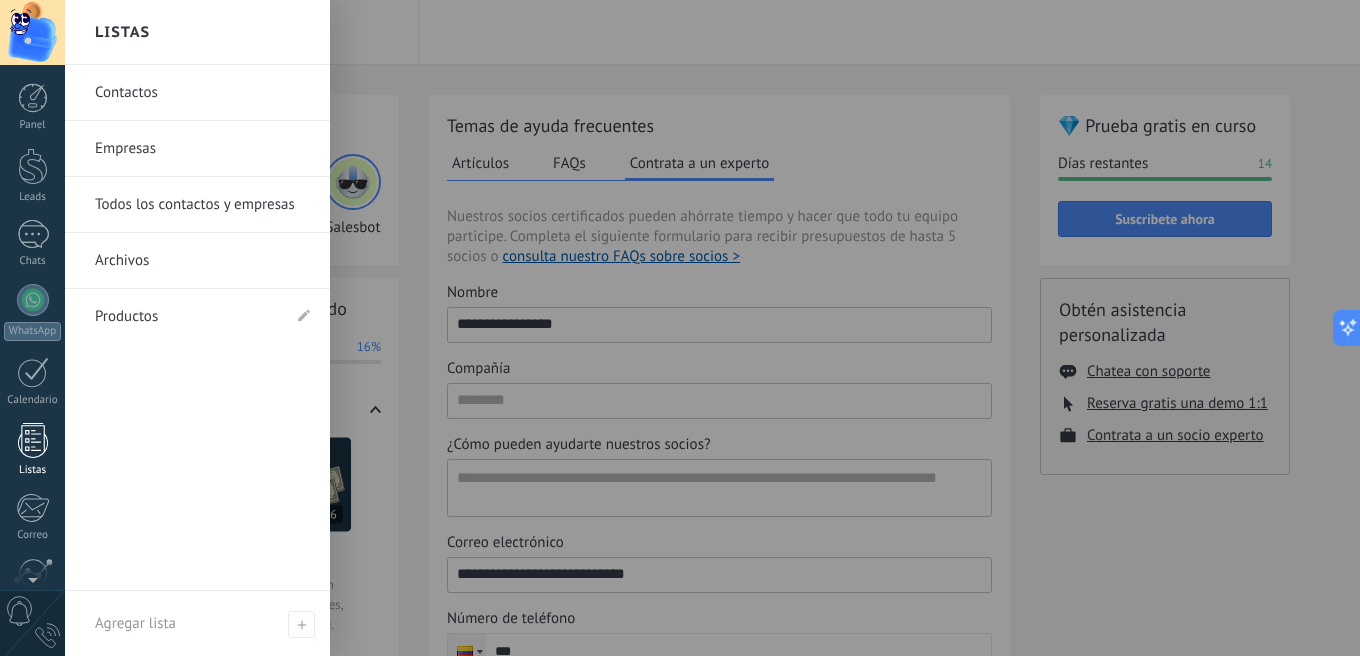 click at bounding box center (33, 440) 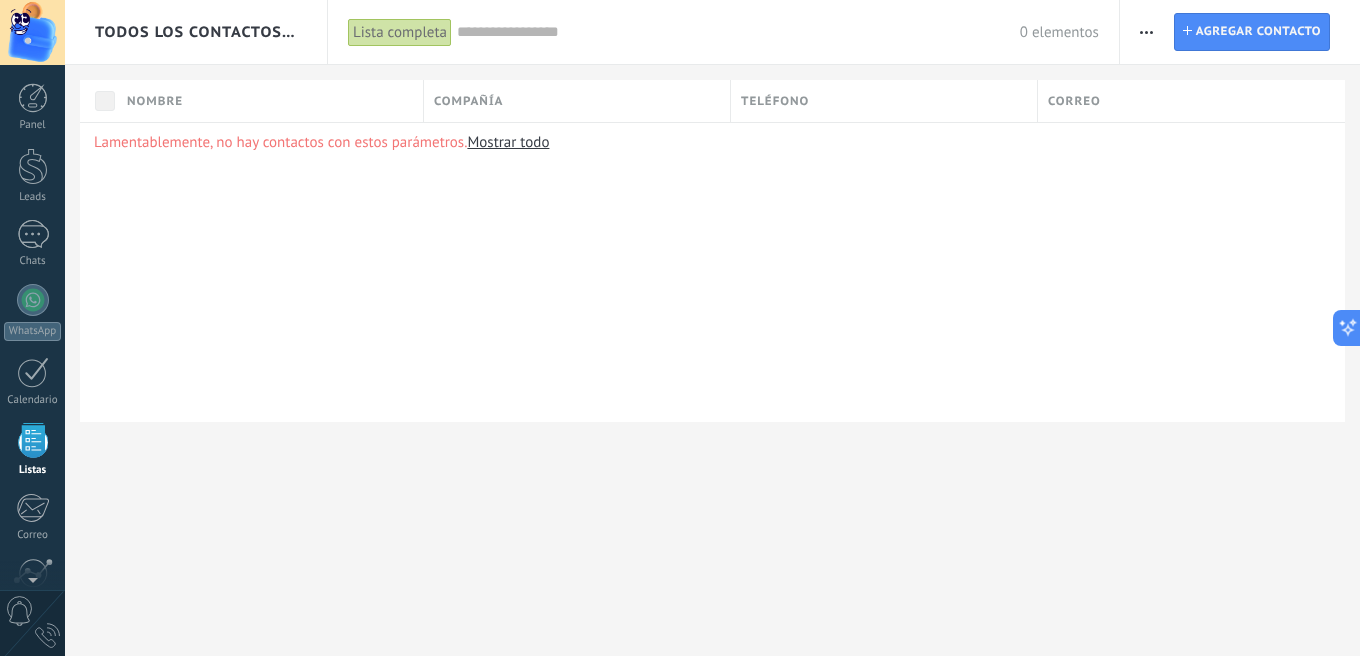 click on "Panel
Leads
Chats
WhatsApp
Clientes" at bounding box center (32, 425) 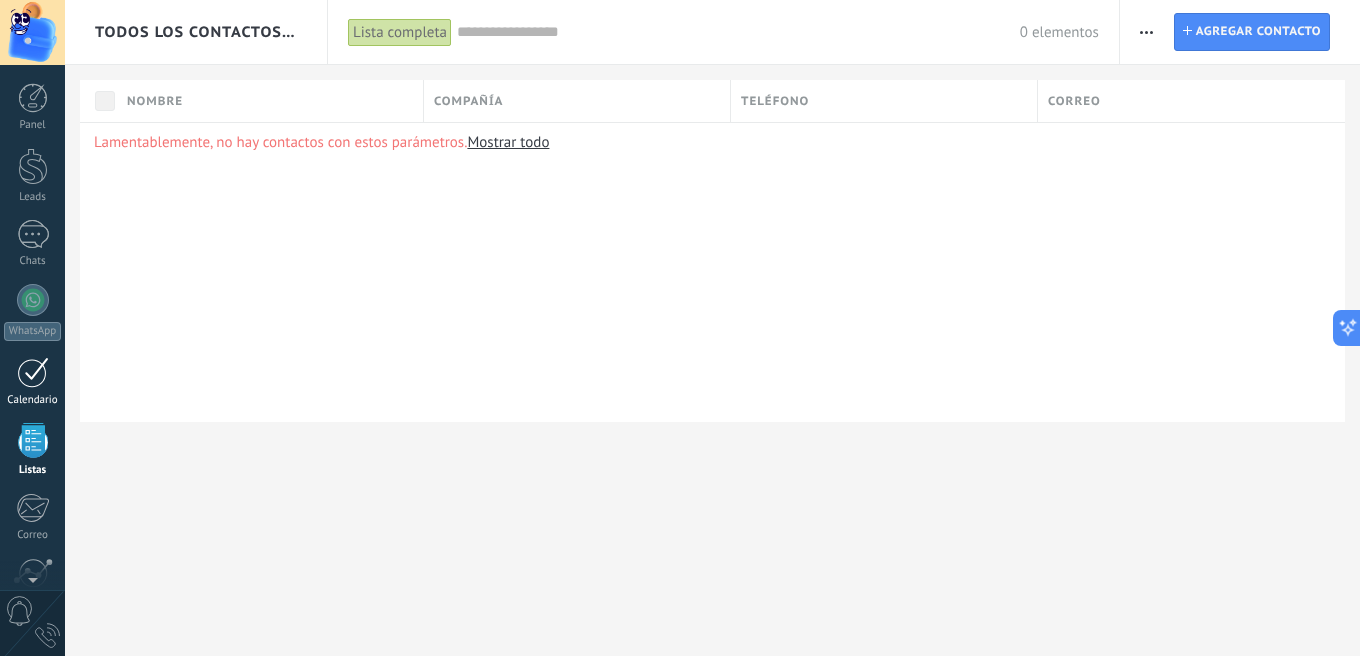 click at bounding box center [33, 372] 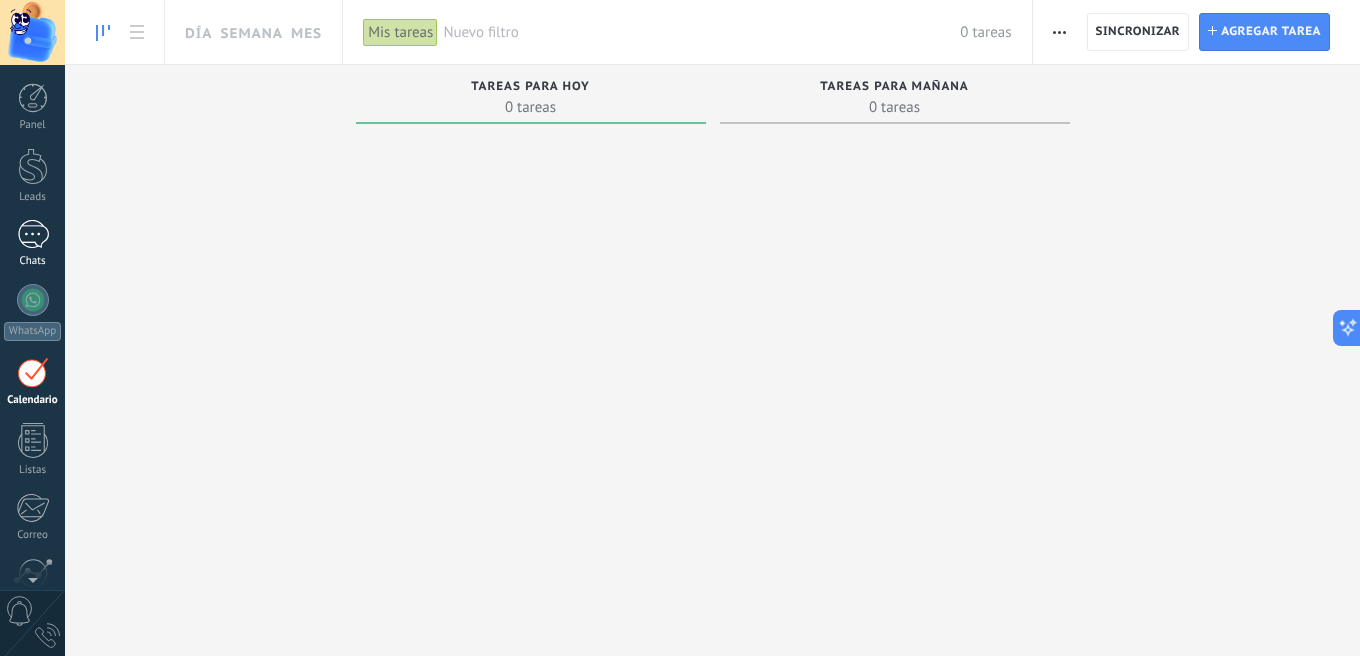 click at bounding box center [33, 234] 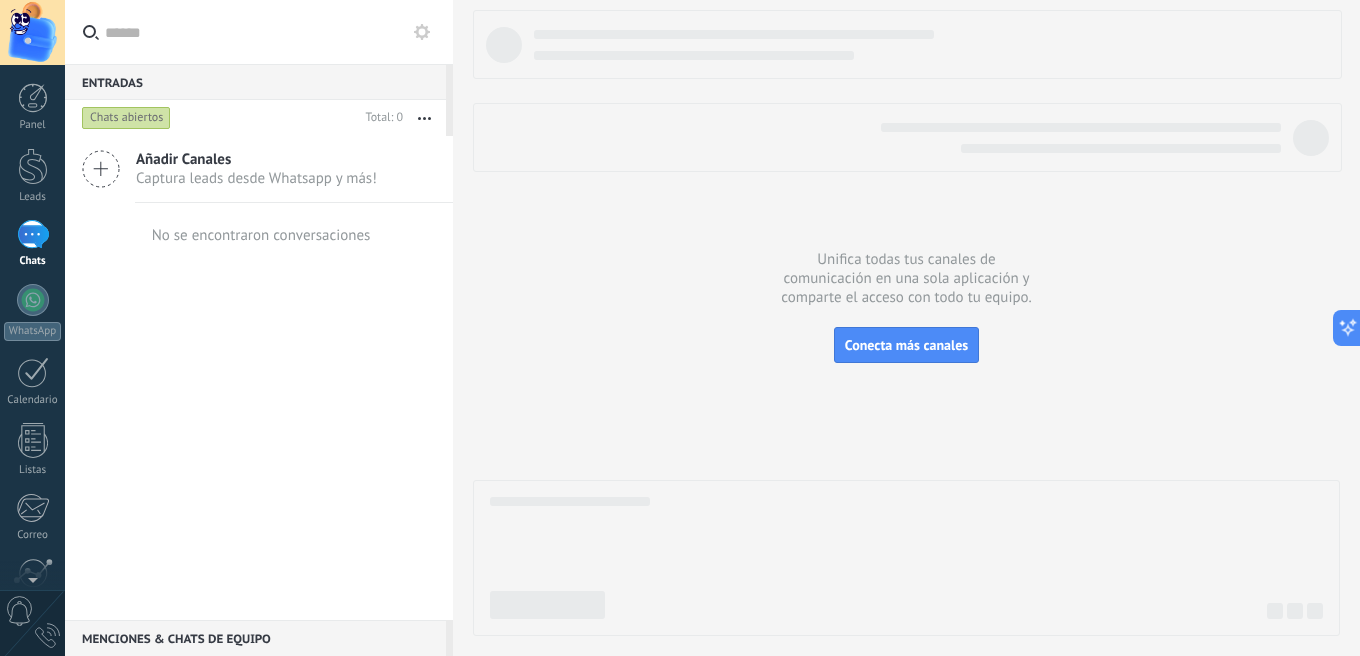 click on "Añadir Canales" at bounding box center (256, 159) 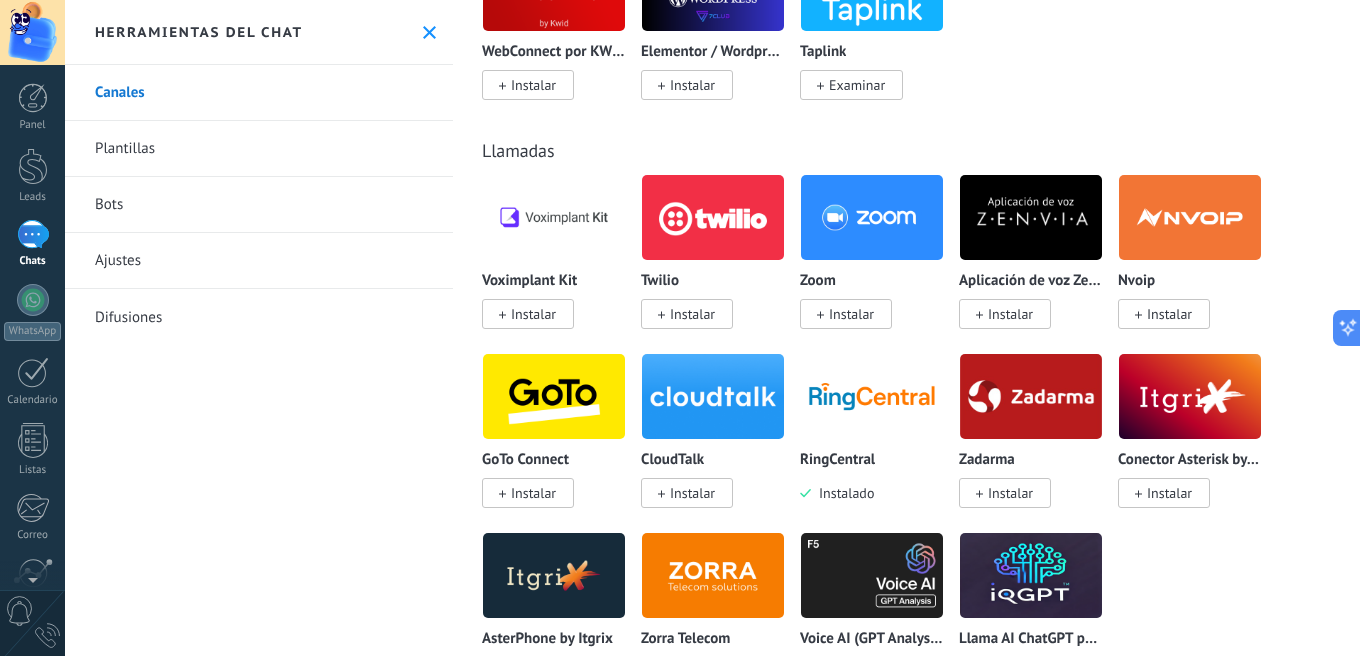 scroll, scrollTop: 3101, scrollLeft: 0, axis: vertical 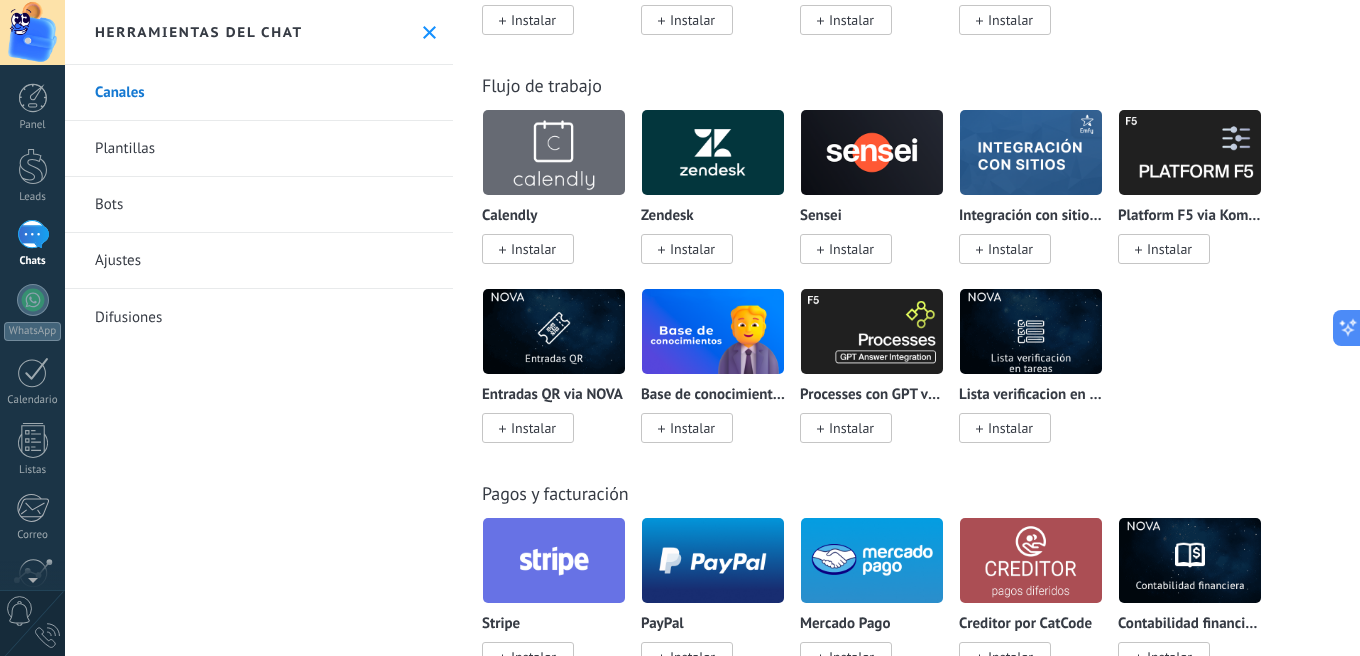 click on "Platform F5 via Komanda F5" at bounding box center [1190, 216] 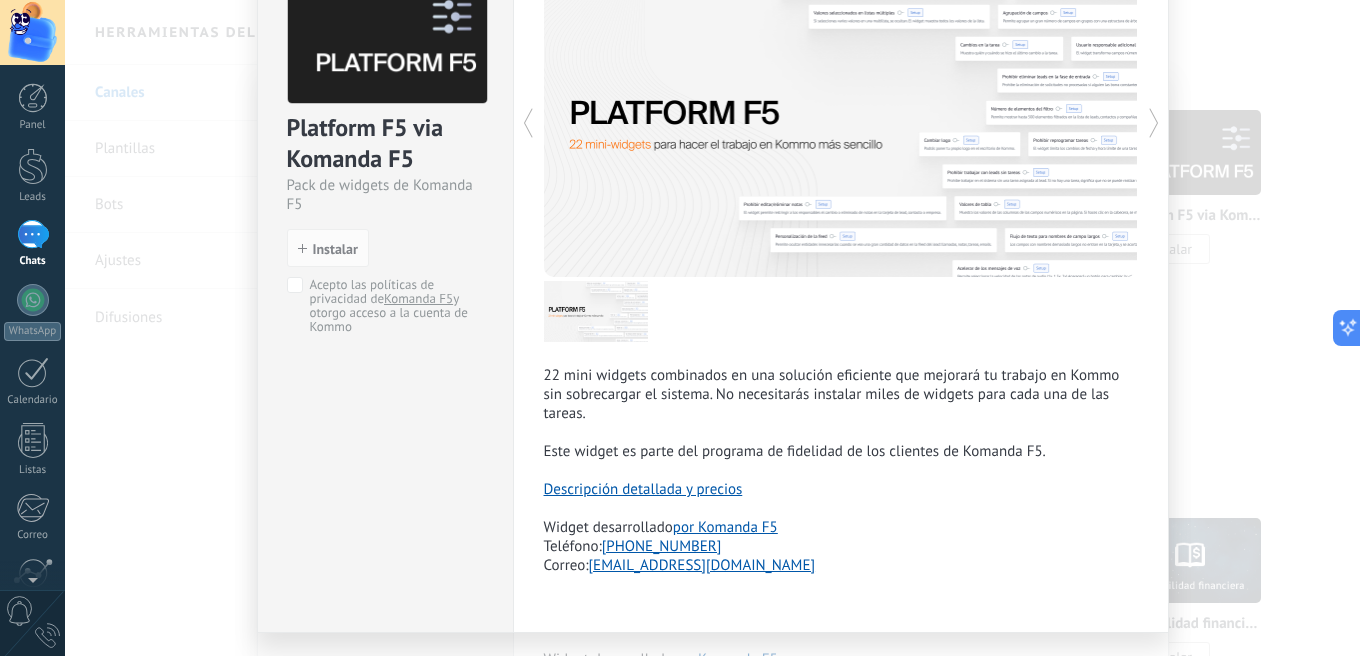 scroll, scrollTop: 118, scrollLeft: 0, axis: vertical 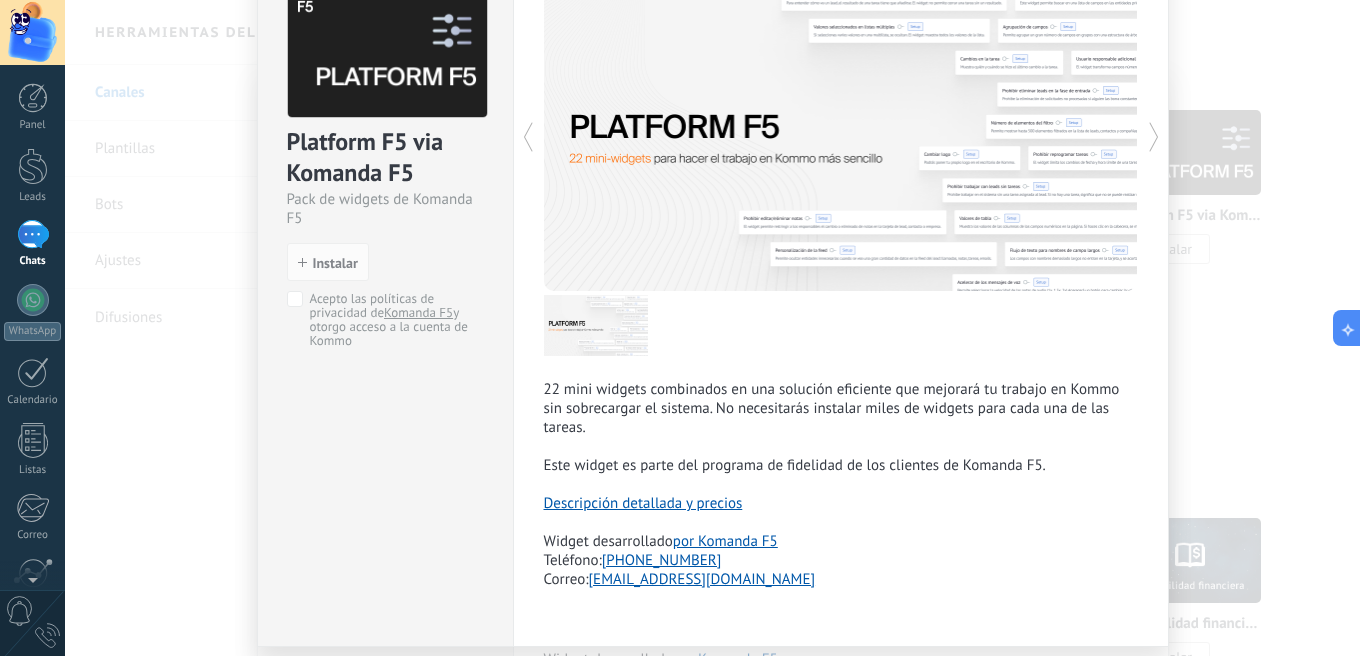 click at bounding box center [989, 137] 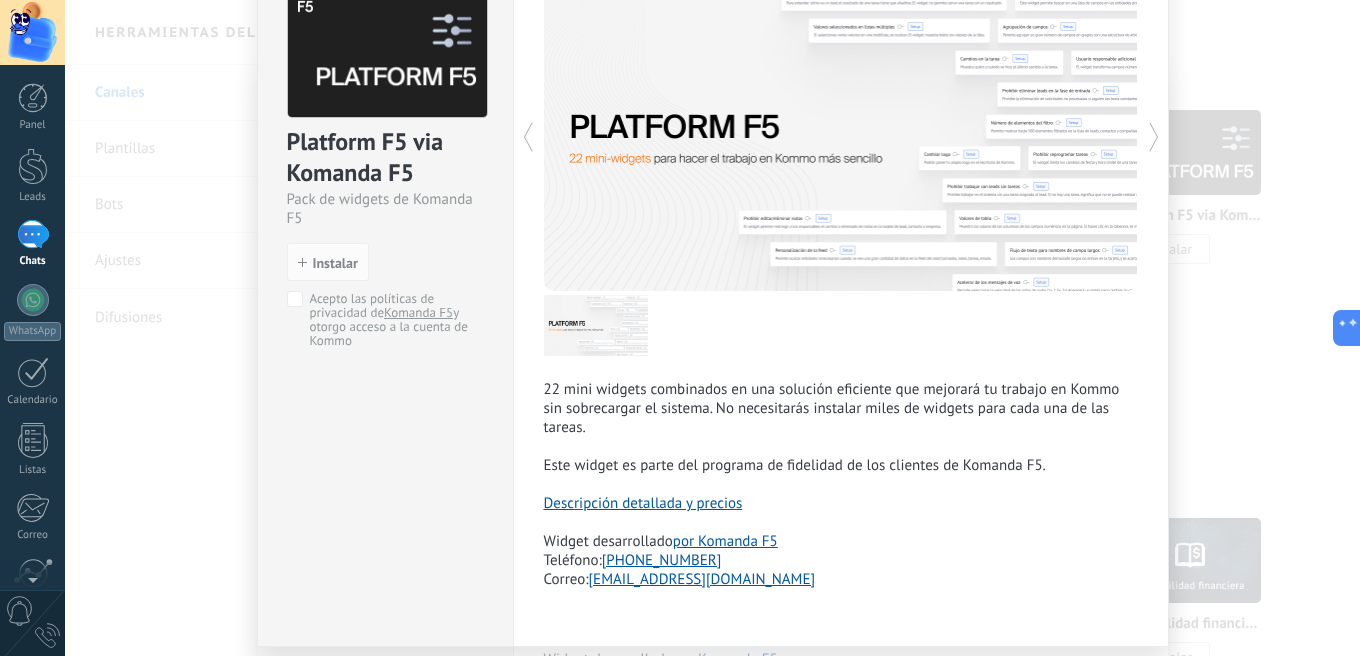 click at bounding box center (989, 137) 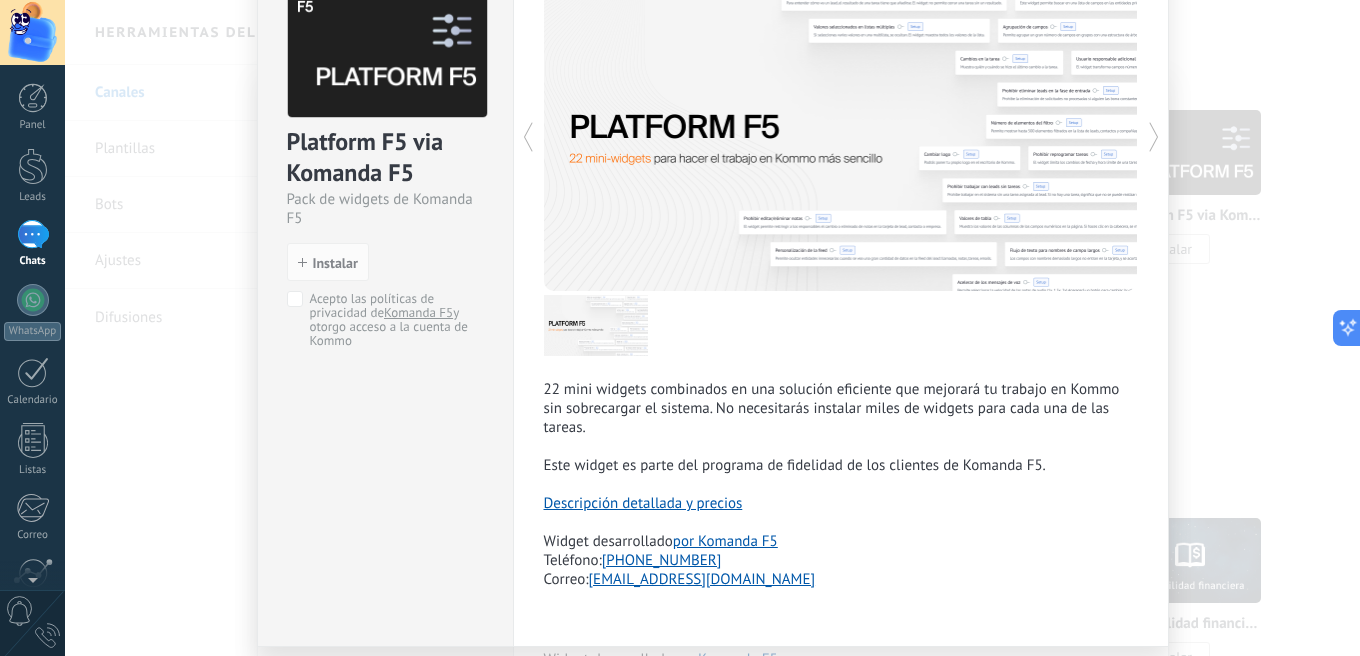 click at bounding box center [989, 137] 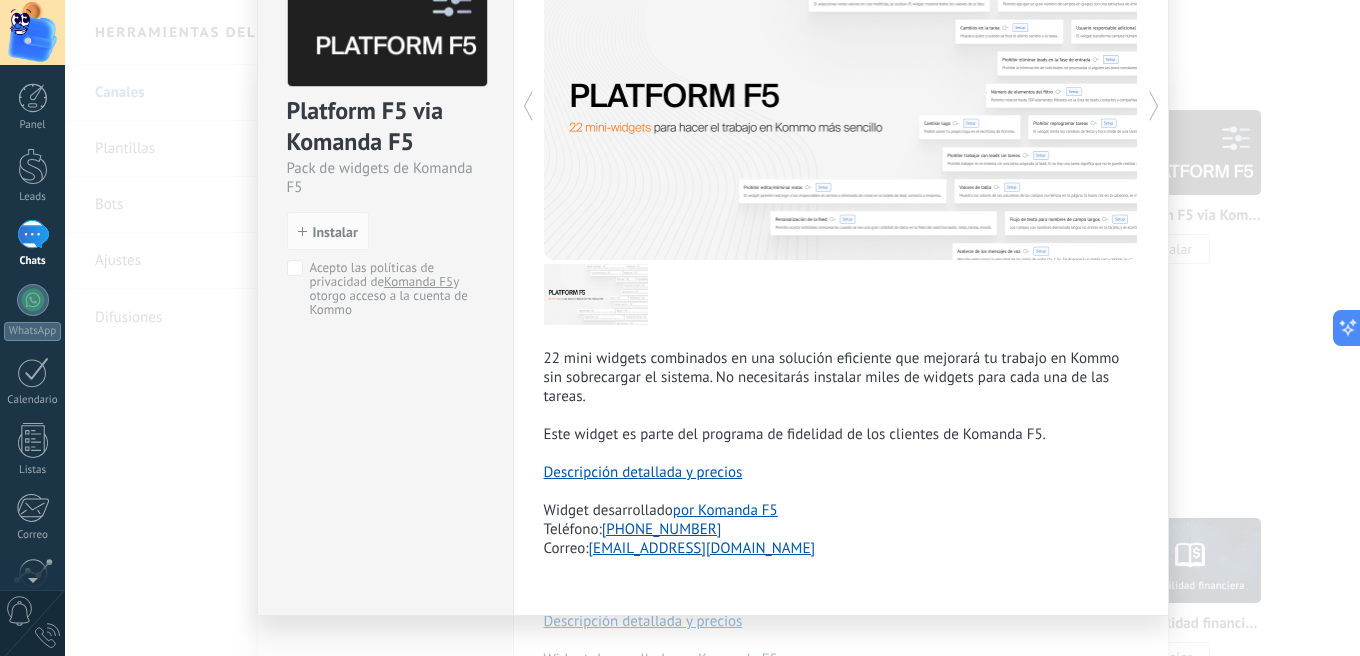 scroll, scrollTop: 184, scrollLeft: 0, axis: vertical 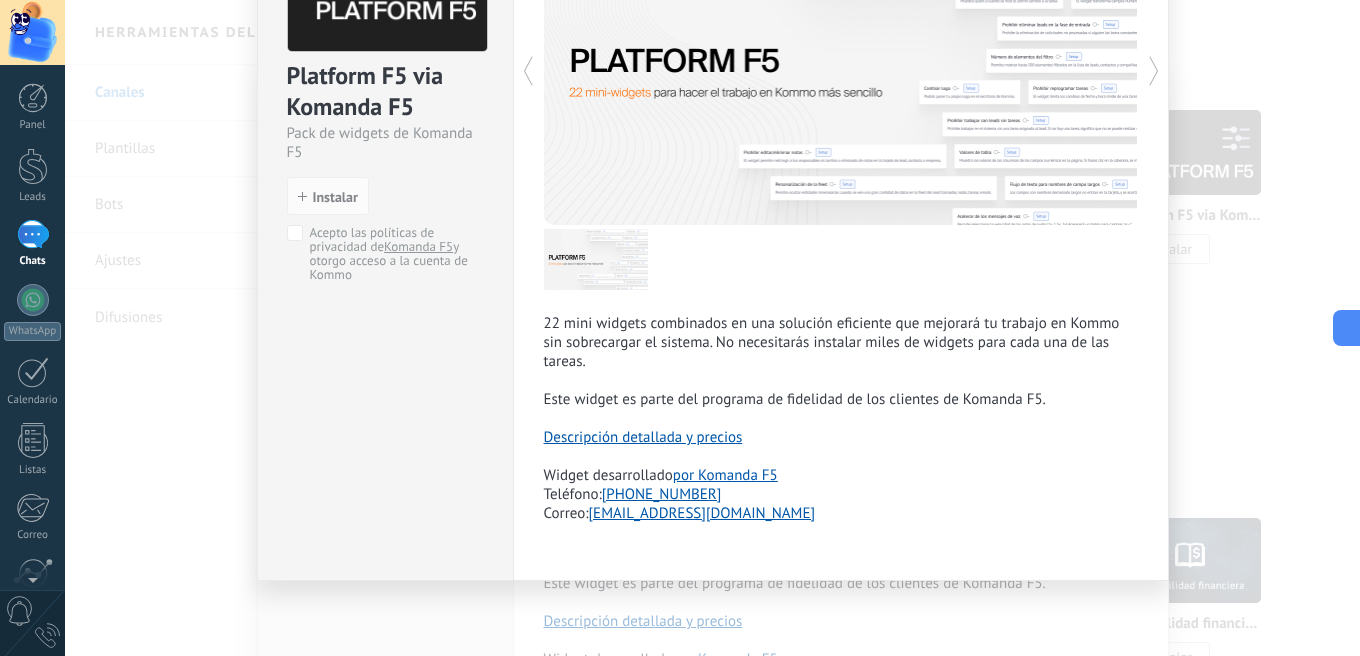 click at bounding box center (989, 71) 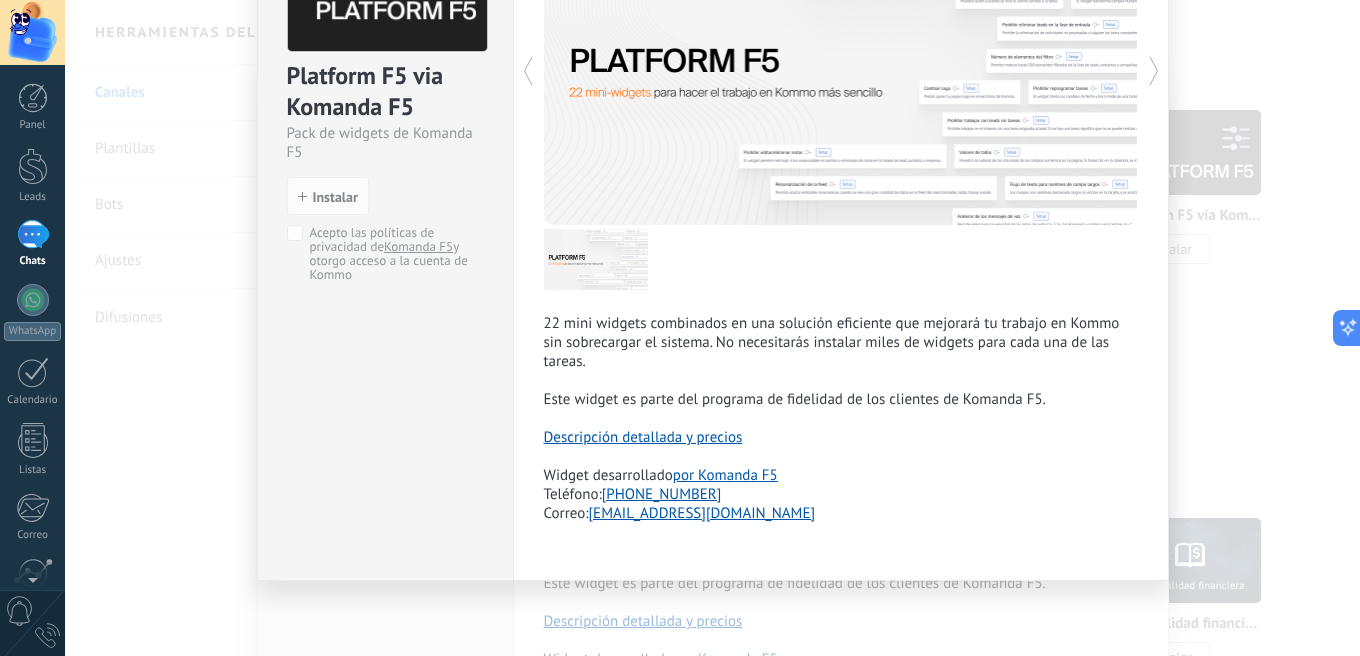 click on "Platform F5 via Komanda F5 Pack de widgets de Komanda F5 install Instalar Acepto las políticas de privacidad de  Komanda F5  y otorgo acceso a la cuenta de Kommo
Komanda F5
22 mini widgets combinados en una solución eficiente que mejorará tu trabajo en Kommo sin sobrecargar el sistema. No necesitarás instalar miles de widgets para cada una de las tareas. Este widget es parte del programa de fidelidad de los clientes de Komanda F5.
Descripción detallada y precios
Widget desarrollado  por Komanda F5
Teléfono:  [PHONE_NUMBER]
Correo:  [EMAIL_ADDRESS][DOMAIN_NAME]
más" at bounding box center (712, 328) 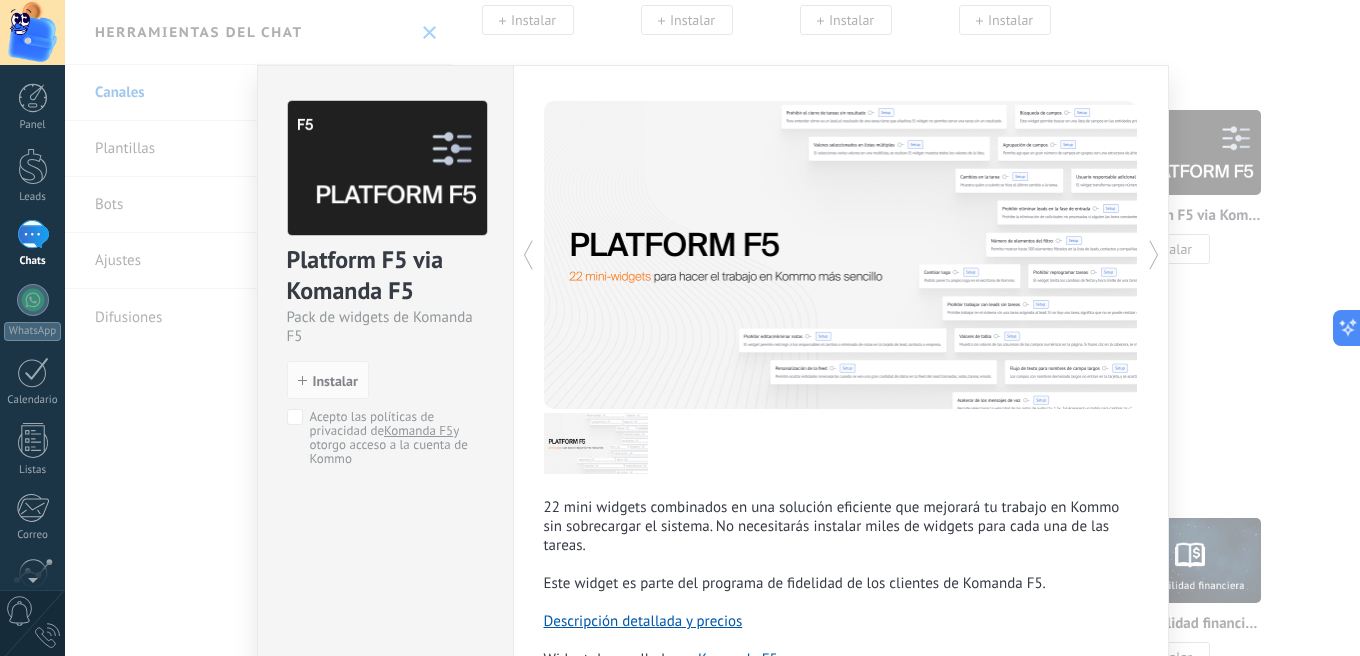 scroll, scrollTop: 0, scrollLeft: 0, axis: both 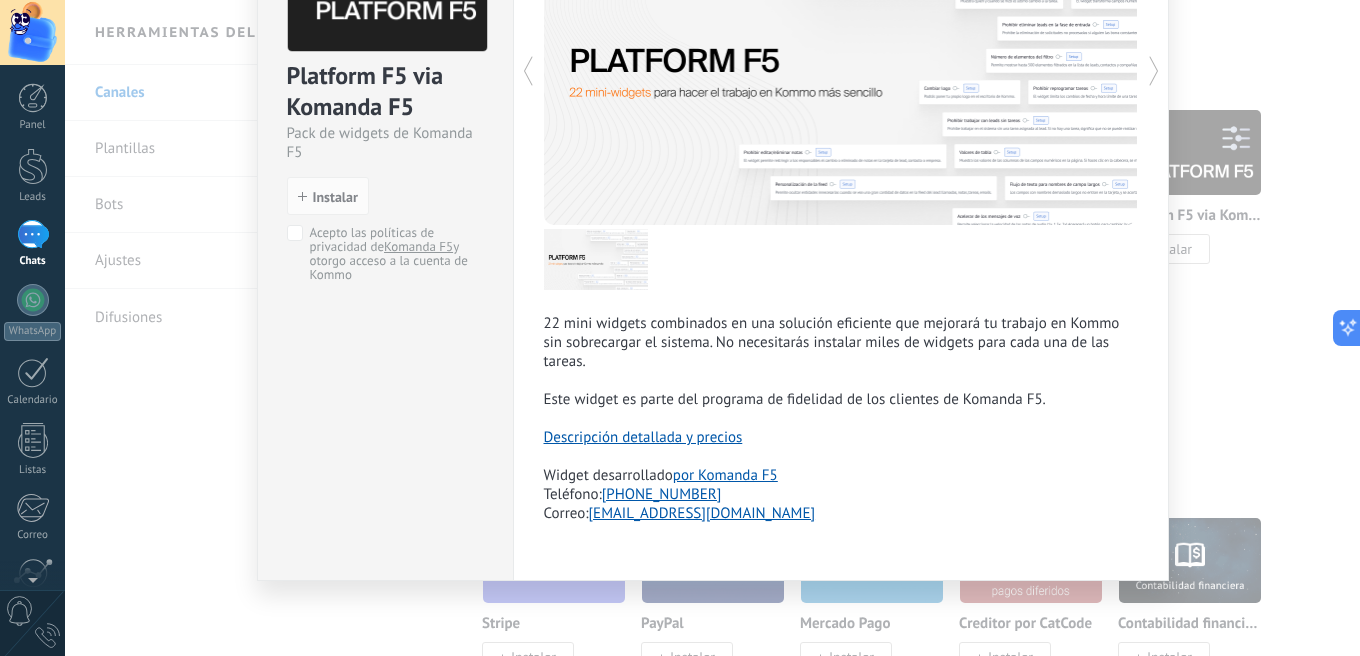 click on "Platform F5 via Komanda F5 Pack de widgets de Komanda F5 install Instalar Acepto las políticas de privacidad de  Komanda F5  y otorgo acceso a la cuenta de Kommo
Komanda F5
22 mini widgets combinados en una solución eficiente que mejorará tu trabajo en Kommo sin sobrecargar el sistema. No necesitarás instalar miles de widgets para cada una de las tareas. Este widget es parte del programa de fidelidad de los clientes de Komanda F5.
Descripción detallada y precios
Widget desarrollado  por Komanda F5
Teléfono:  [PHONE_NUMBER]
Correo:  [EMAIL_ADDRESS][DOMAIN_NAME]
más" at bounding box center (712, 328) 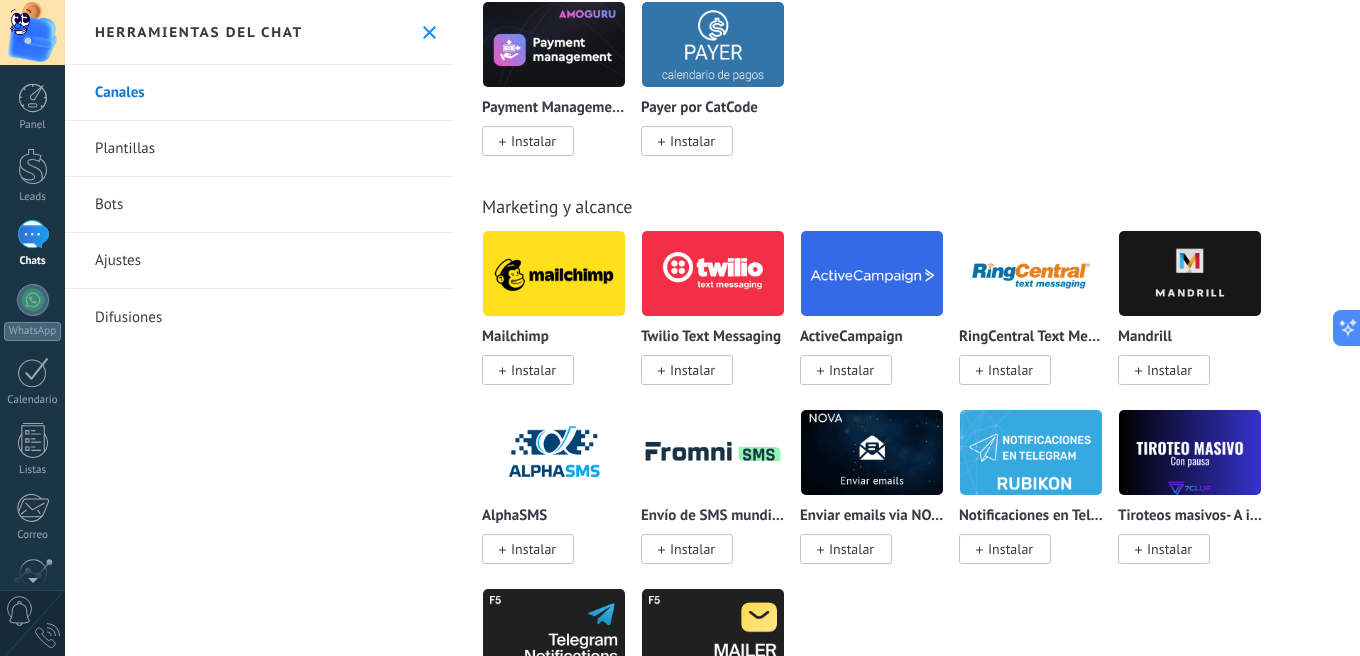 scroll, scrollTop: 3793, scrollLeft: 0, axis: vertical 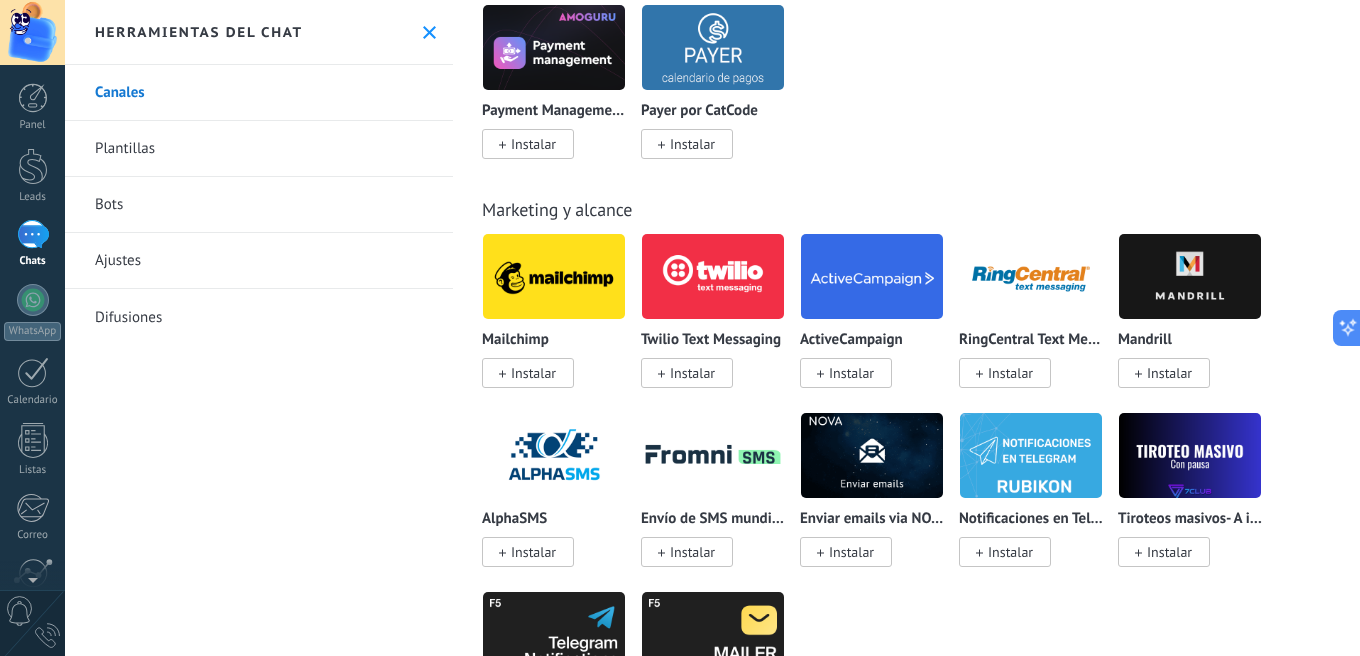 click at bounding box center [1031, 276] 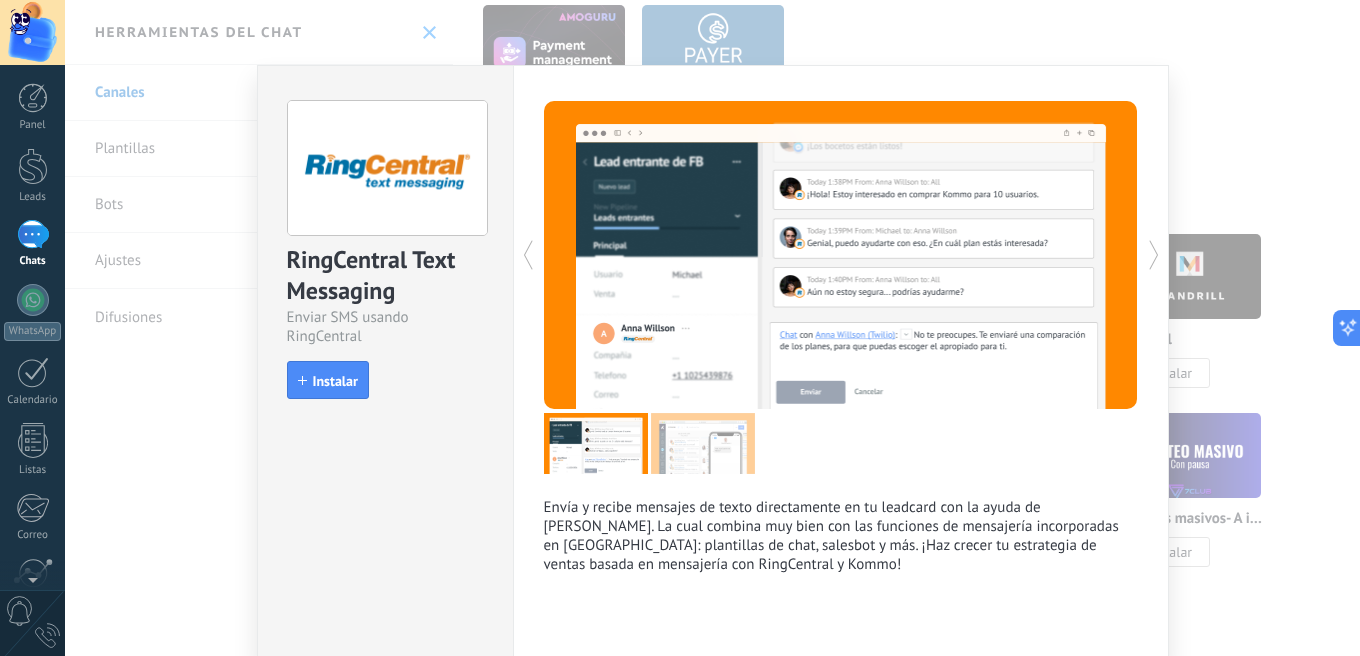 click on ".abccls-1,.abccls-2{fill-rule:evenodd}.abccls-2{fill:#fff} .abfcls-1{fill:none}.abfcls-2{fill:#fff} .abncls-1{isolation:isolate}.abncls-2{opacity:.06}.abncls-2,.abncls-3,.abncls-6{mix-blend-mode:multiply}.abncls-3{opacity:.15}.abncls-4,.abncls-8{fill:#fff}.abncls-5{fill:url(#abnlinear-gradient)}.abncls-6{opacity:.04}.abncls-7{fill:url(#abnlinear-gradient-2)}.abncls-8{fill-rule:evenodd} .abqst0{fill:#ffa200} .abwcls-1{fill:#252525} .cls-1{isolation:isolate} .acicls-1{fill:none} .aclcls-1{fill:#232323} .acnst0{display:none} .addcls-1,.addcls-2{fill:none;stroke-miterlimit:10}.addcls-1{stroke:#dfe0e5}.addcls-2{stroke:#a1a7ab} .adecls-1,.adecls-2{fill:none;stroke-miterlimit:10}.adecls-1{stroke:#dfe0e5}.adecls-2{stroke:#a1a7ab} .adqcls-1{fill:#8591a5;fill-rule:evenodd} .aeccls-1{fill:#5c9f37} .aeecls-1{fill:#f86161} .aejcls-1{fill:#8591a5;fill-rule:evenodd} .aekcls-1{fill-rule:evenodd} .aelcls-1{fill-rule:evenodd;fill:currentColor} .aemcls-1{fill-rule:evenodd;fill:currentColor} .aencls-2{fill:#f86161;opacity:.3}" at bounding box center (680, 328) 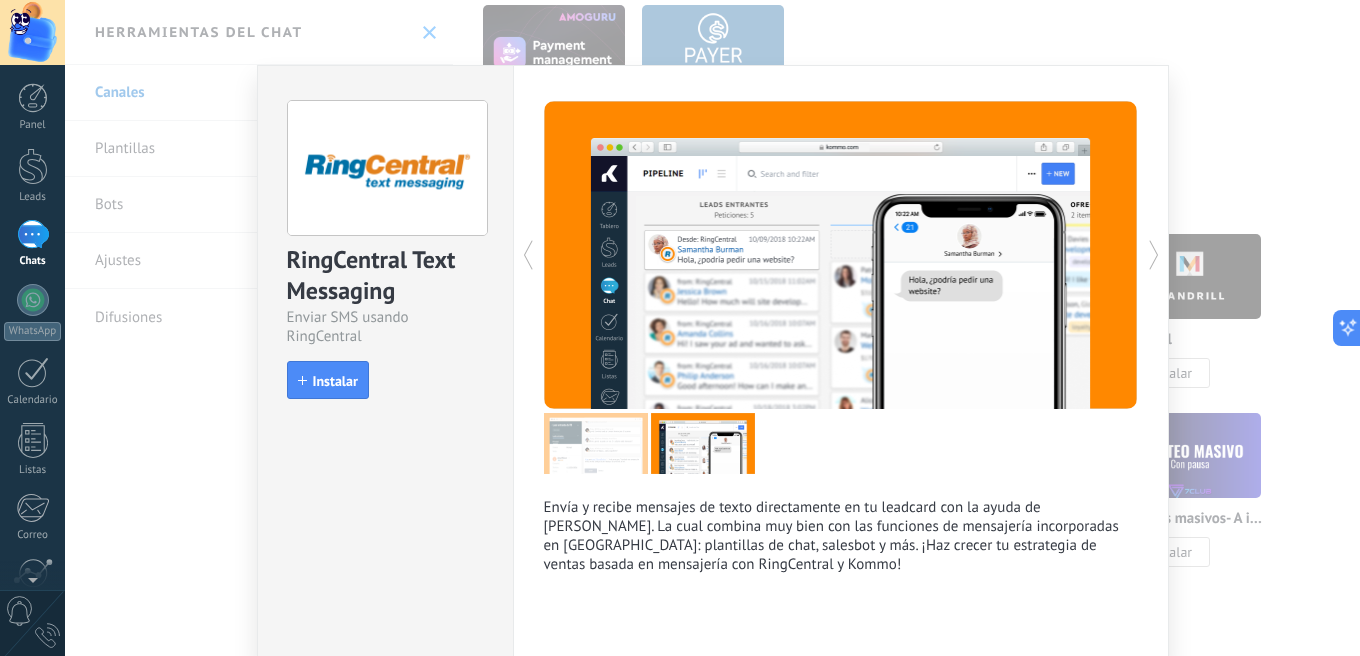 click at bounding box center [596, 443] 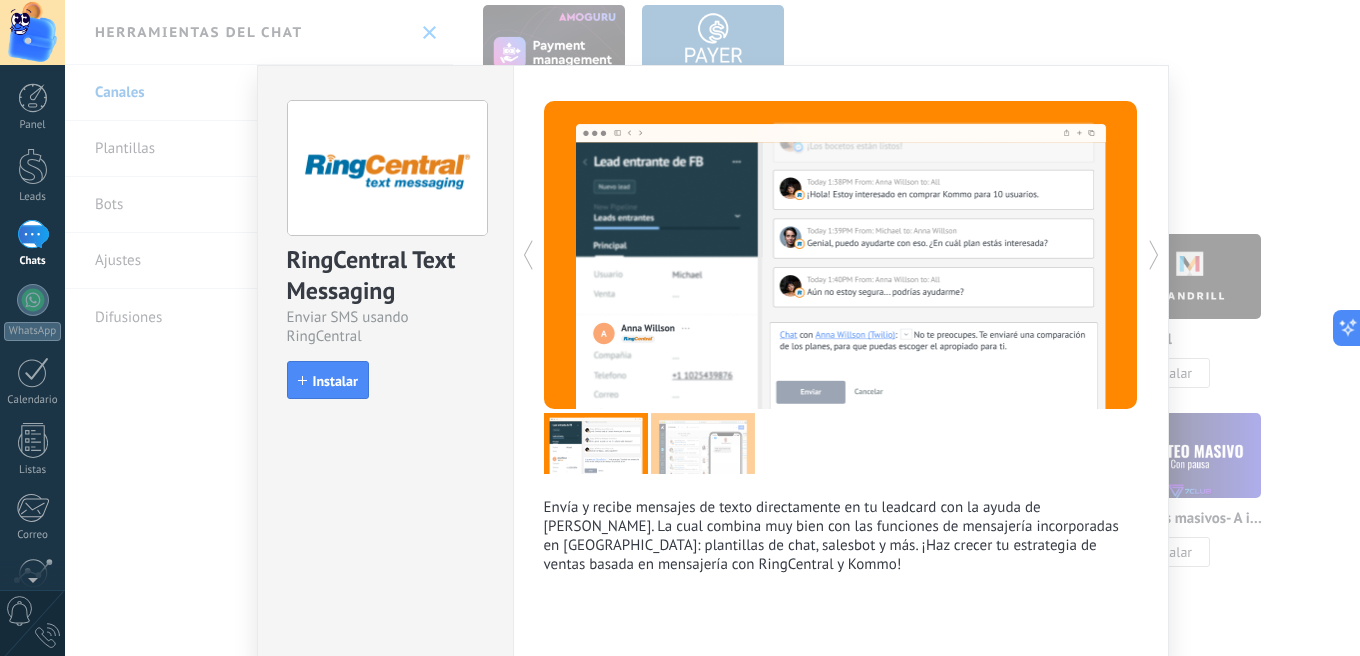 click at bounding box center (703, 443) 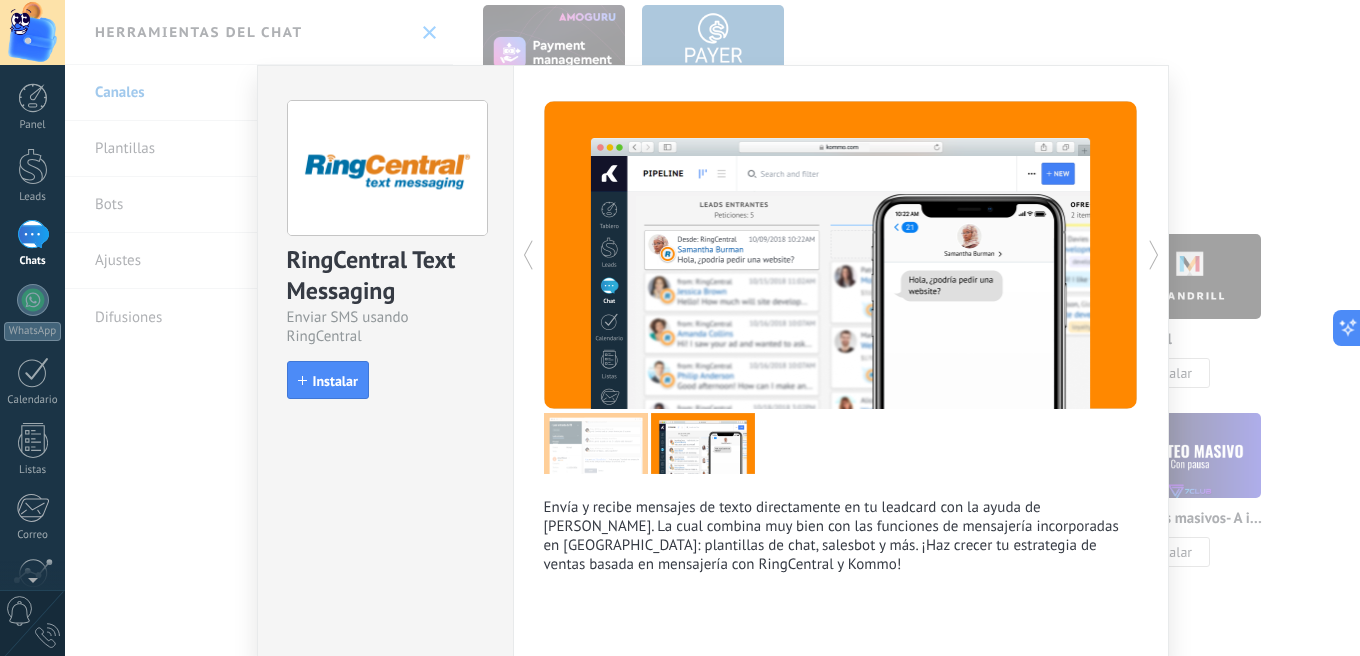 click at bounding box center (596, 443) 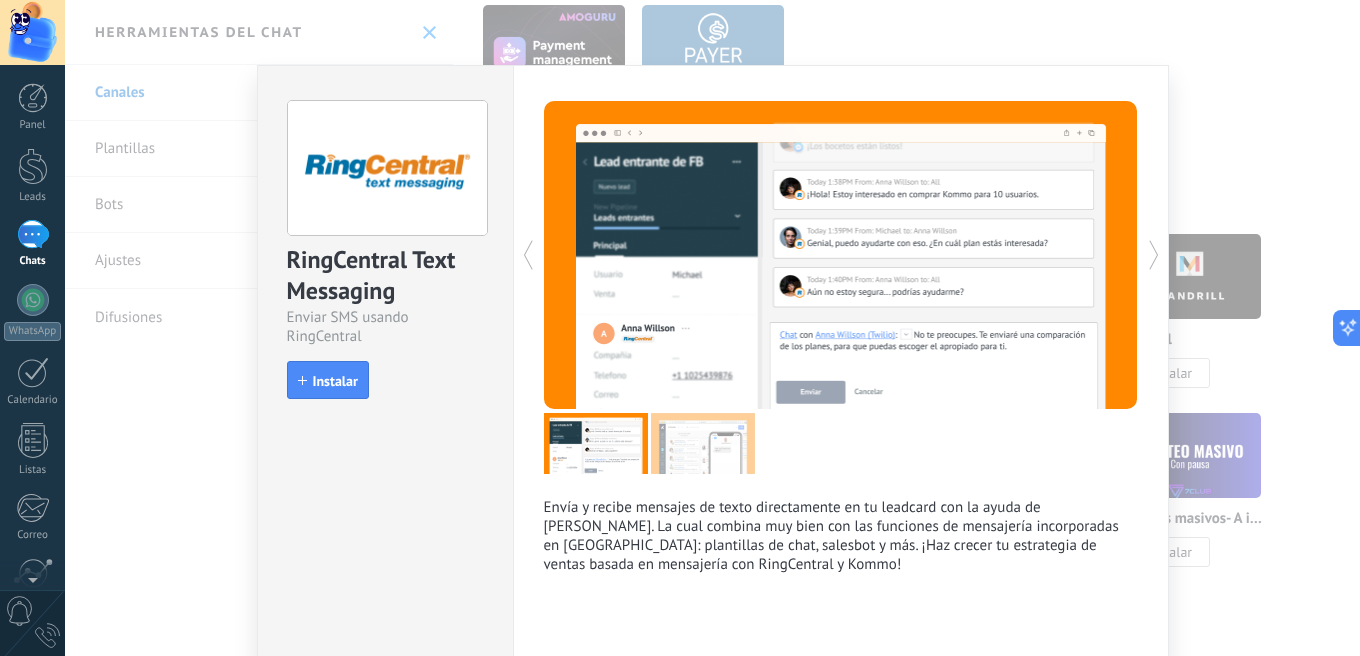 click on "RingCentral Text Messaging Enviar SMS usando RingCentral install Instalar Envía y recibe mensajes de texto directamente en tu leadcard con la ayuda de Ringcentral. La cual combina muy bien con las funciones de mensajería incorporadas en [GEOGRAPHIC_DATA]: plantillas de chat, salesbot y más. ¡Haz crecer tu estrategia de ventas basada en mensajería con RingCentral y Kommo! más" at bounding box center (712, 328) 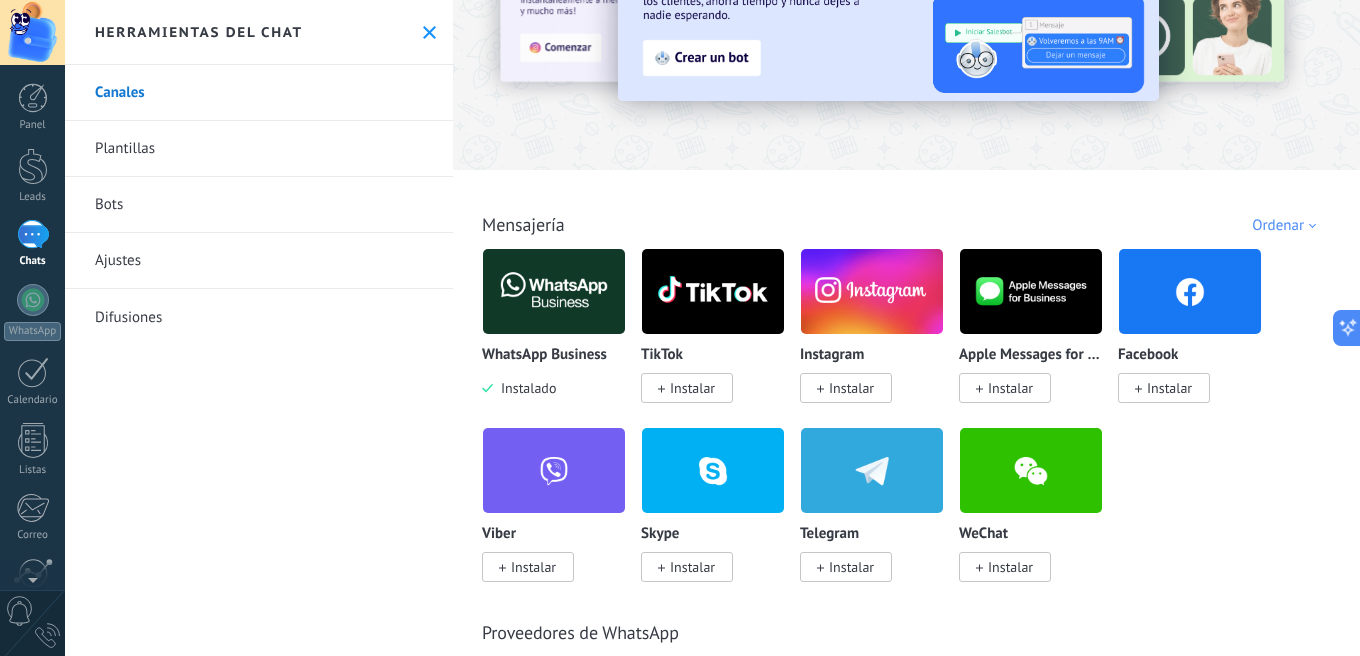 scroll, scrollTop: 0, scrollLeft: 0, axis: both 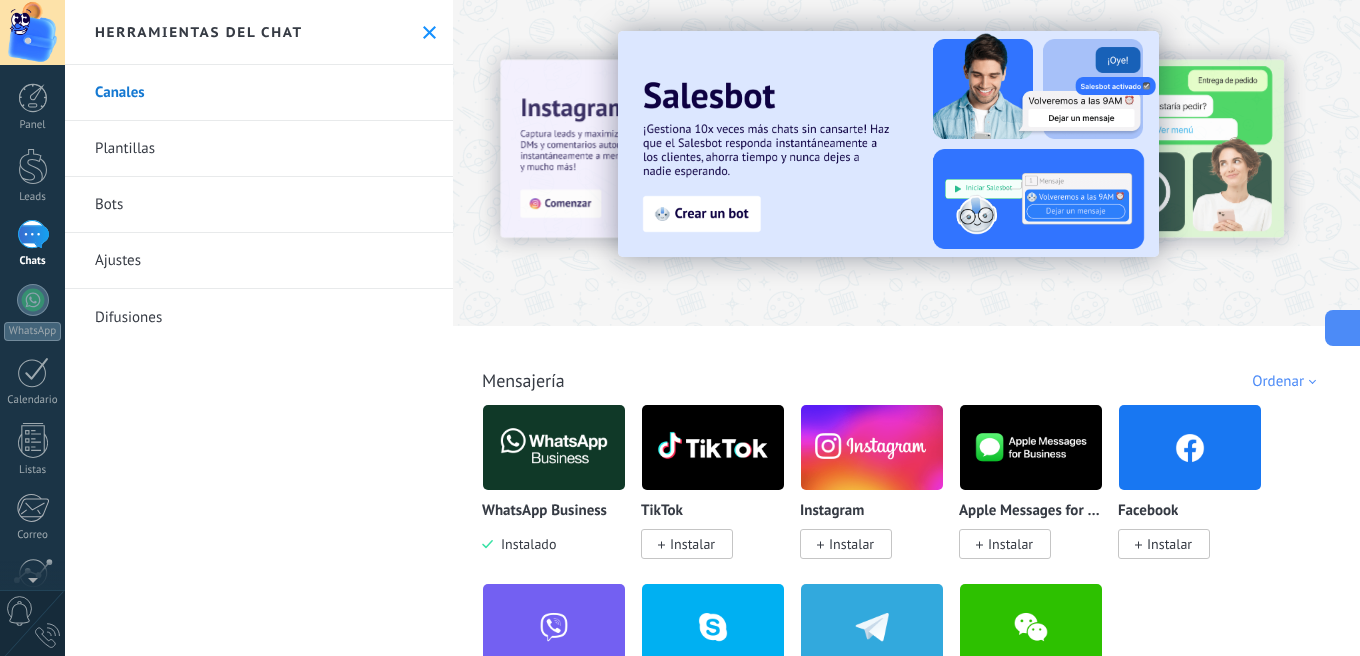 click 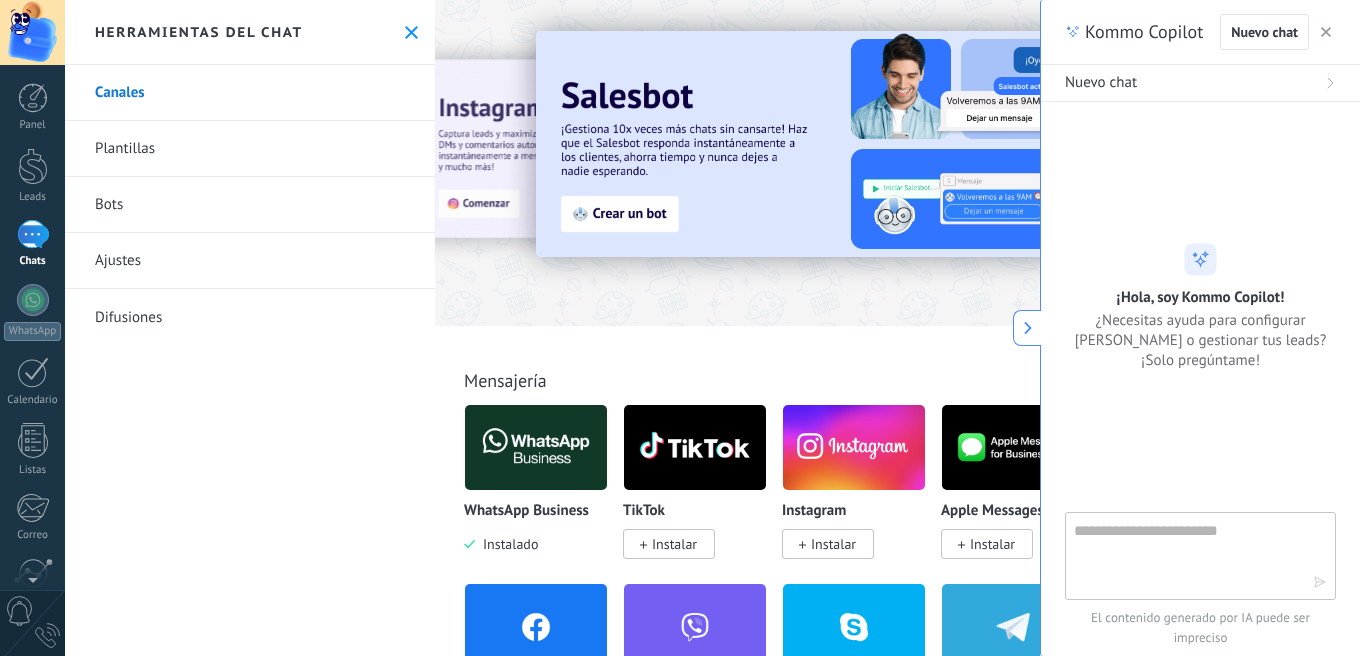 scroll, scrollTop: 19, scrollLeft: 0, axis: vertical 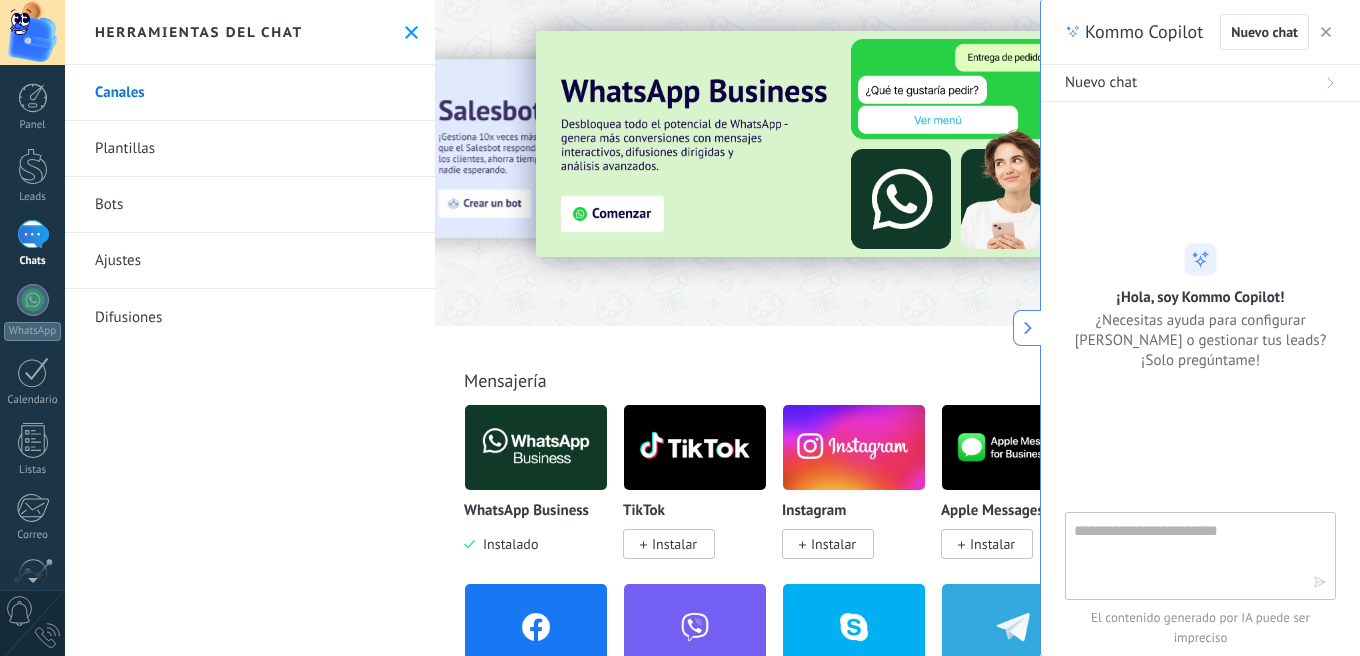 click at bounding box center [1186, 555] 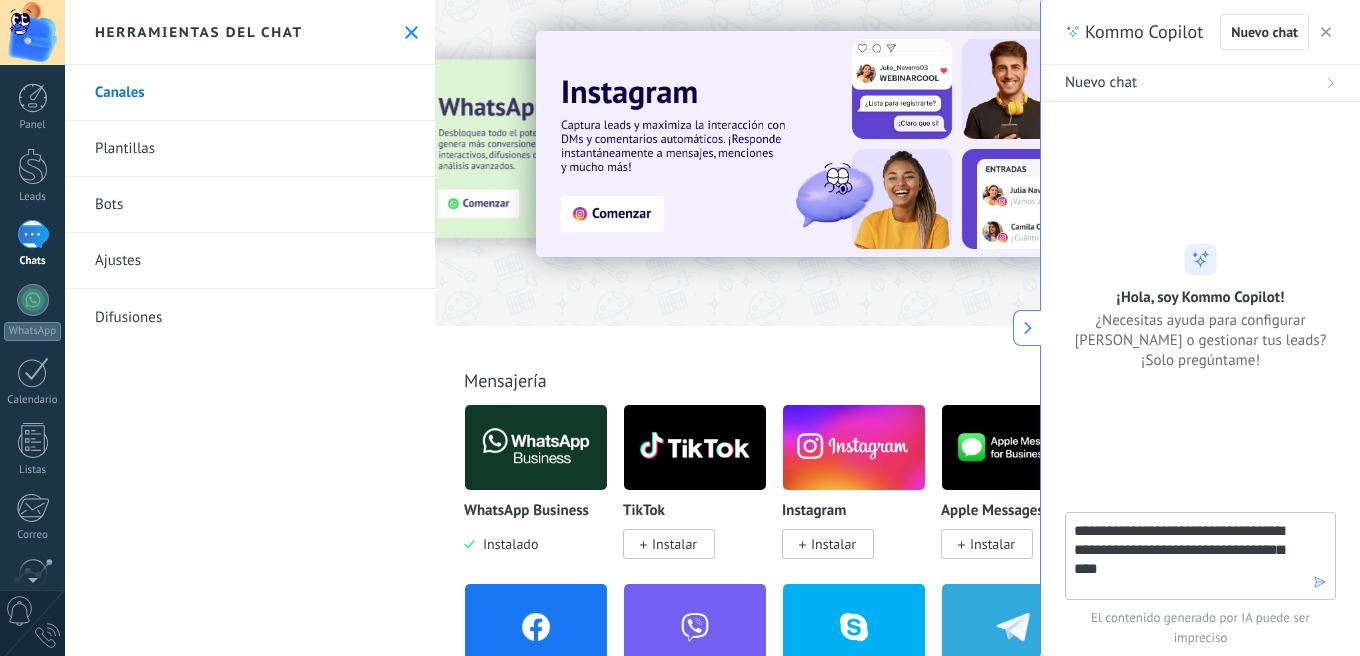 type on "**********" 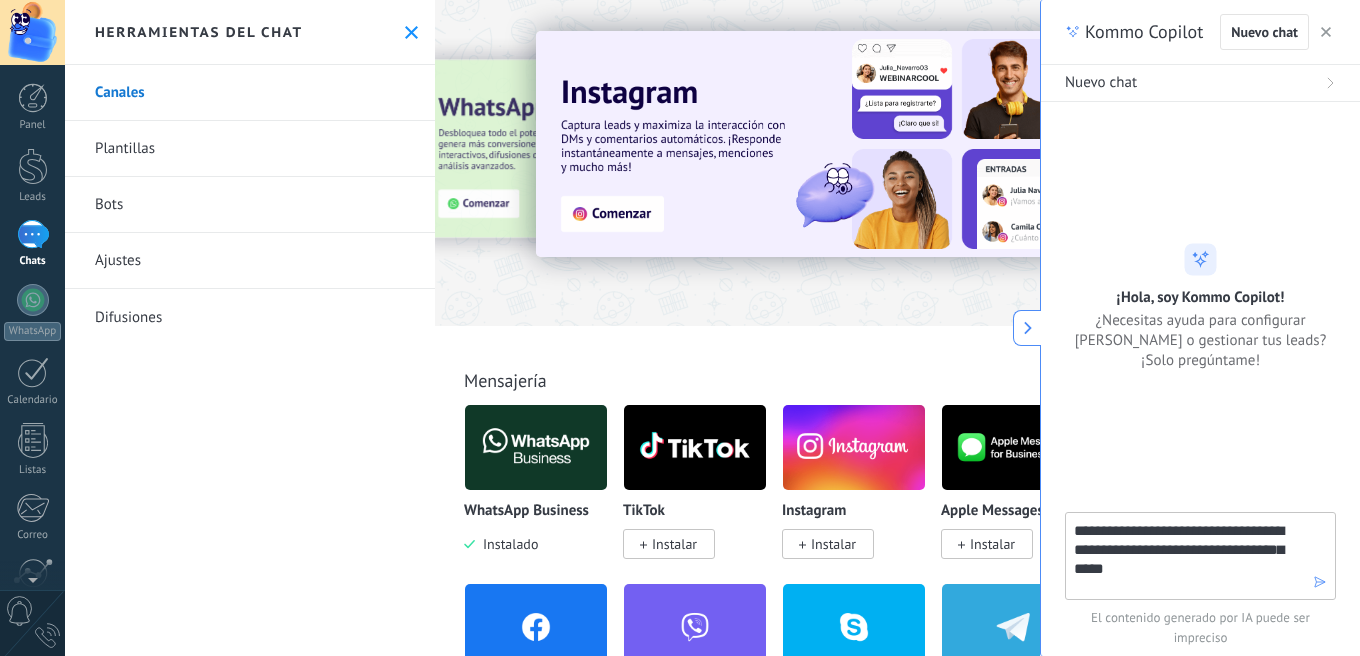 type 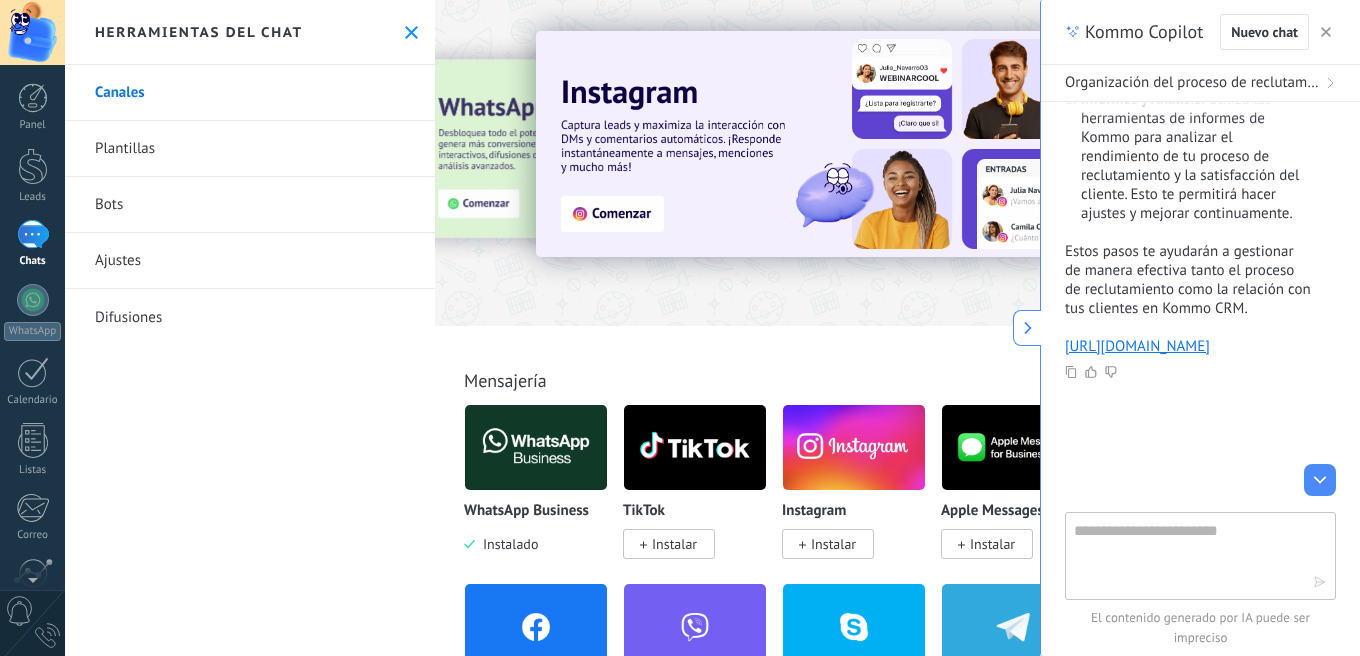 scroll, scrollTop: 1017, scrollLeft: 0, axis: vertical 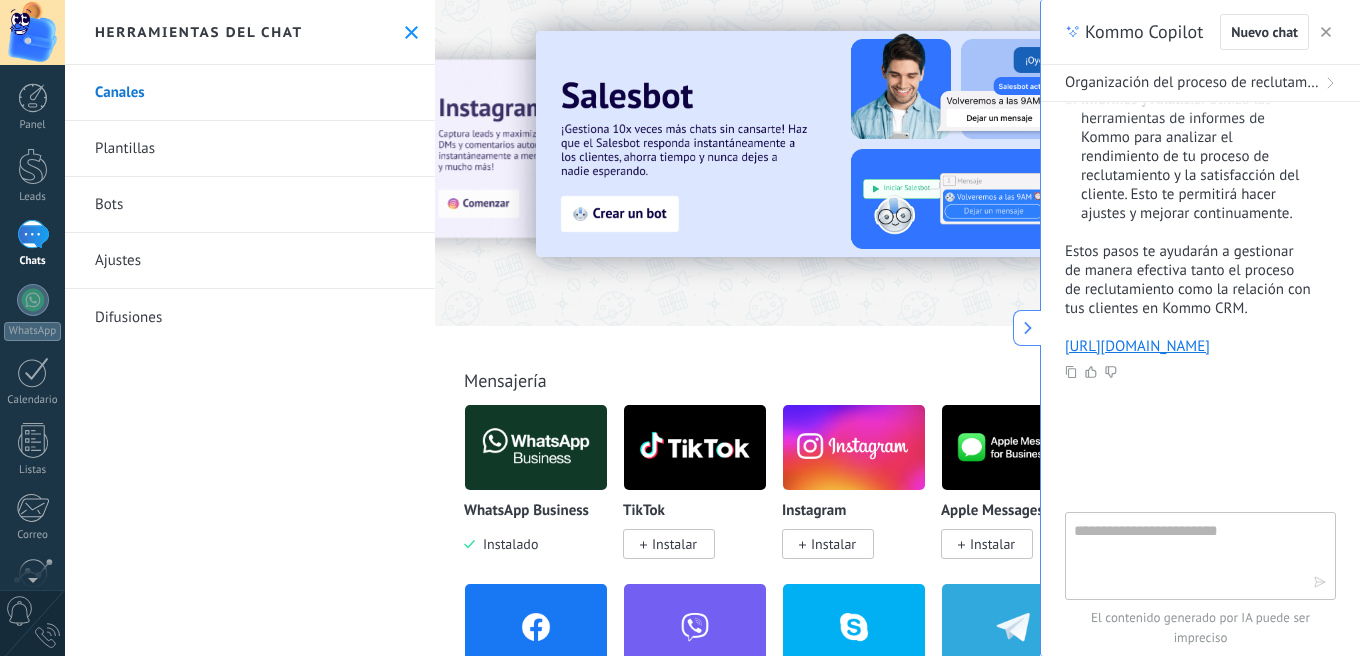 click at bounding box center (1027, 328) 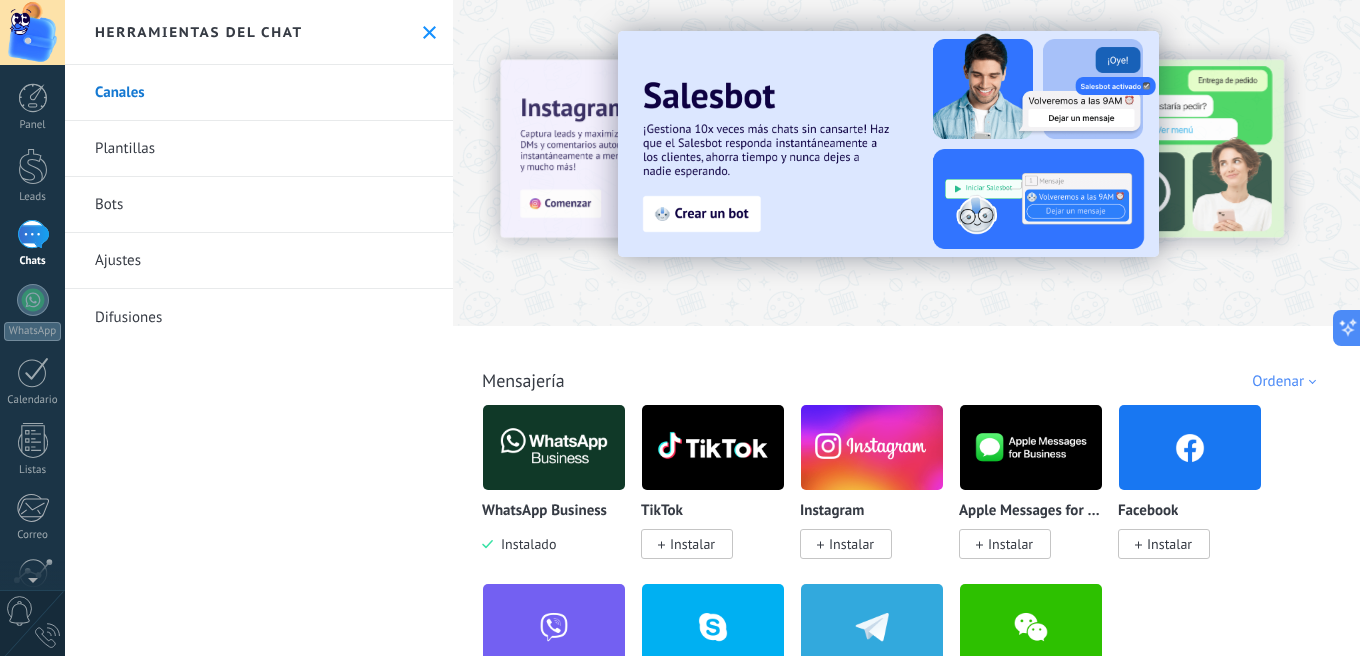 type 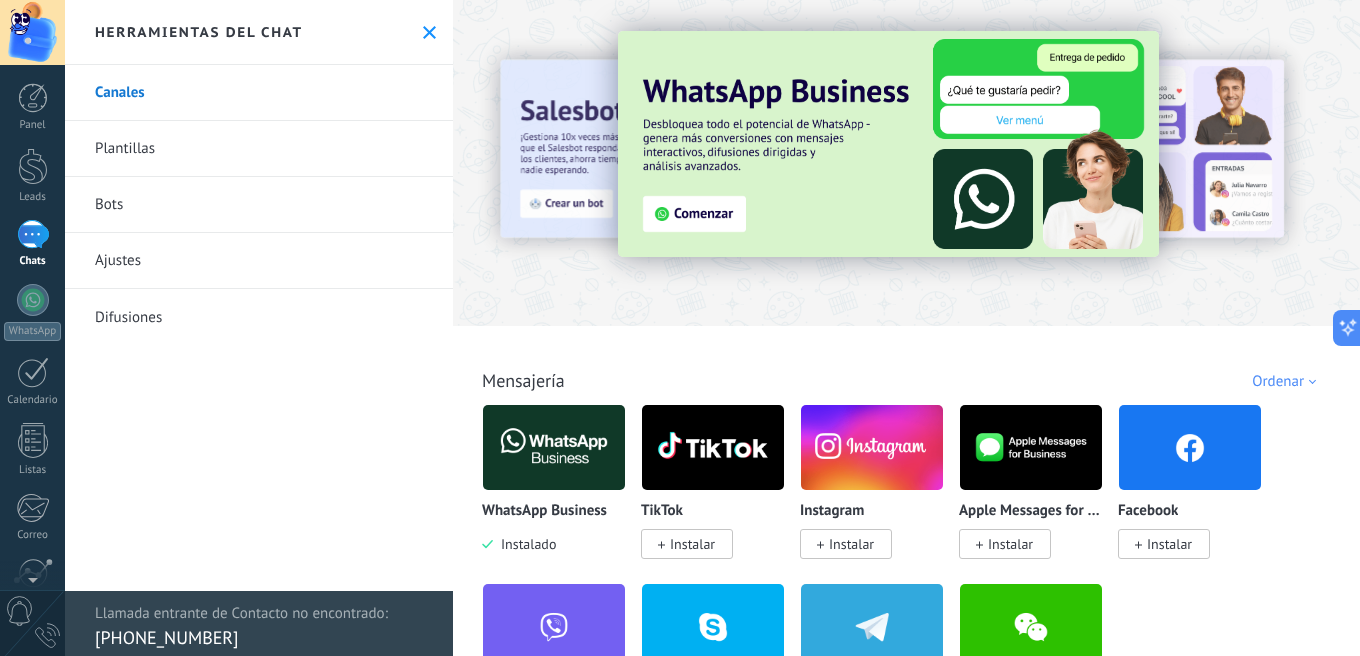 type on "*" 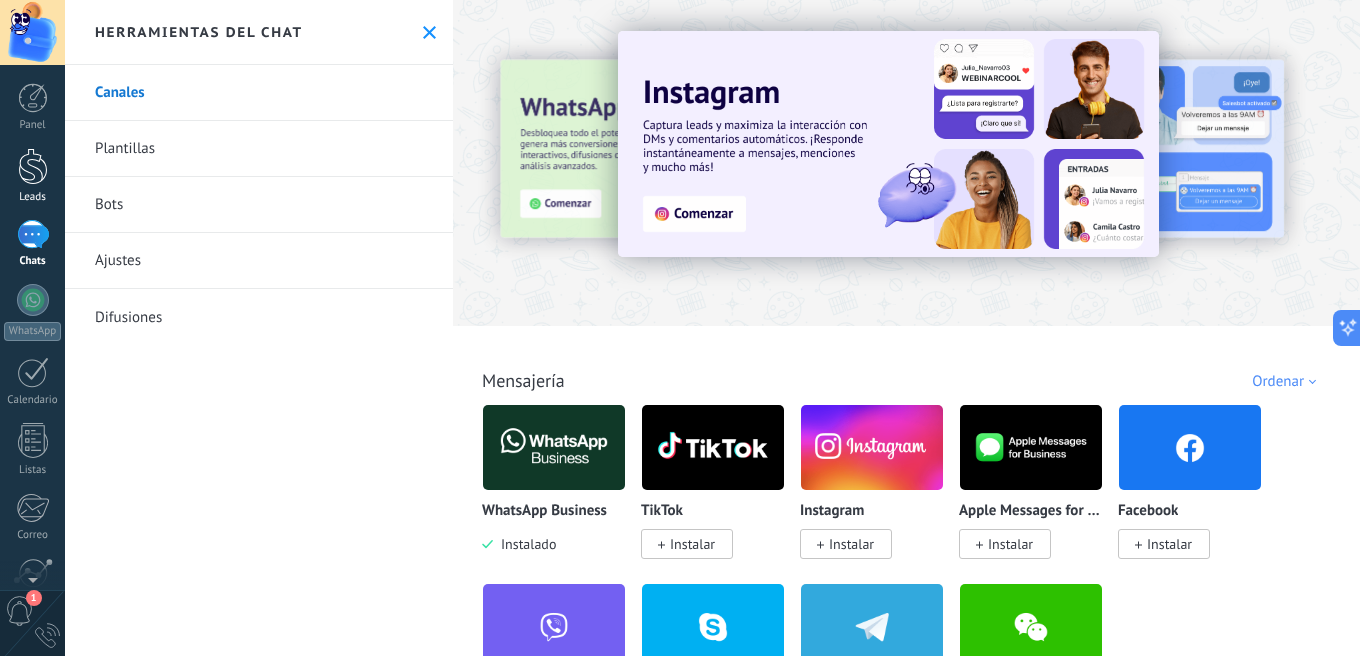 click at bounding box center [33, 166] 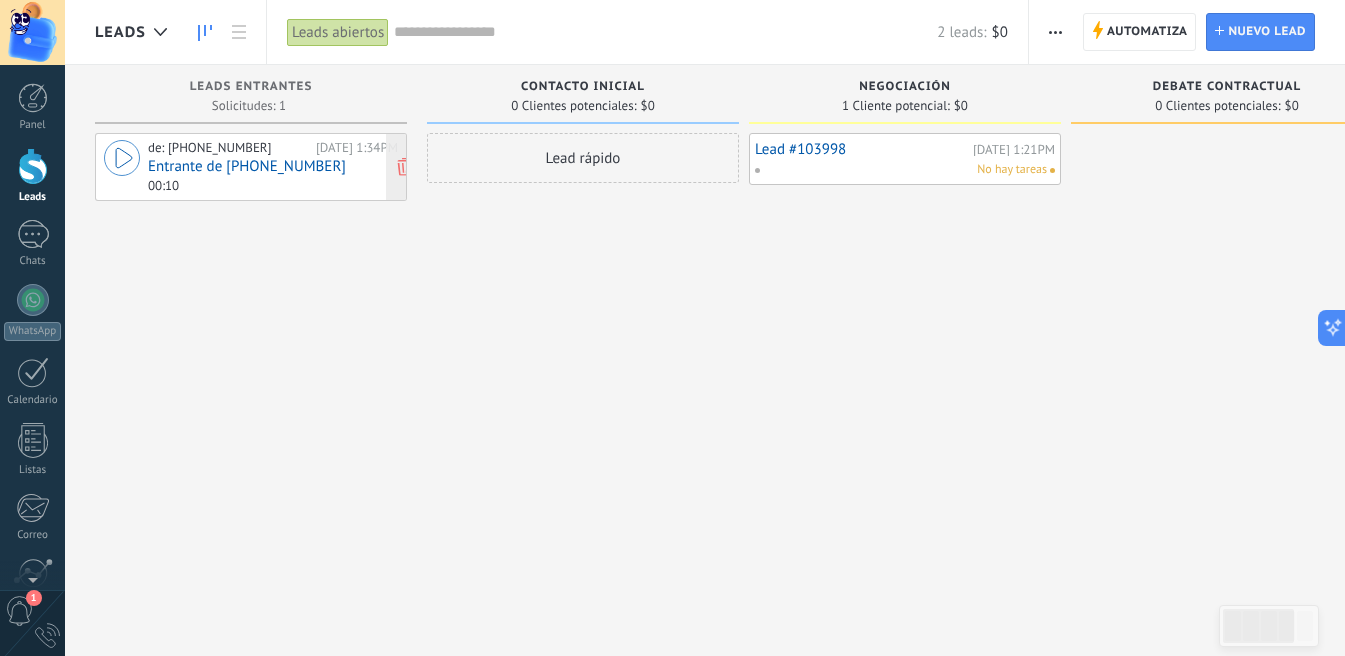 click on "Entrante de [PHONE_NUMBER]" at bounding box center (247, 166) 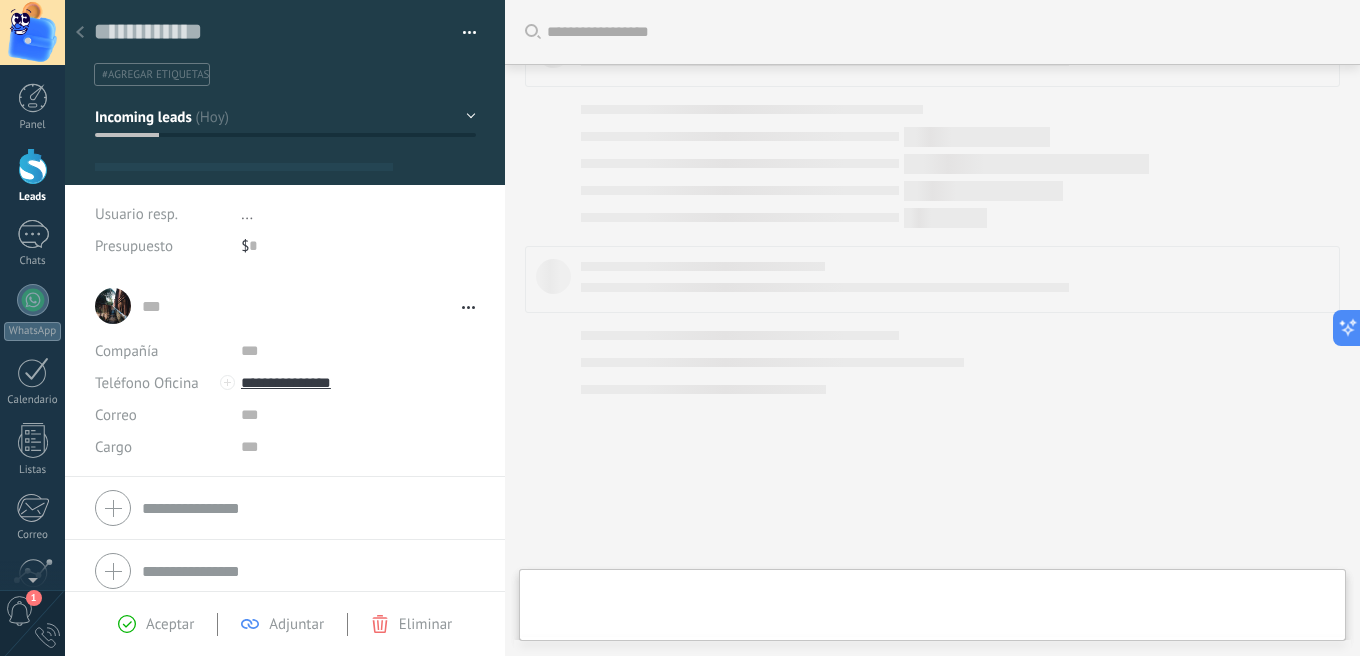 scroll, scrollTop: 30, scrollLeft: 0, axis: vertical 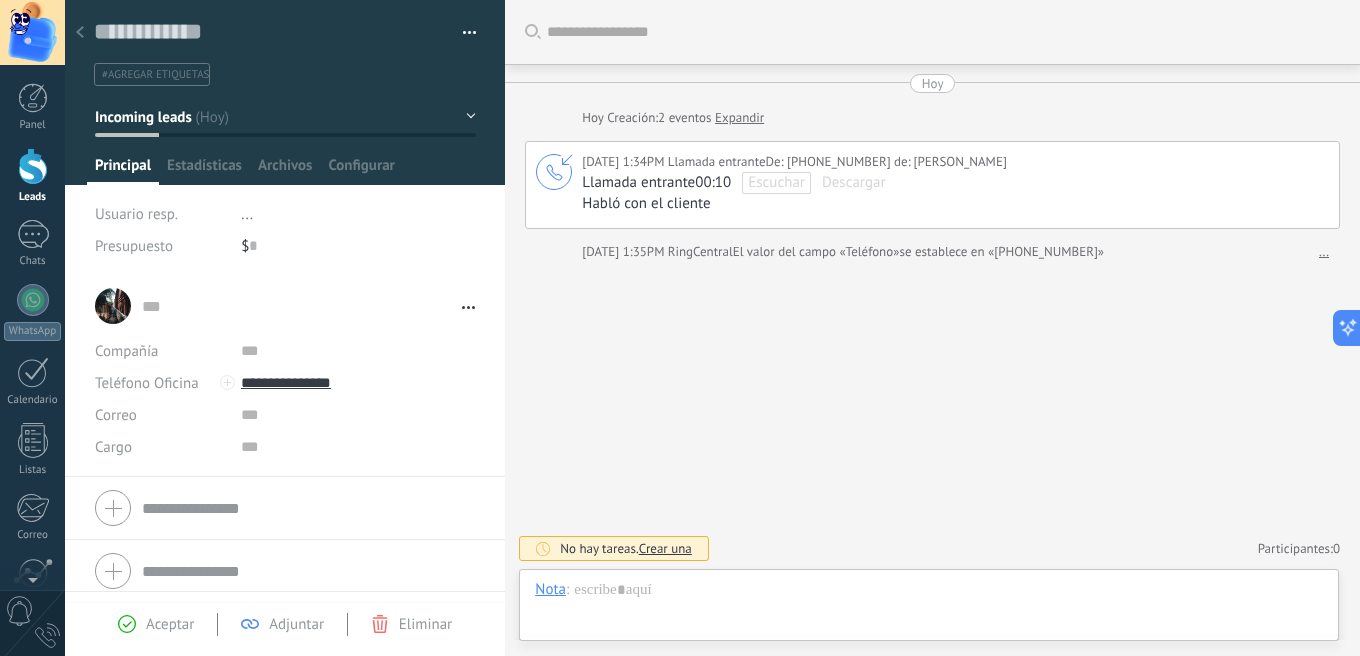 click 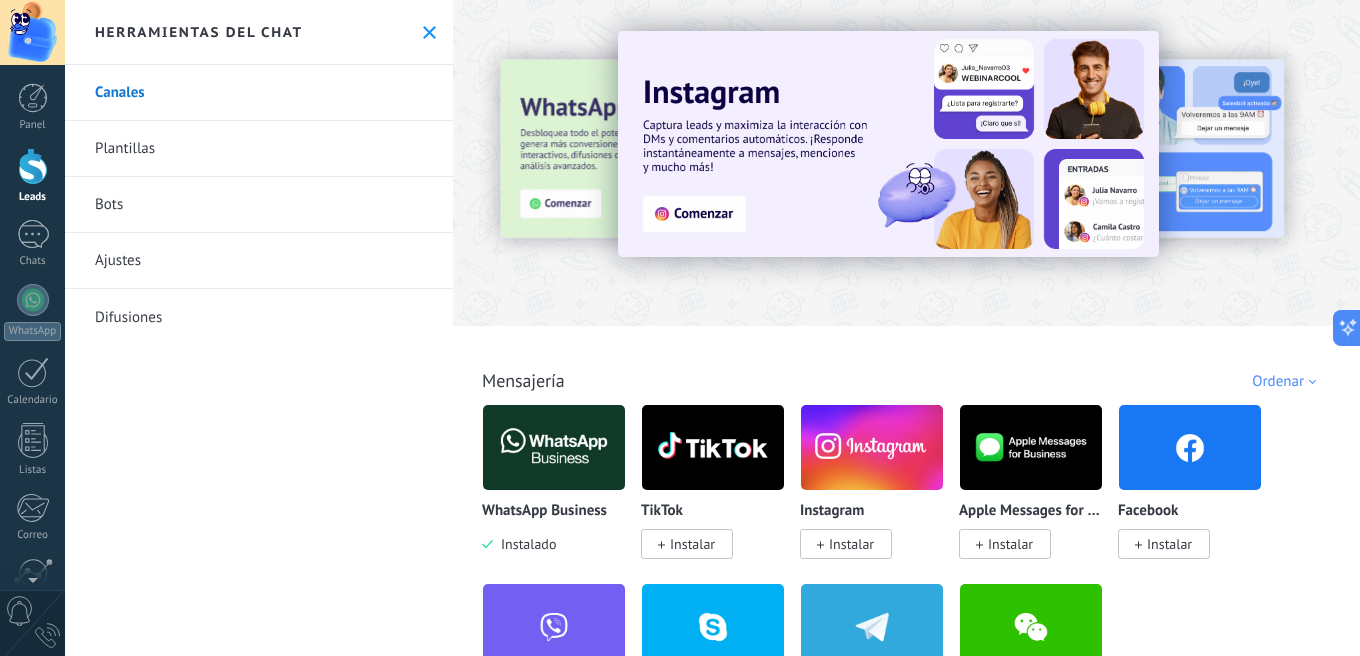 click at bounding box center [33, 166] 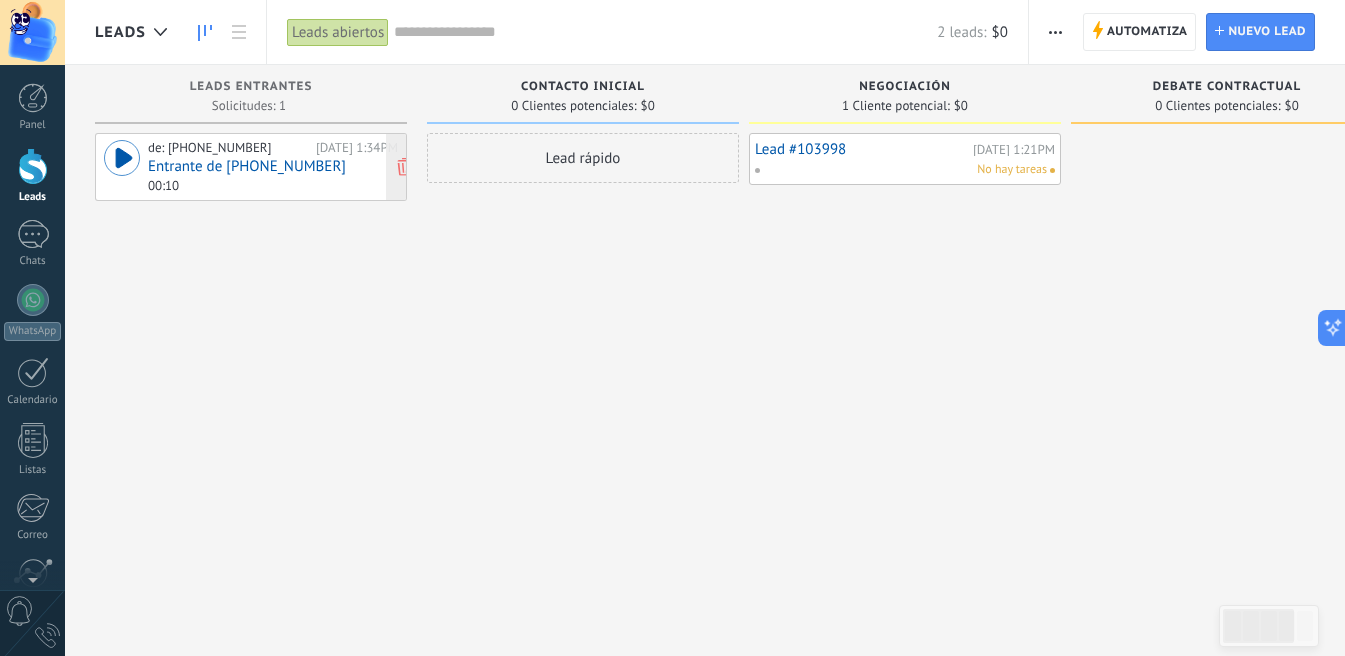 click 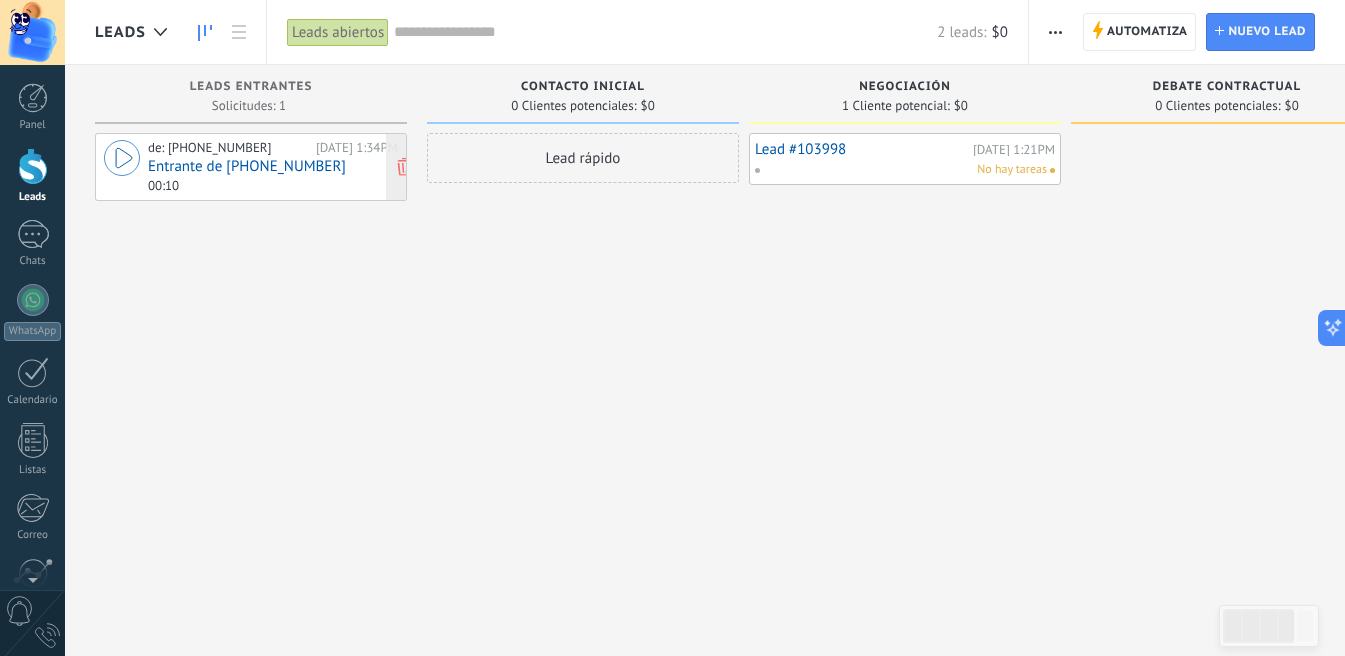 click on "de: [PHONE_NUMBER]" at bounding box center [228, 148] 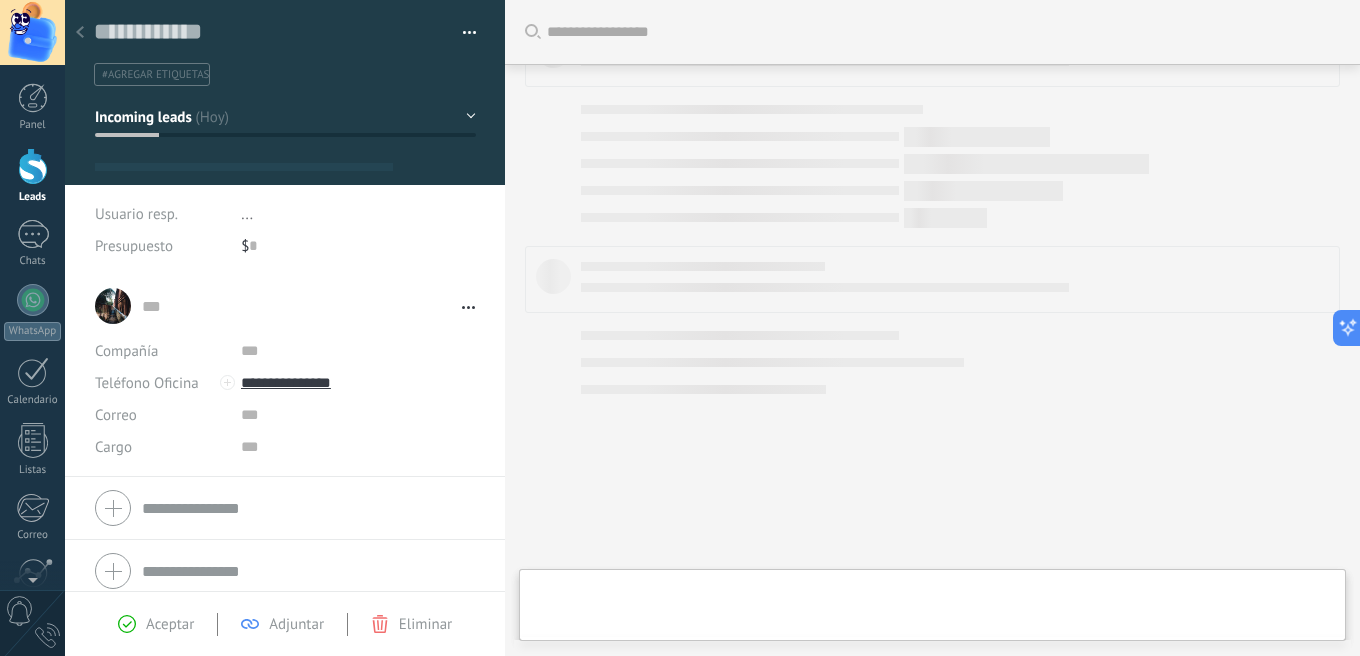 scroll, scrollTop: 63, scrollLeft: 0, axis: vertical 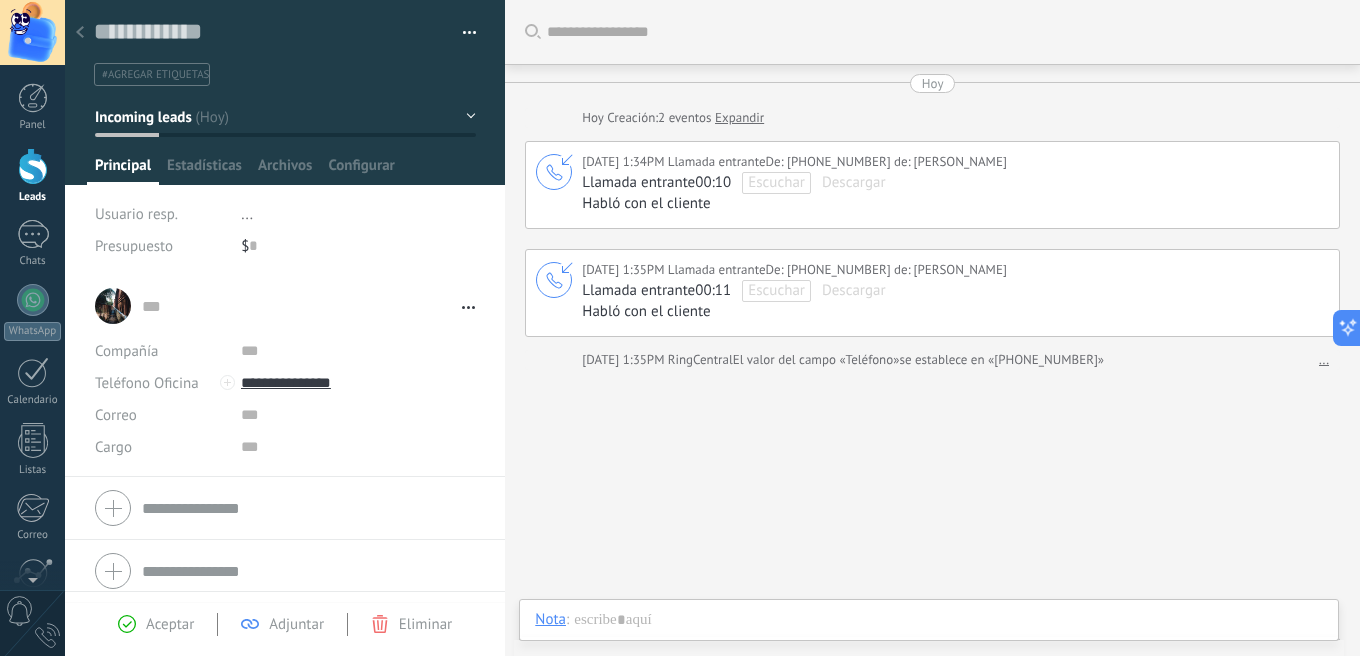 click at bounding box center [80, 33] 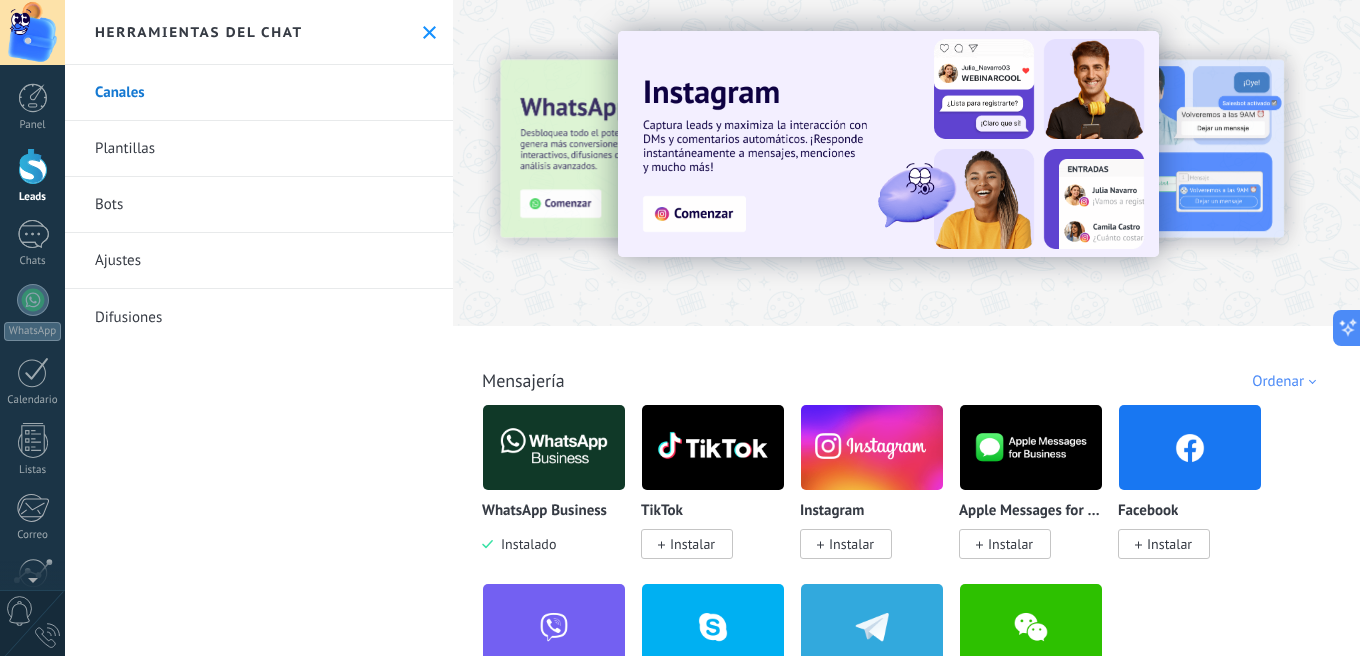 click 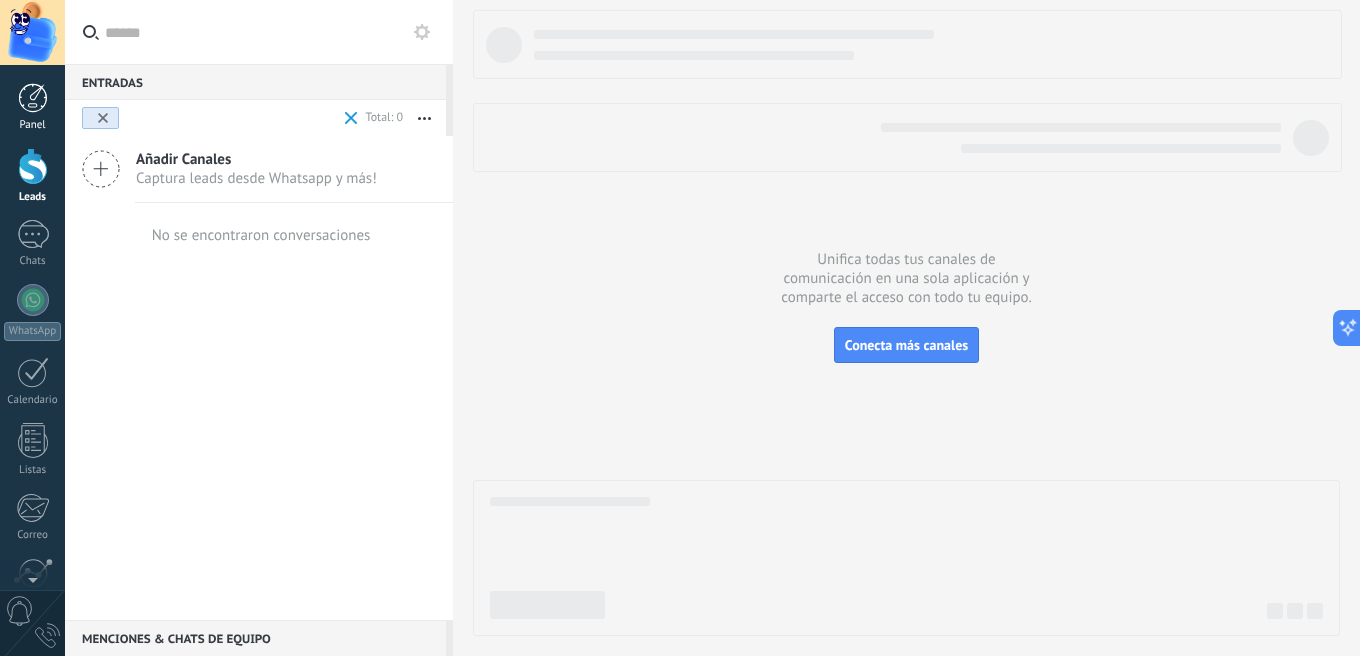 click on "Panel" at bounding box center [33, 125] 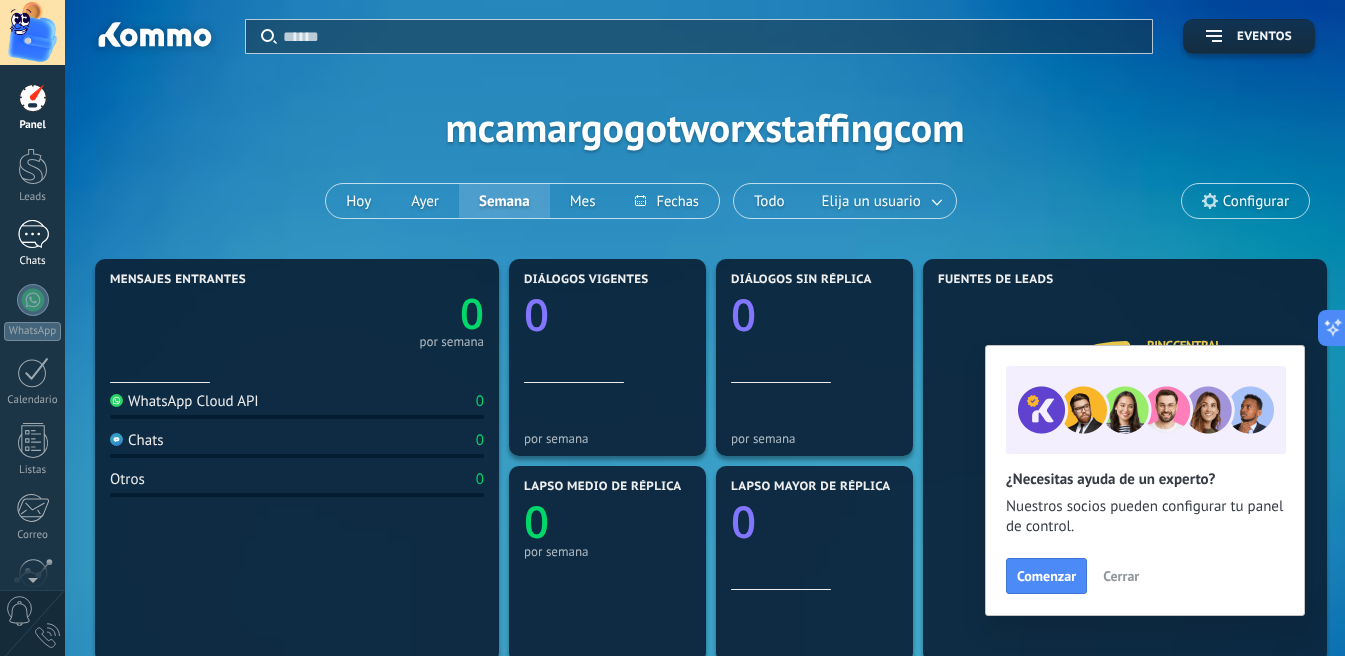 click at bounding box center (33, 234) 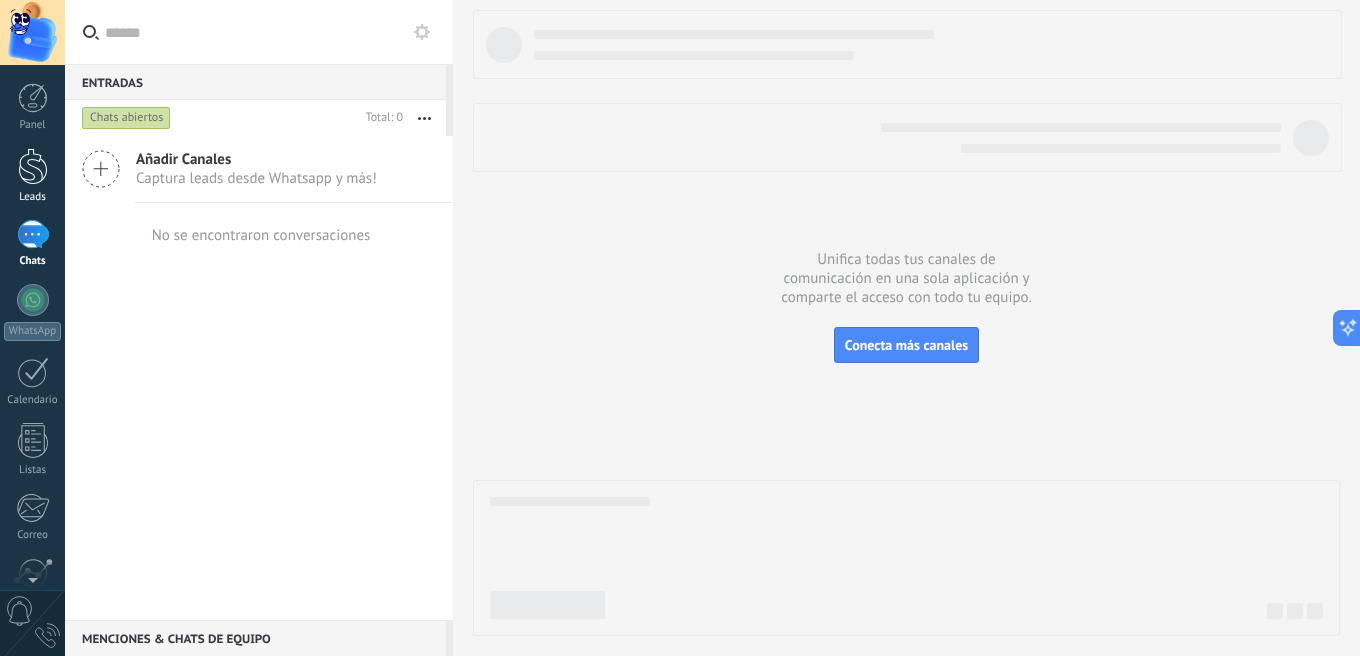 click at bounding box center (33, 166) 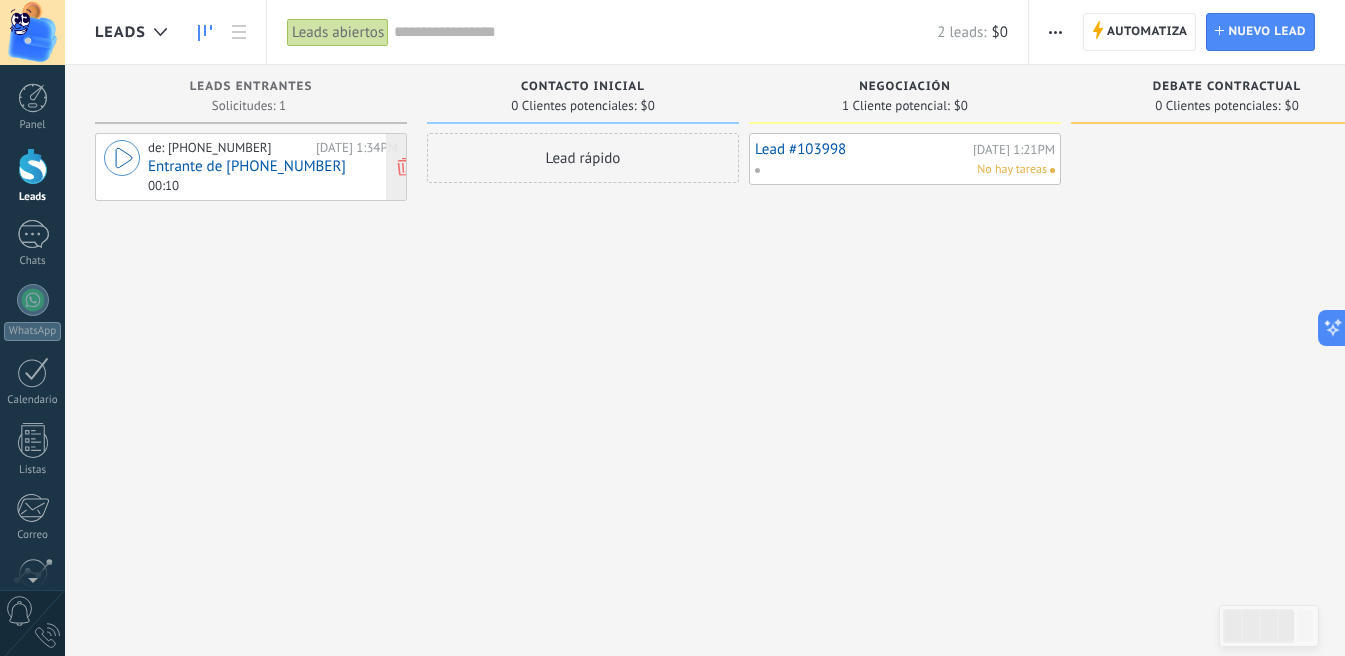 click on "Entrante de [PHONE_NUMBER]" at bounding box center [247, 166] 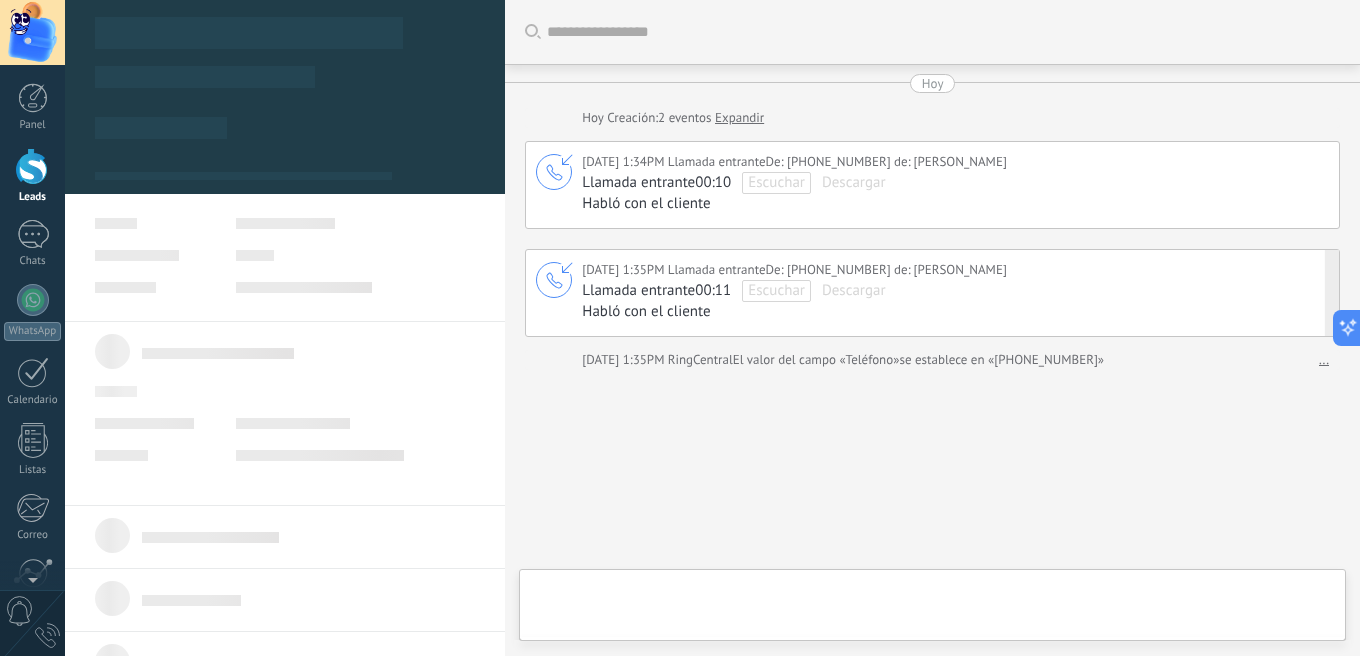 scroll, scrollTop: 63, scrollLeft: 0, axis: vertical 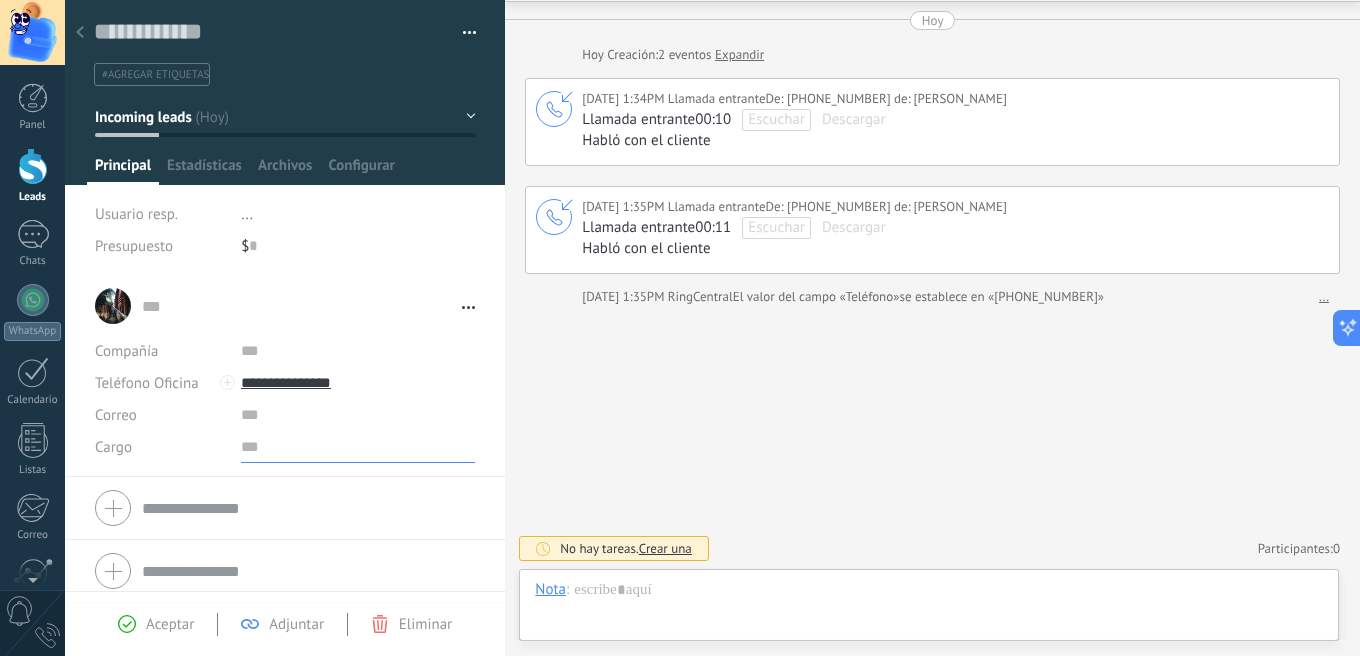 click at bounding box center [358, 447] 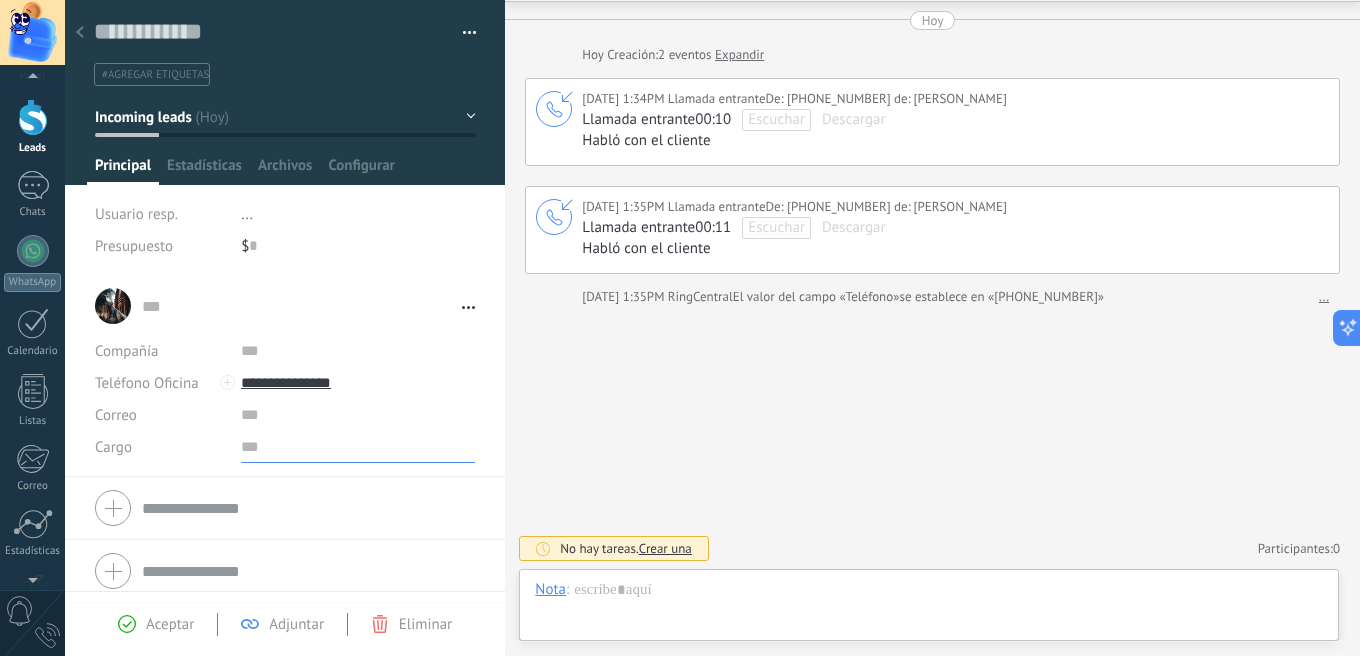 scroll, scrollTop: 0, scrollLeft: 0, axis: both 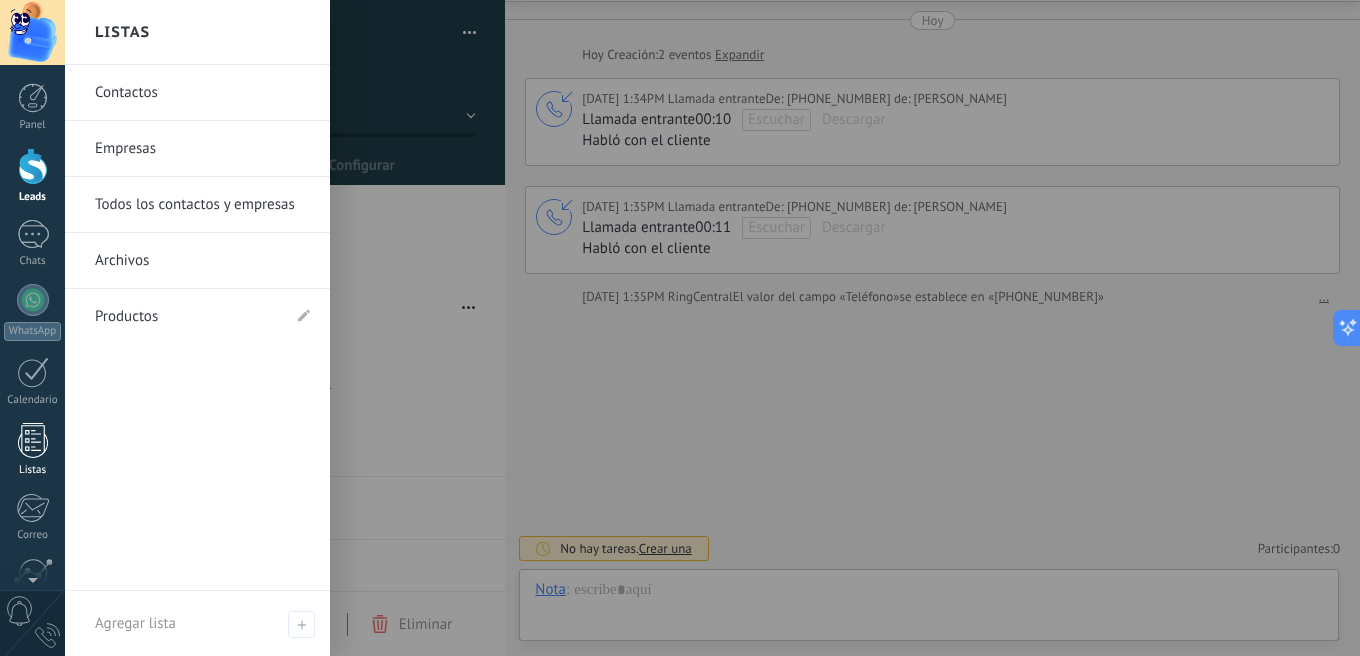click at bounding box center [33, 440] 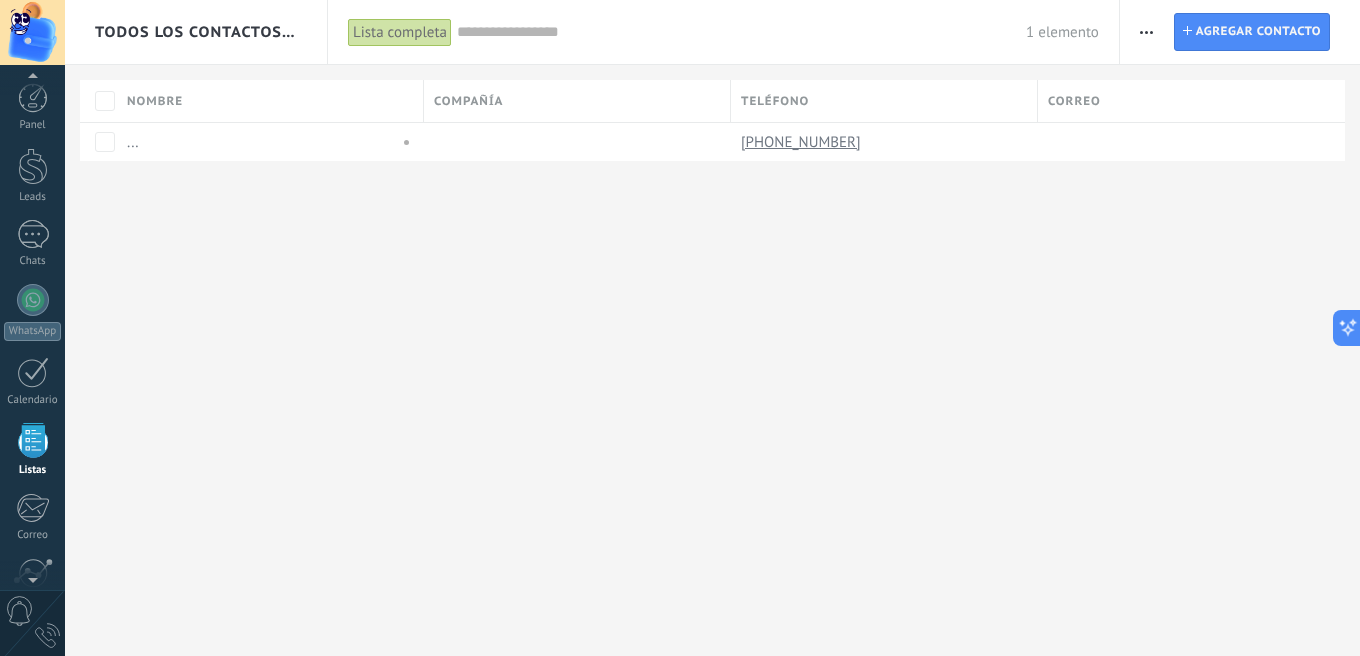 scroll, scrollTop: 124, scrollLeft: 0, axis: vertical 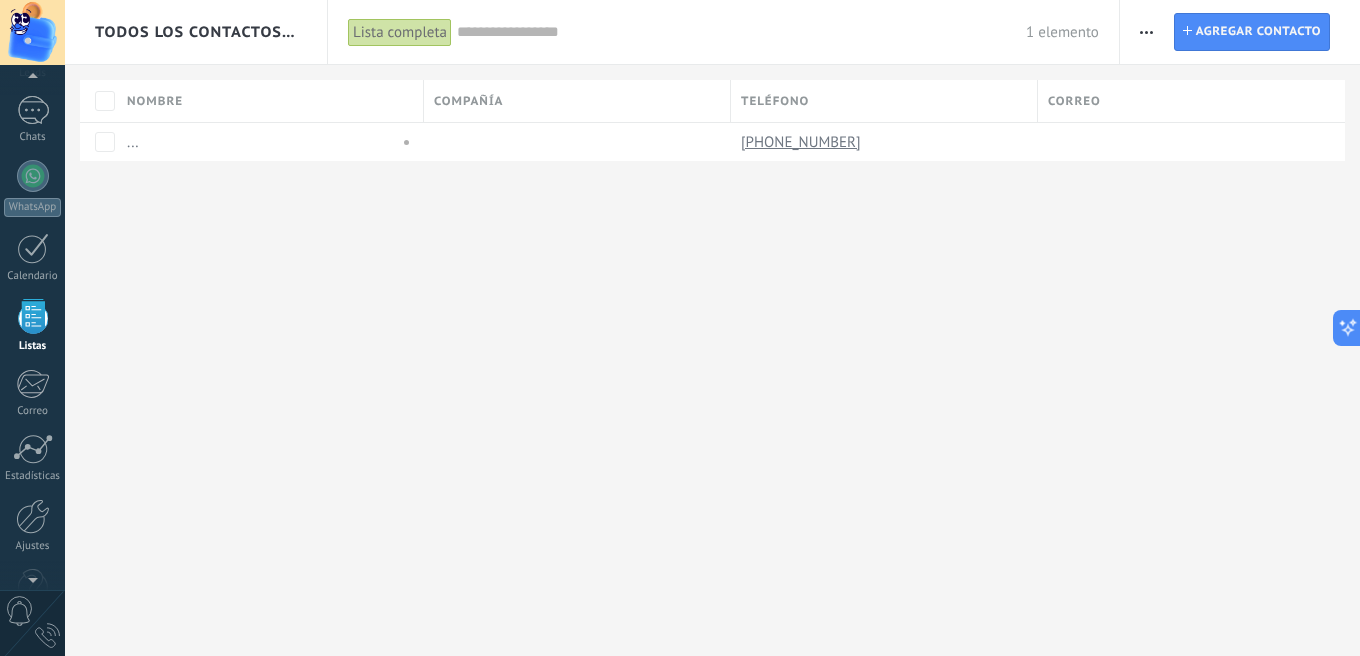click at bounding box center [1146, 32] 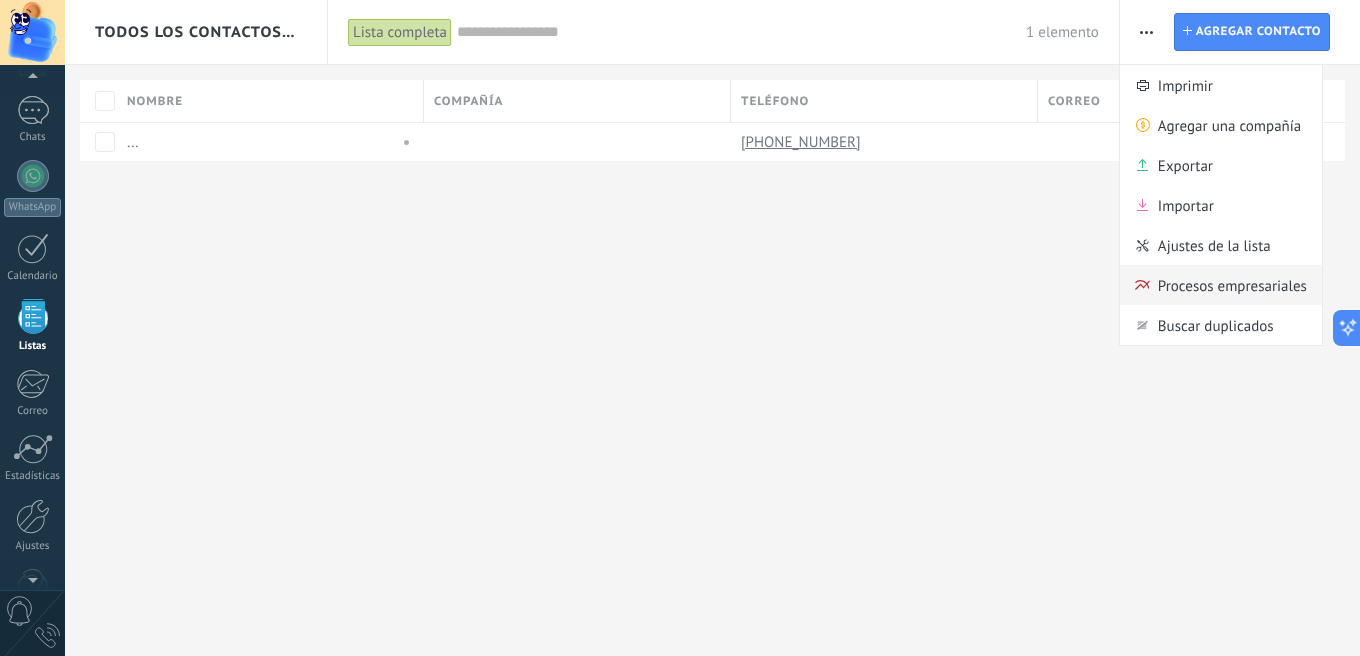 click on "Procesos empresariales" at bounding box center [1232, 285] 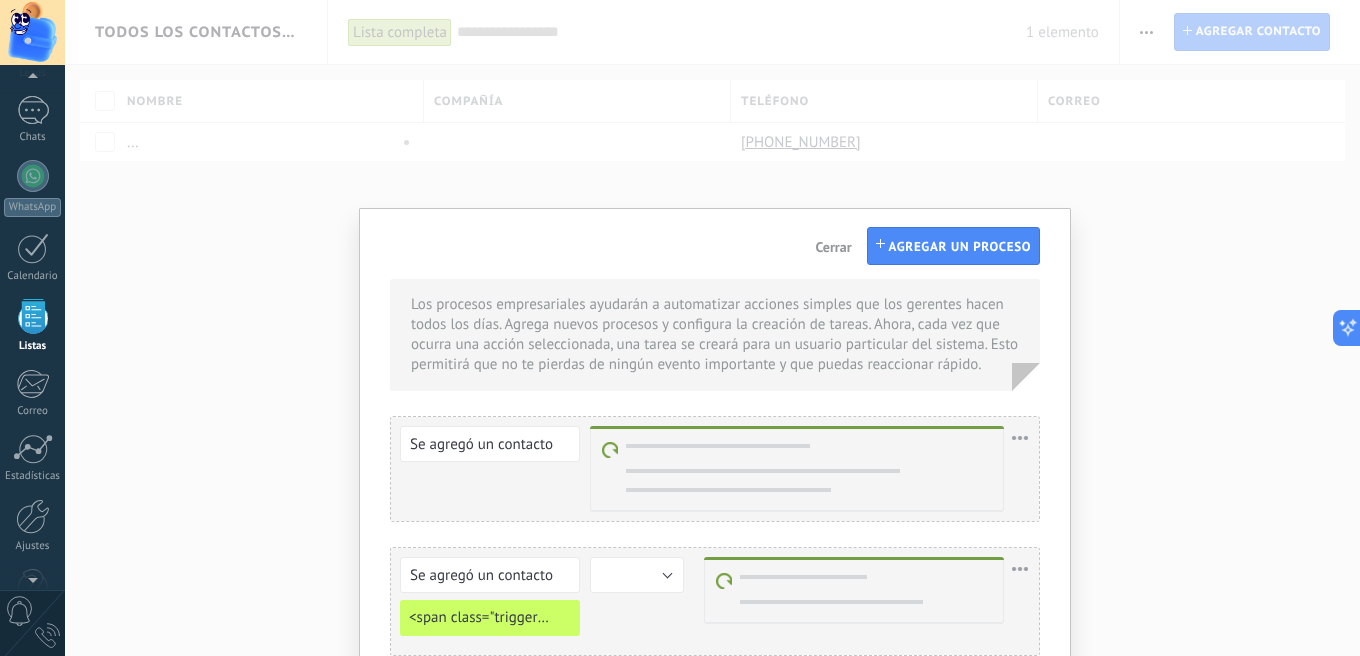 scroll, scrollTop: 0, scrollLeft: 0, axis: both 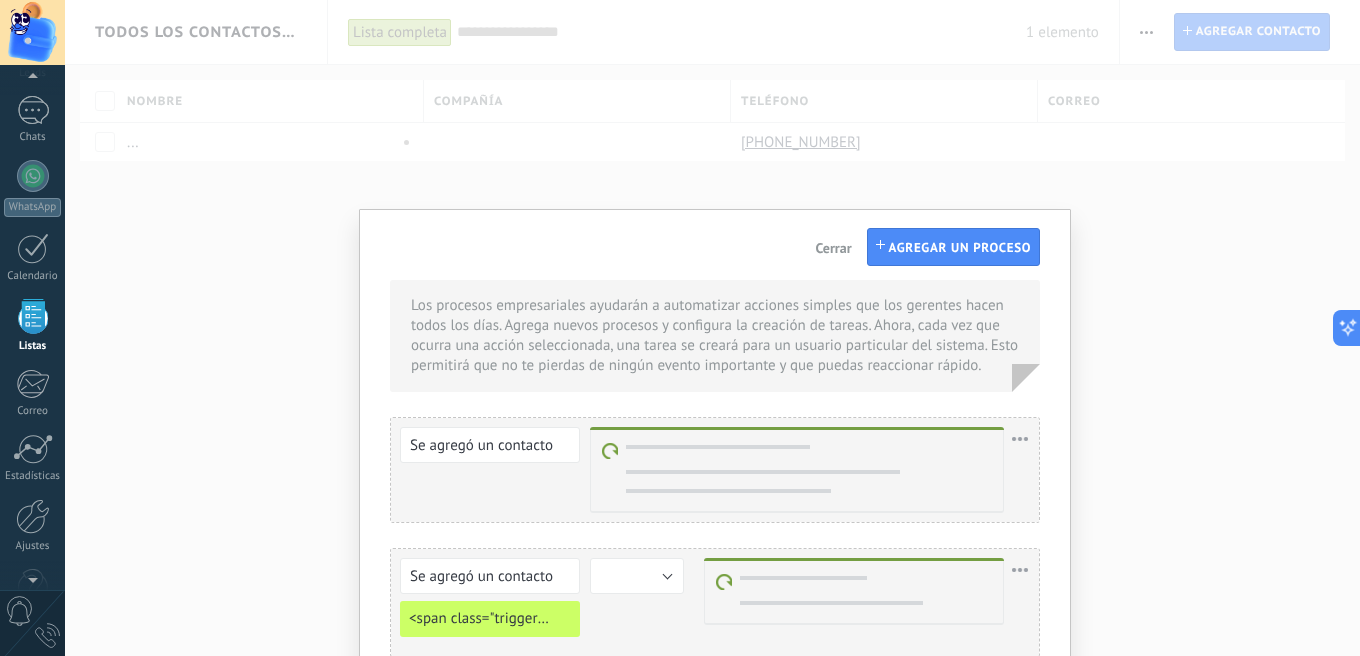 click on "Cerrar" at bounding box center (833, 248) 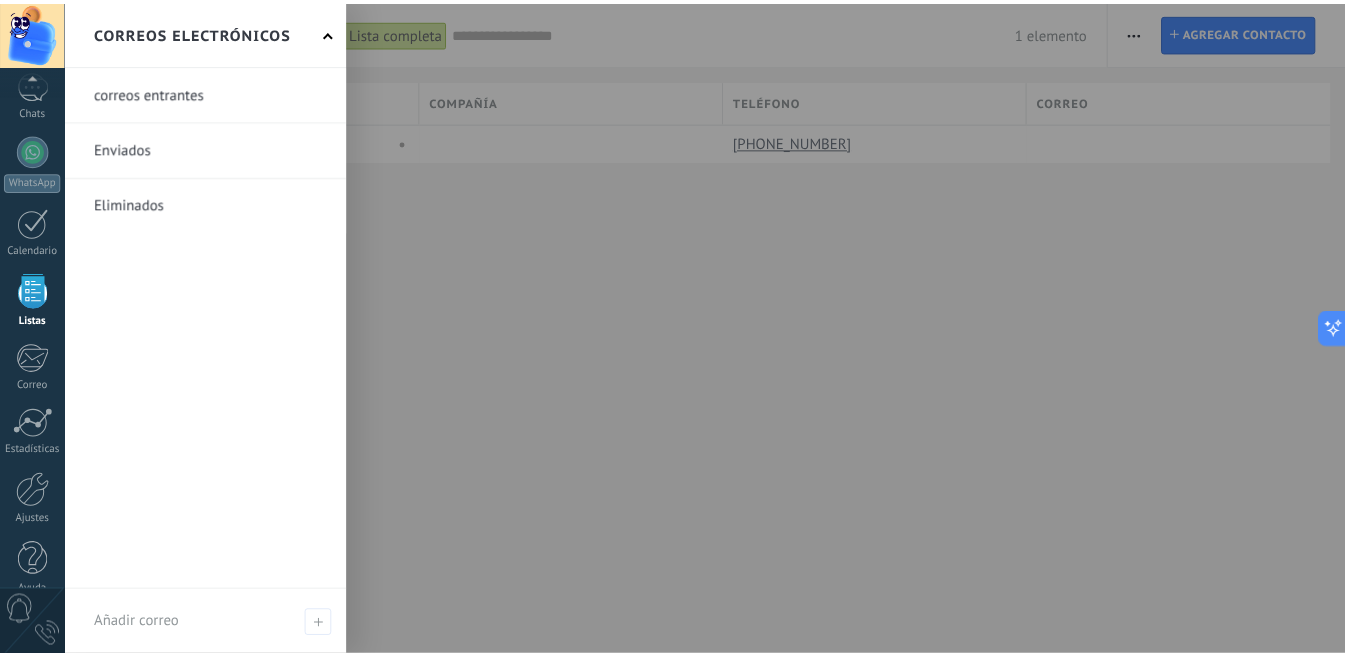 scroll, scrollTop: 176, scrollLeft: 0, axis: vertical 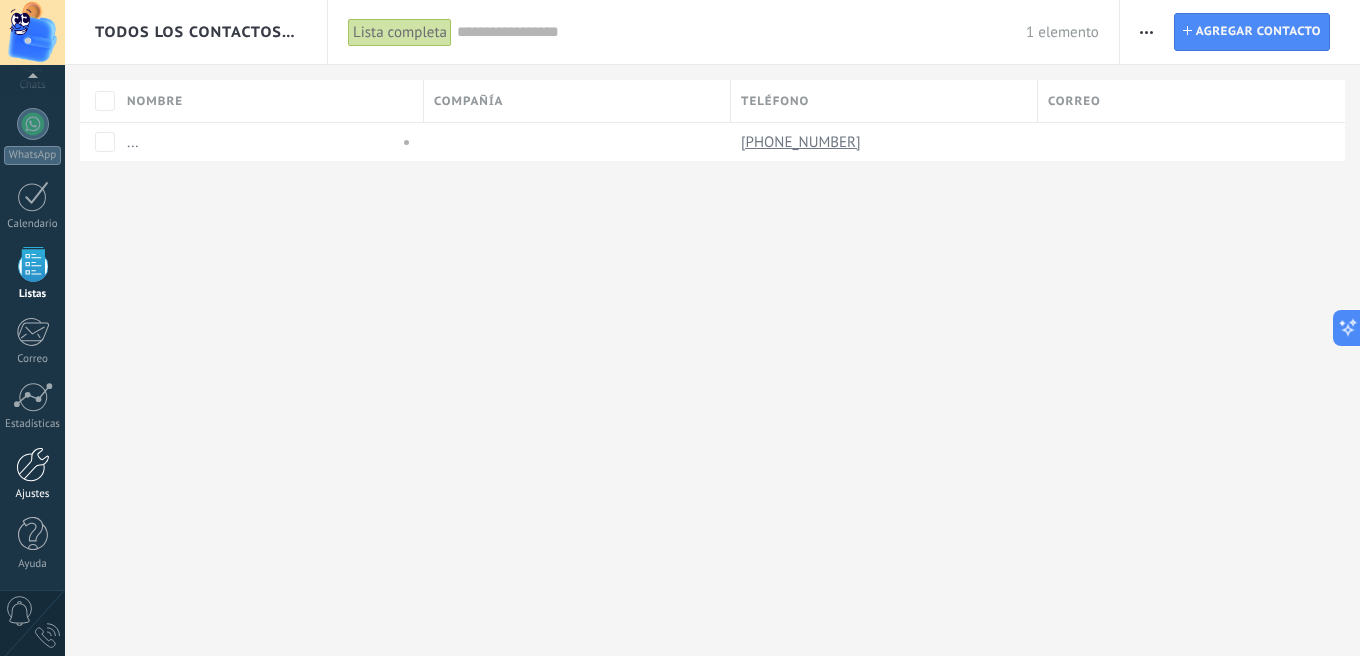 click at bounding box center [33, 464] 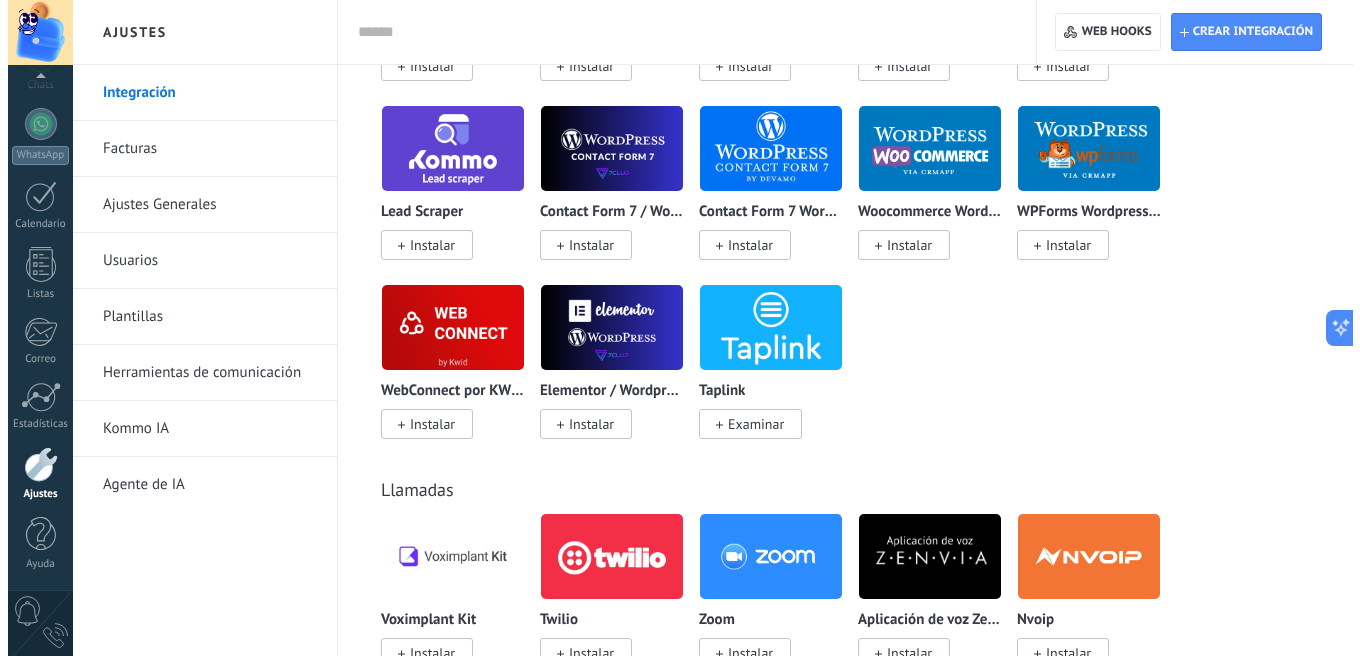 scroll, scrollTop: 2144, scrollLeft: 0, axis: vertical 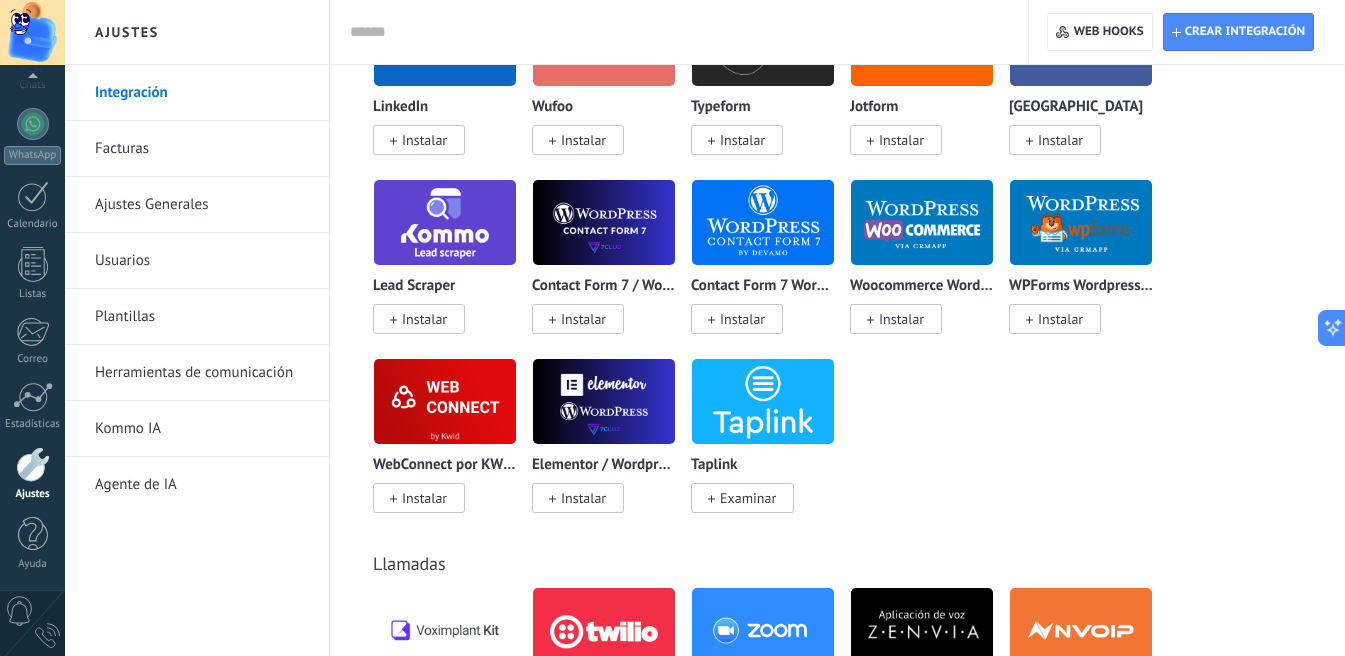 click at bounding box center (763, 222) 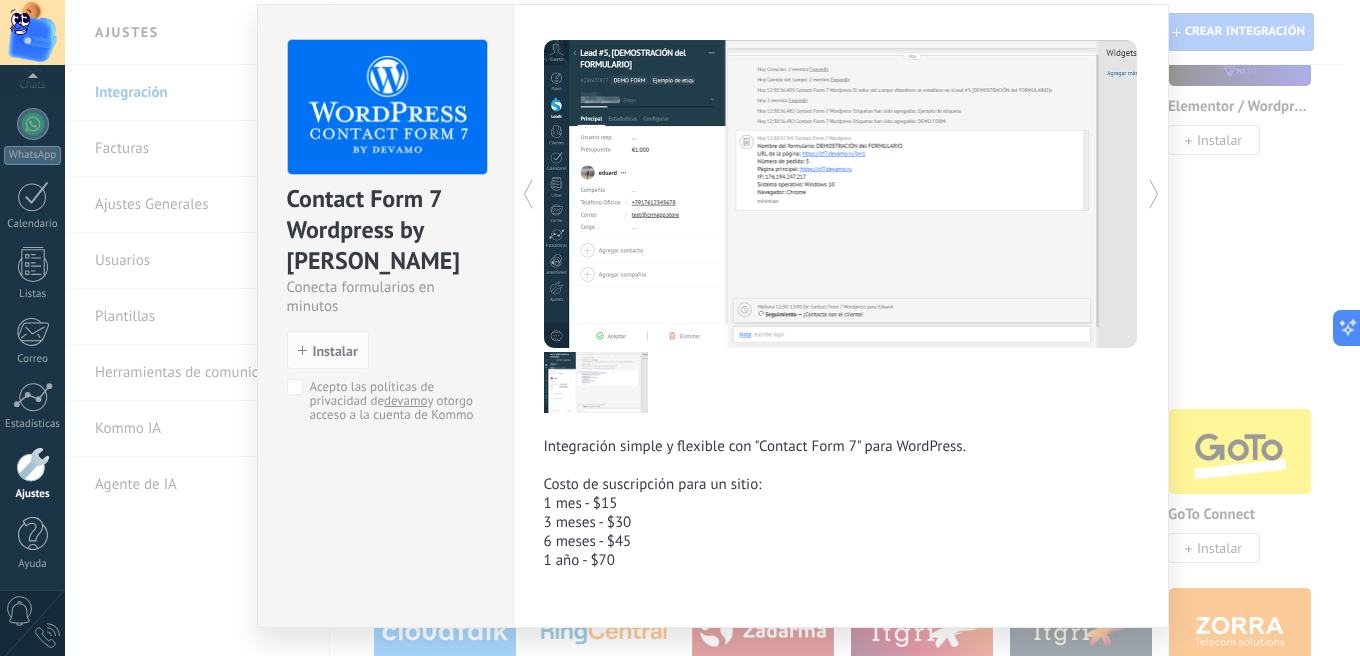 scroll, scrollTop: 0, scrollLeft: 0, axis: both 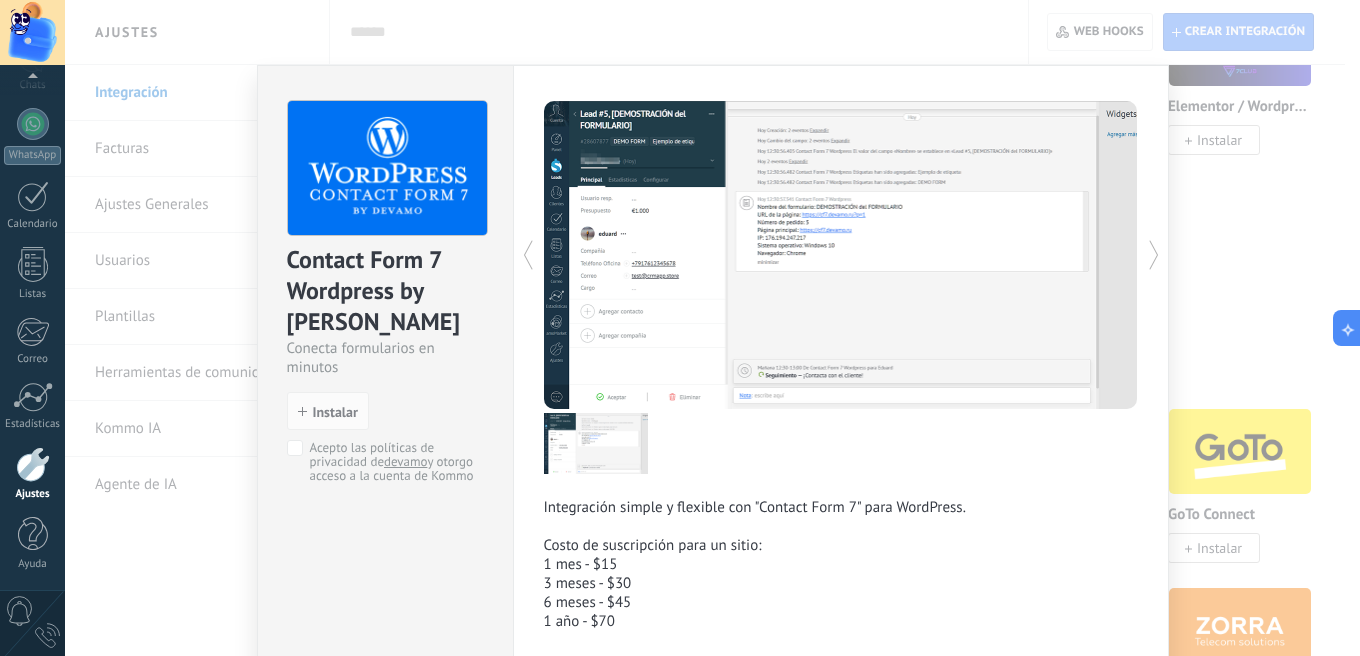 click at bounding box center (989, 255) 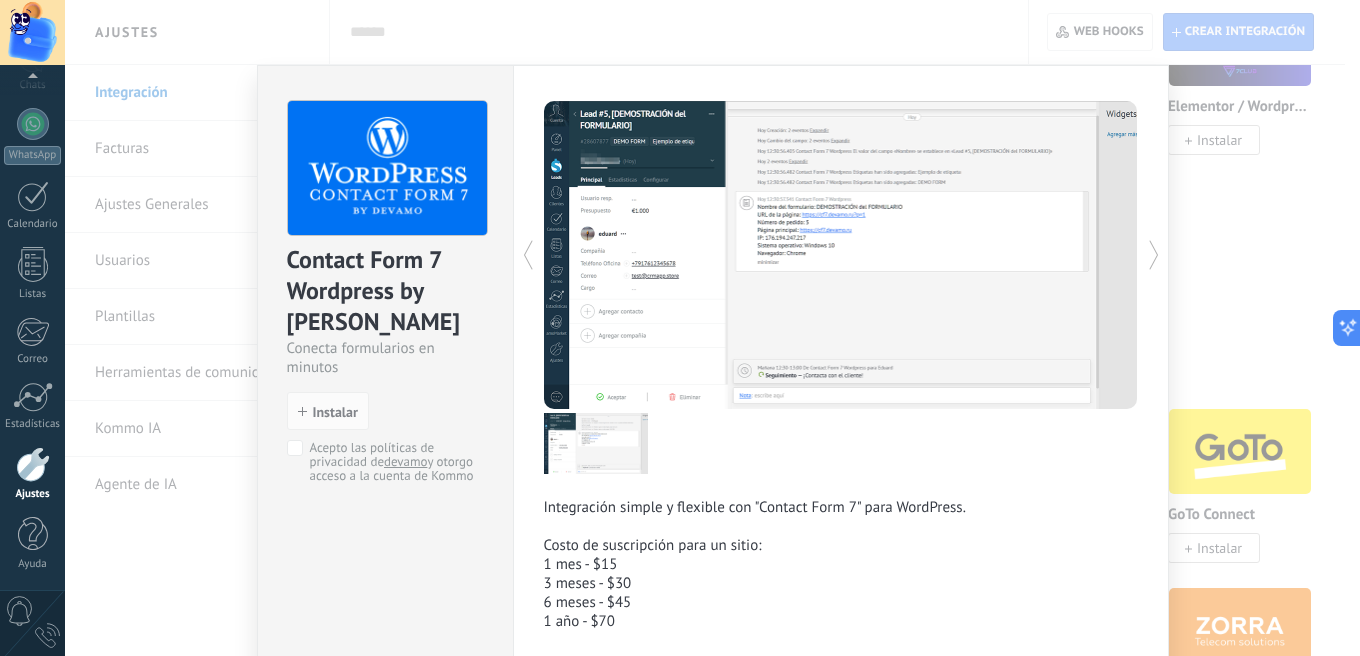 click at bounding box center [989, 255] 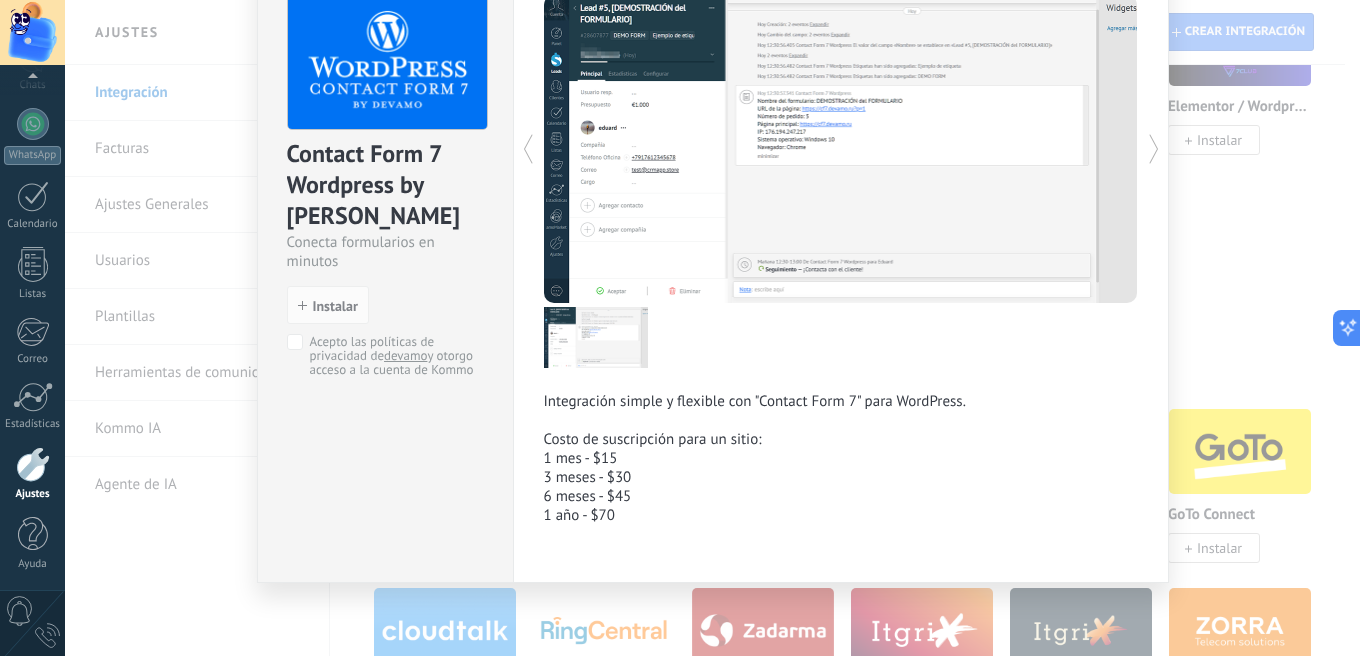 scroll, scrollTop: 108, scrollLeft: 0, axis: vertical 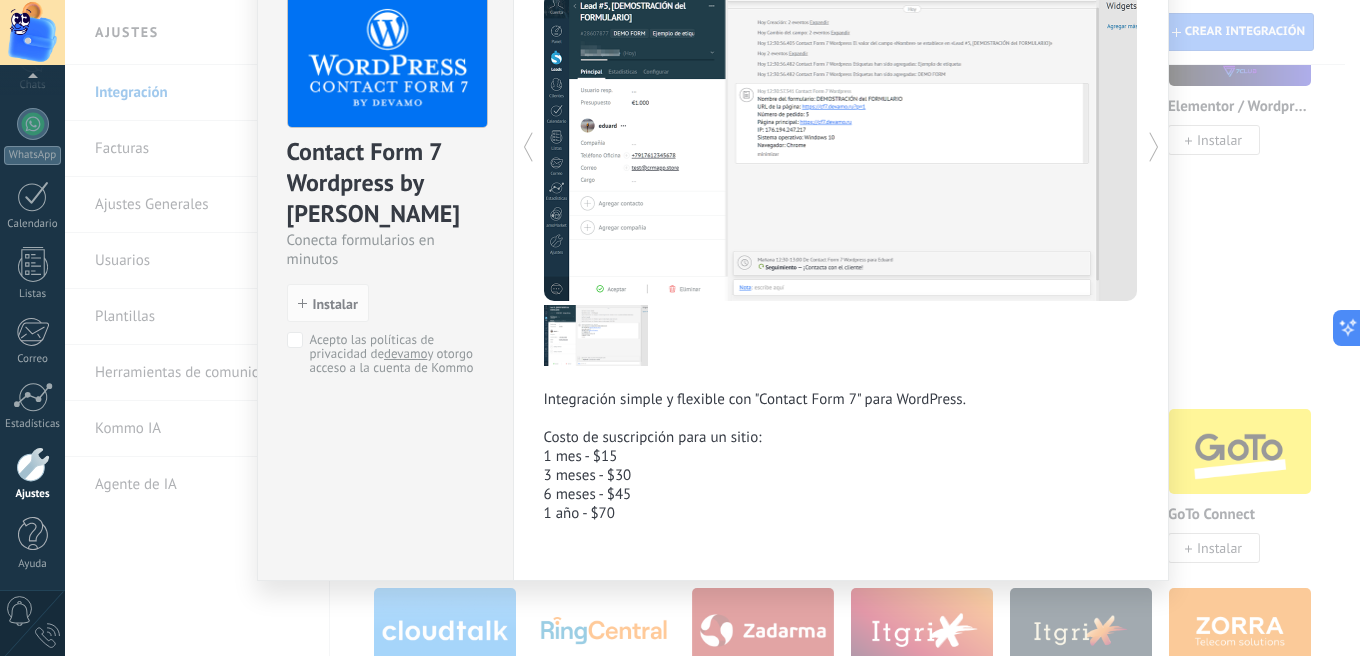 click on "Contact Form 7 Wordpress by Devamo Conecta formularios en minutos install Instalar Acepto las políticas de privacidad de  devamo  y otorgo acceso a la cuenta de Kommo Integración simple y flexible con "Contact Form 7" para WordPress. Costo de suscripción para un sitio:  1 mes - $15   3 meses - $30   6 meses - $45   1 año - $70 más" at bounding box center [712, 328] 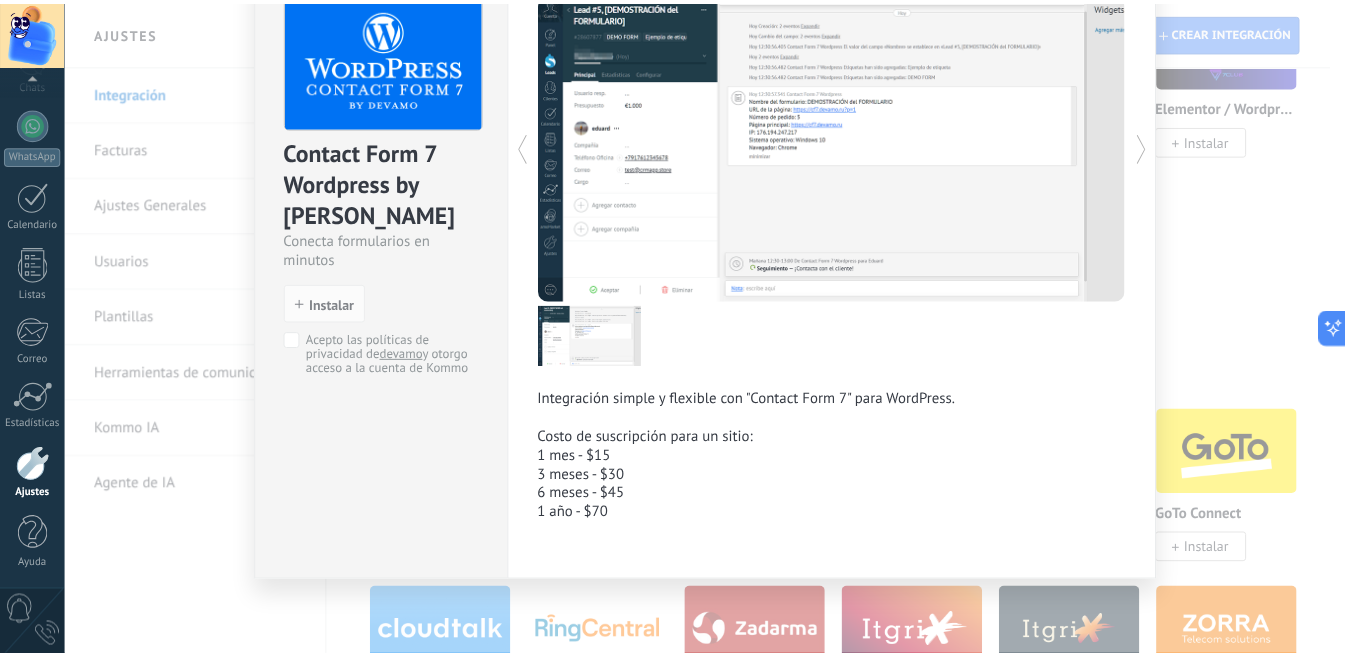 scroll, scrollTop: 0, scrollLeft: 0, axis: both 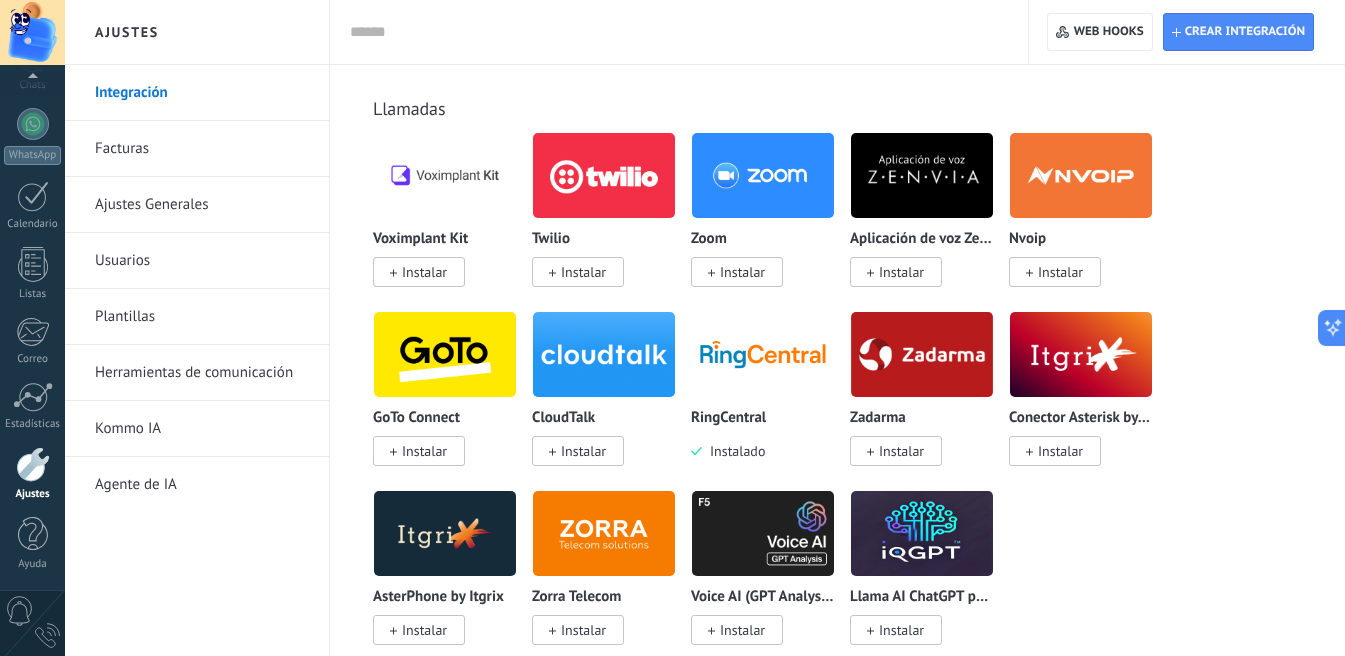 type on "**********" 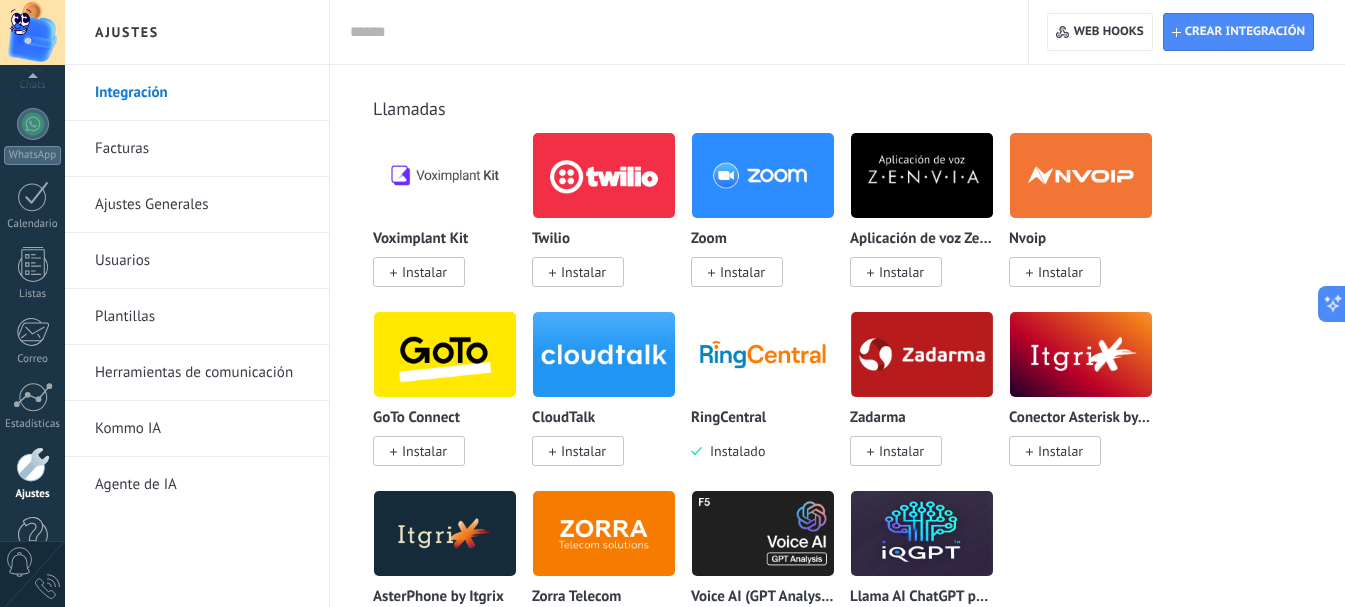 scroll, scrollTop: 19, scrollLeft: 0, axis: vertical 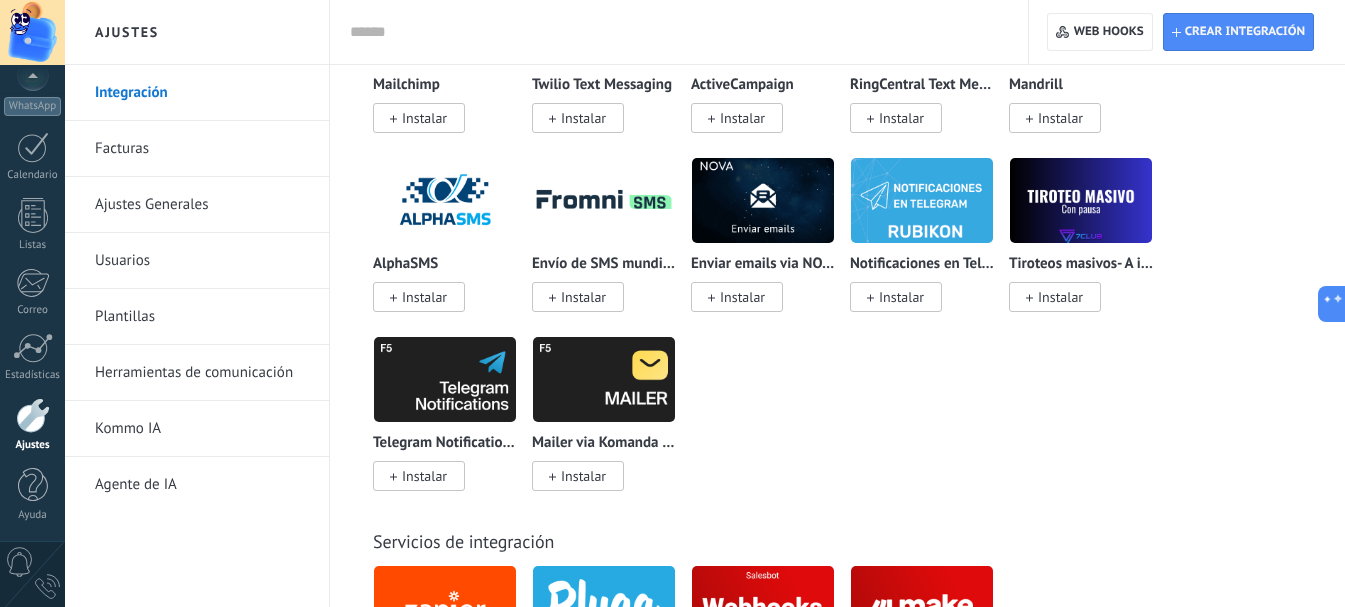 click on "Kommo IA" at bounding box center (202, 429) 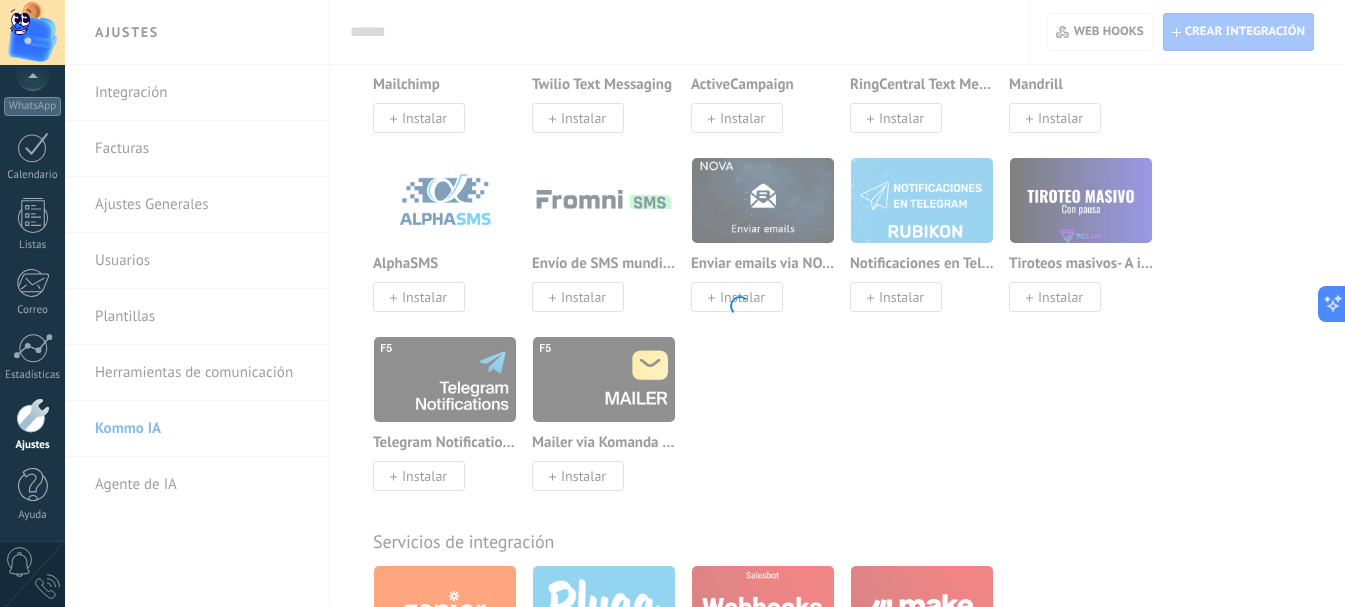 scroll, scrollTop: 0, scrollLeft: 0, axis: both 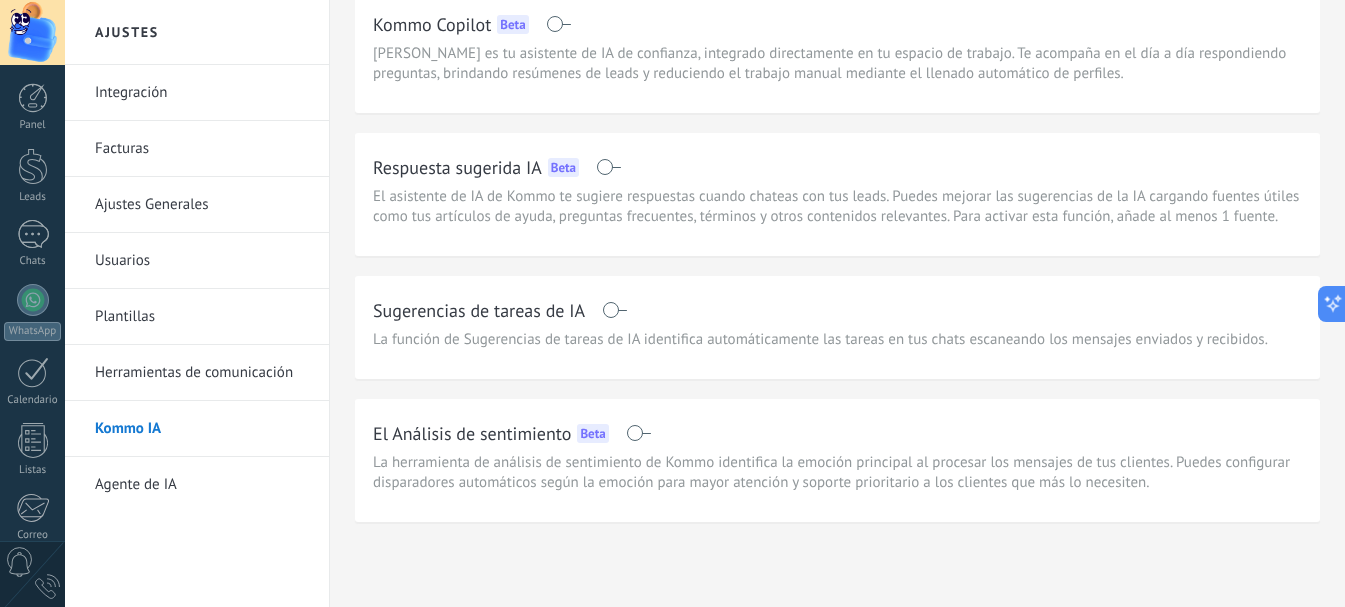 click on "Plantillas" at bounding box center (202, 317) 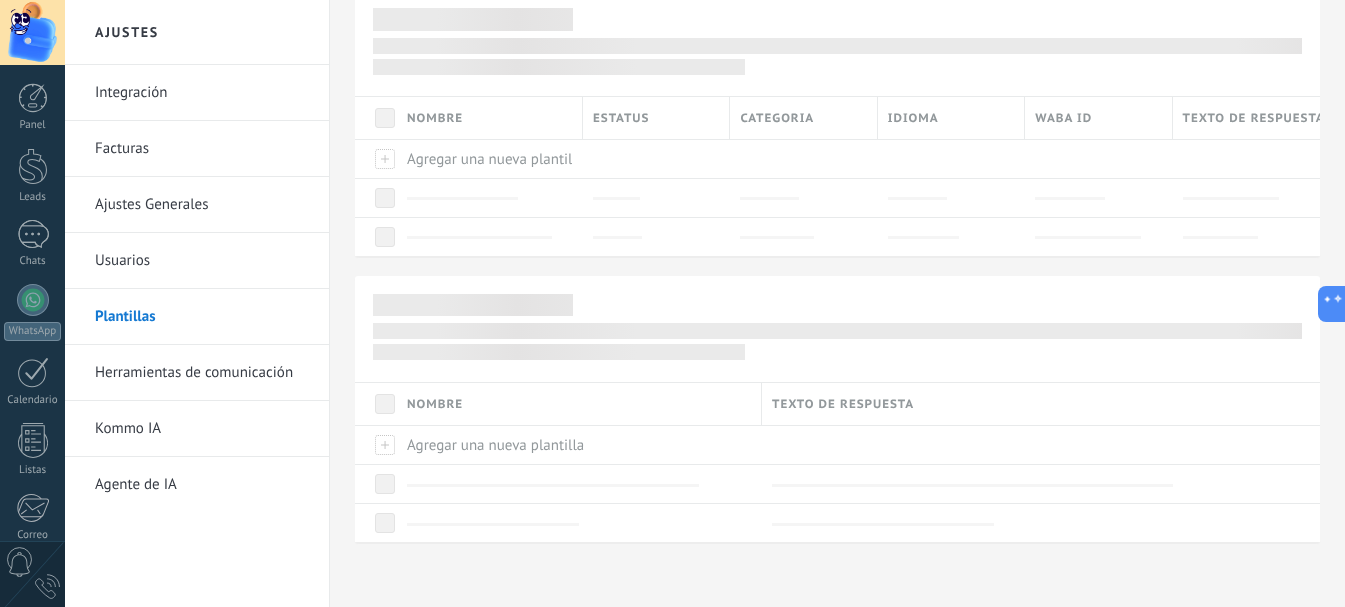 scroll, scrollTop: 0, scrollLeft: 0, axis: both 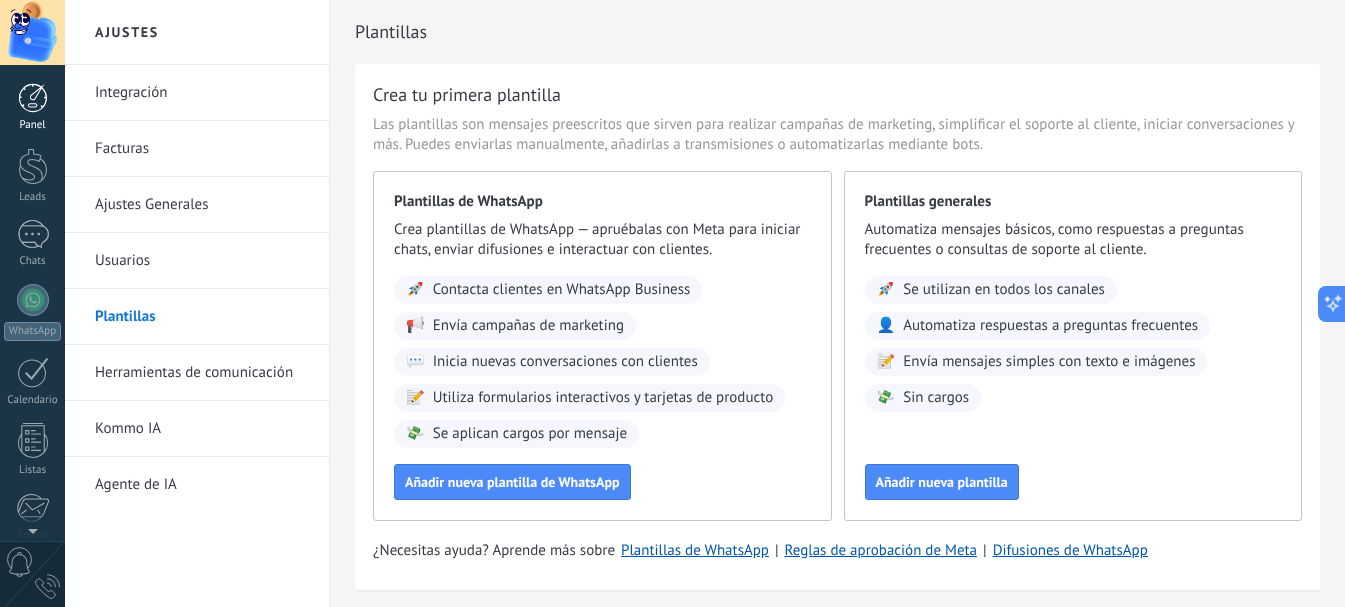 click on "Panel" at bounding box center (32, 107) 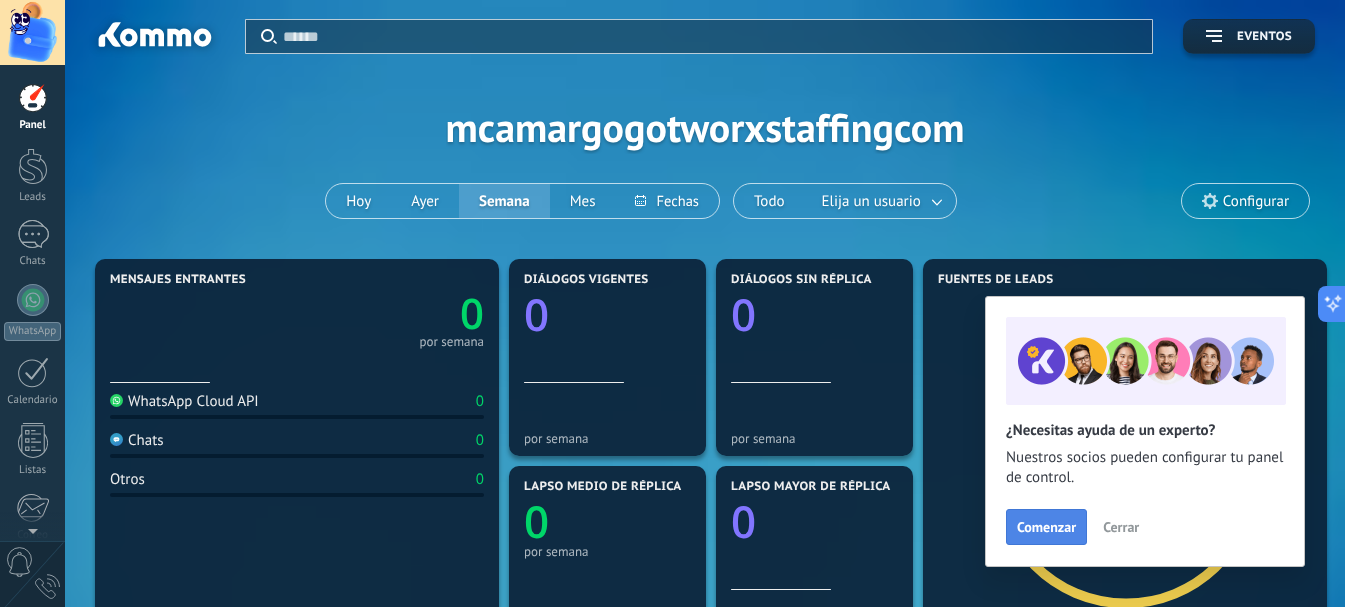 click on "Comenzar" at bounding box center (1046, 527) 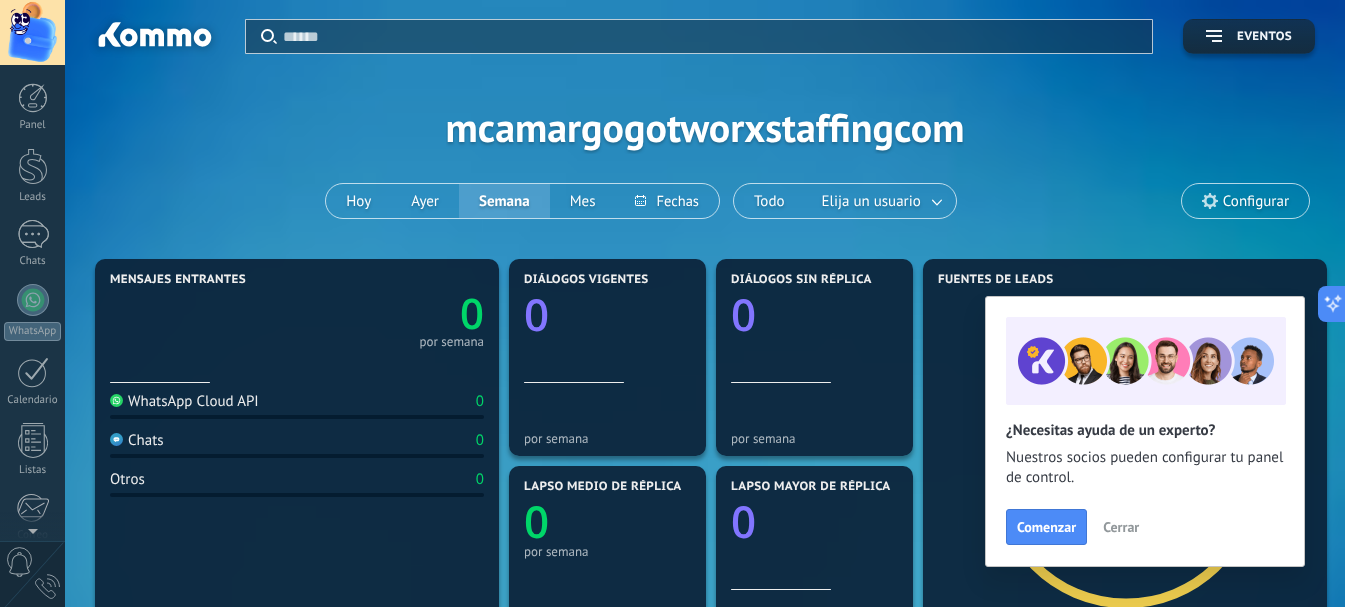 scroll, scrollTop: 225, scrollLeft: 0, axis: vertical 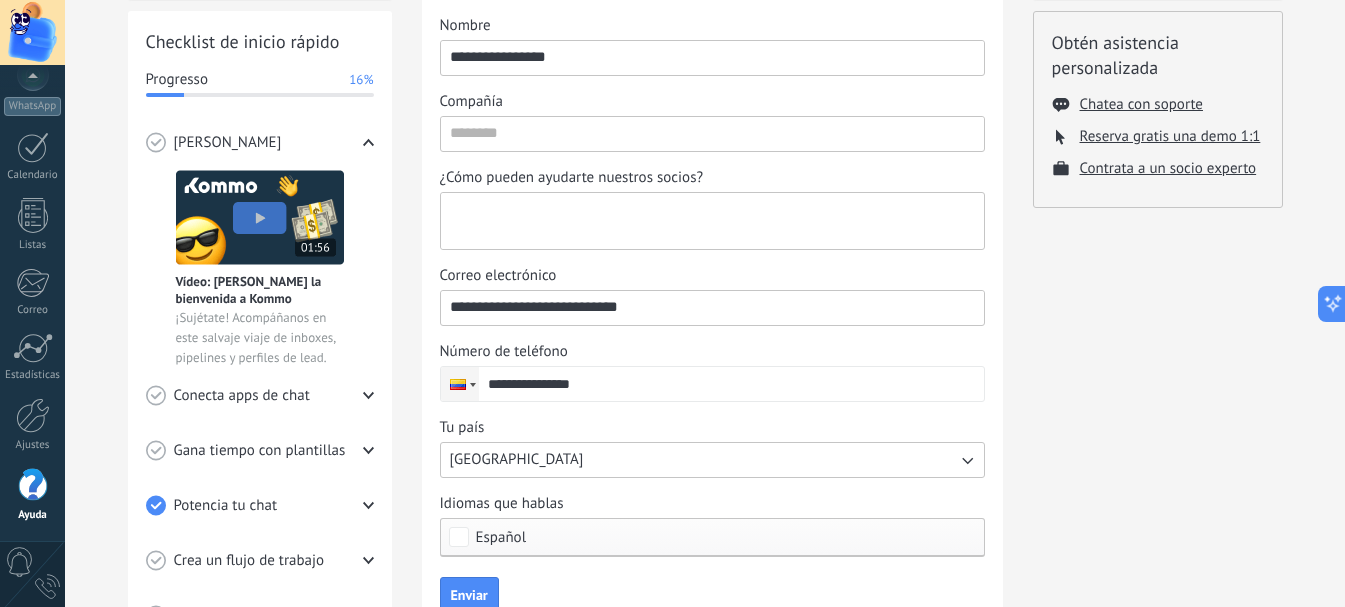 click on "¿Cómo pueden ayudarte nuestros socios?" at bounding box center (710, 221) 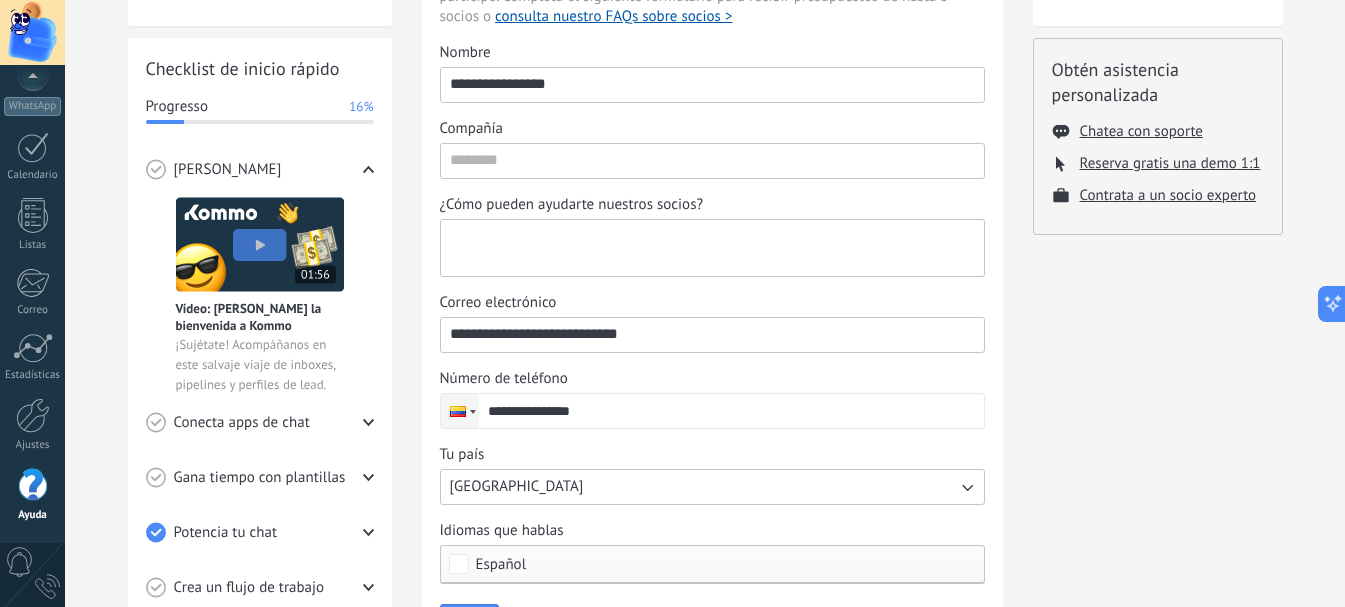 scroll, scrollTop: 217, scrollLeft: 0, axis: vertical 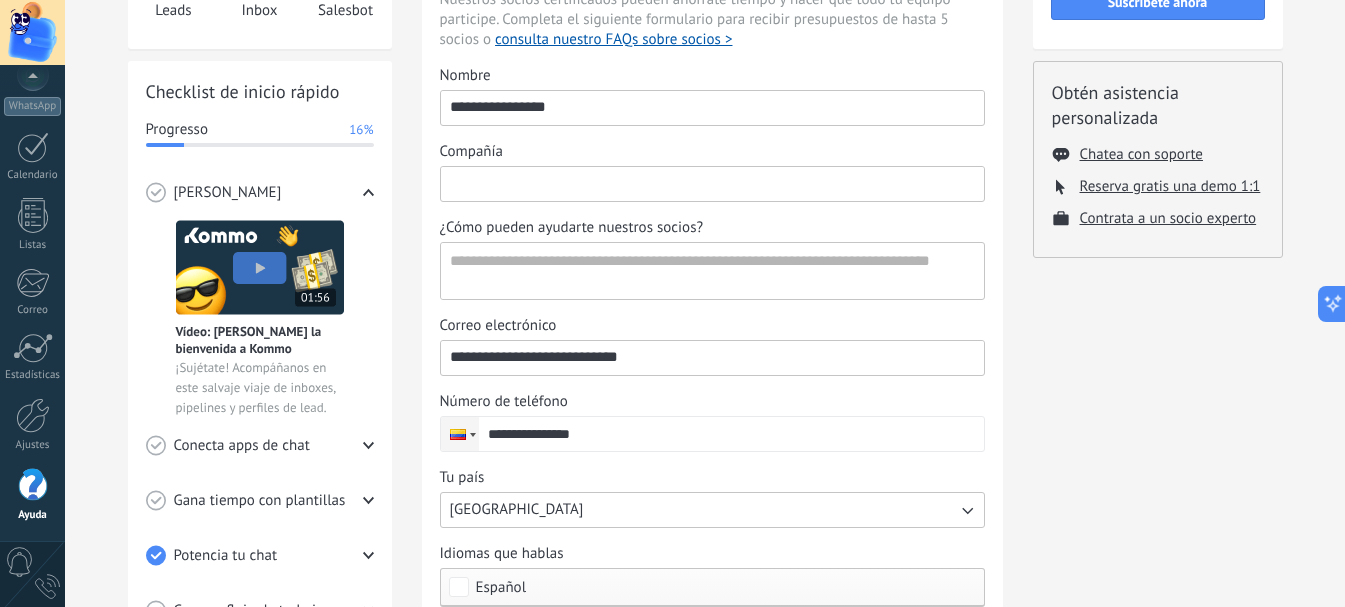 click on "Compañía" at bounding box center [712, 183] 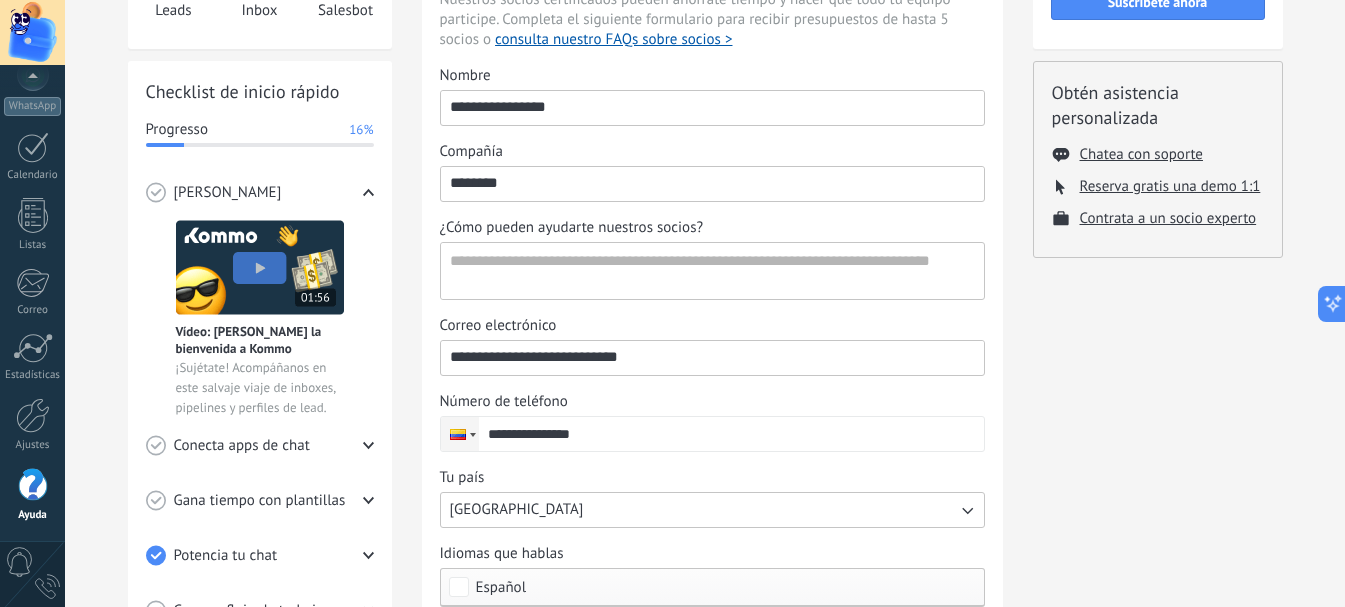 type on "********" 